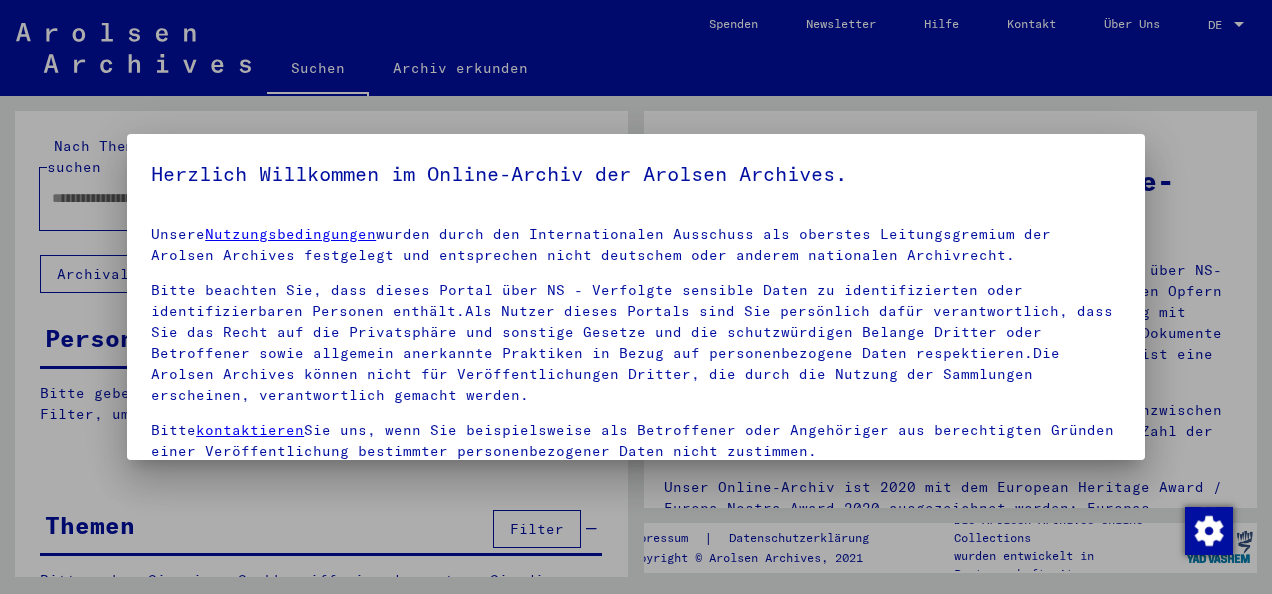 scroll, scrollTop: 0, scrollLeft: 0, axis: both 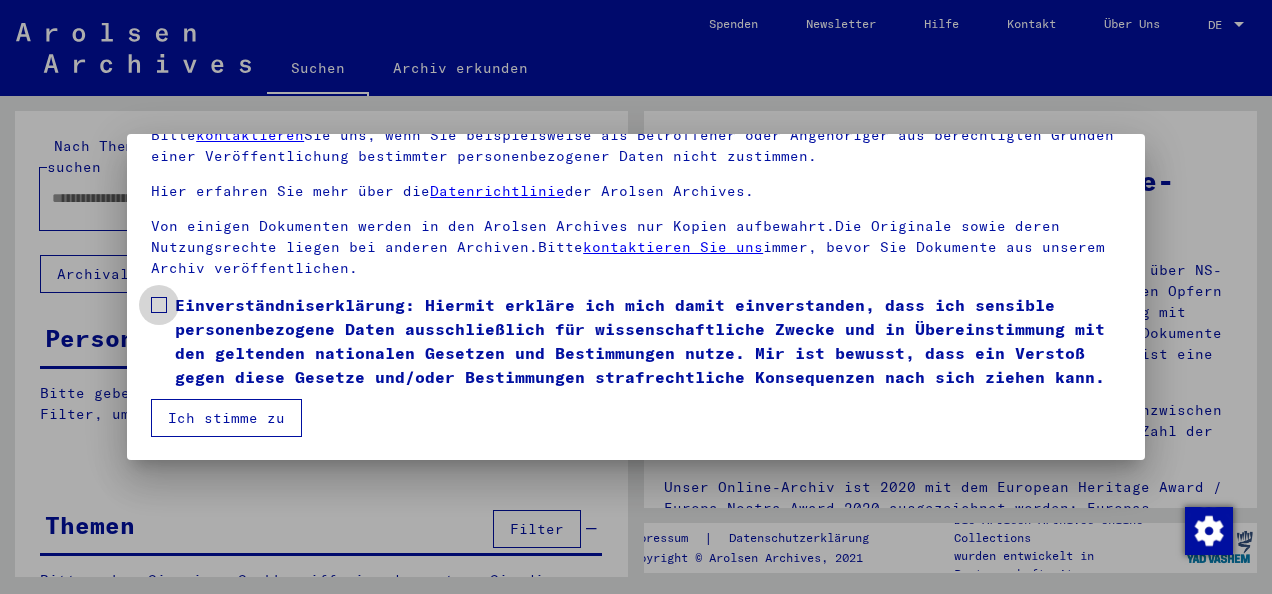 click at bounding box center [159, 305] 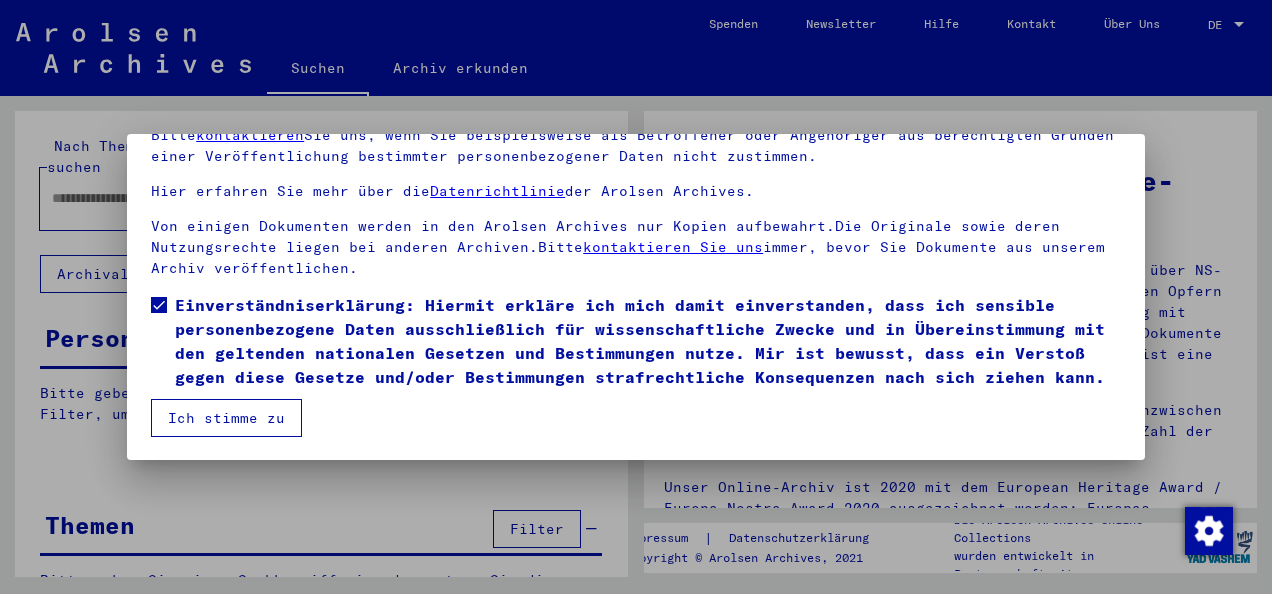 click on "Ich stimme zu" at bounding box center (226, 418) 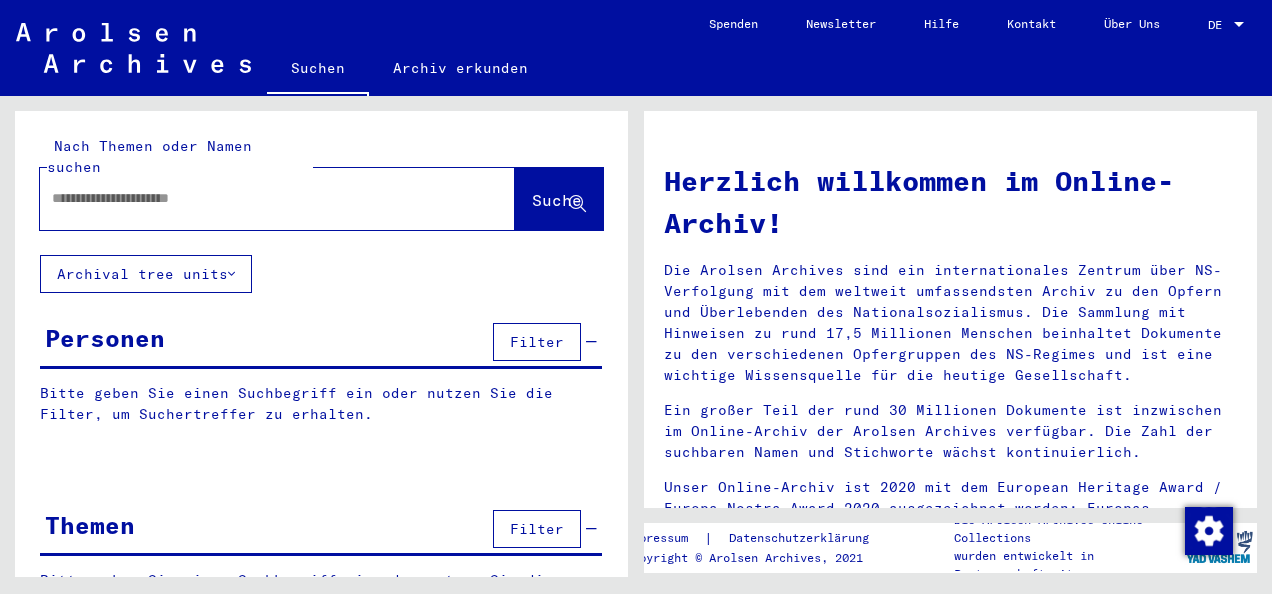 scroll, scrollTop: 46, scrollLeft: 0, axis: vertical 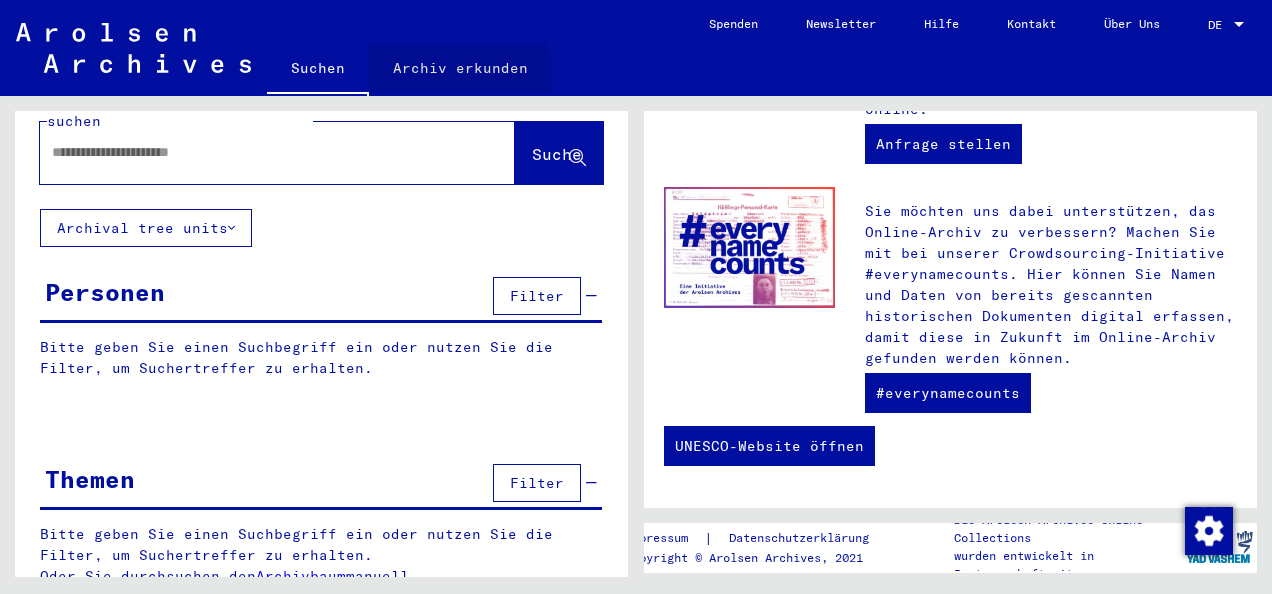 click on "Archiv erkunden" 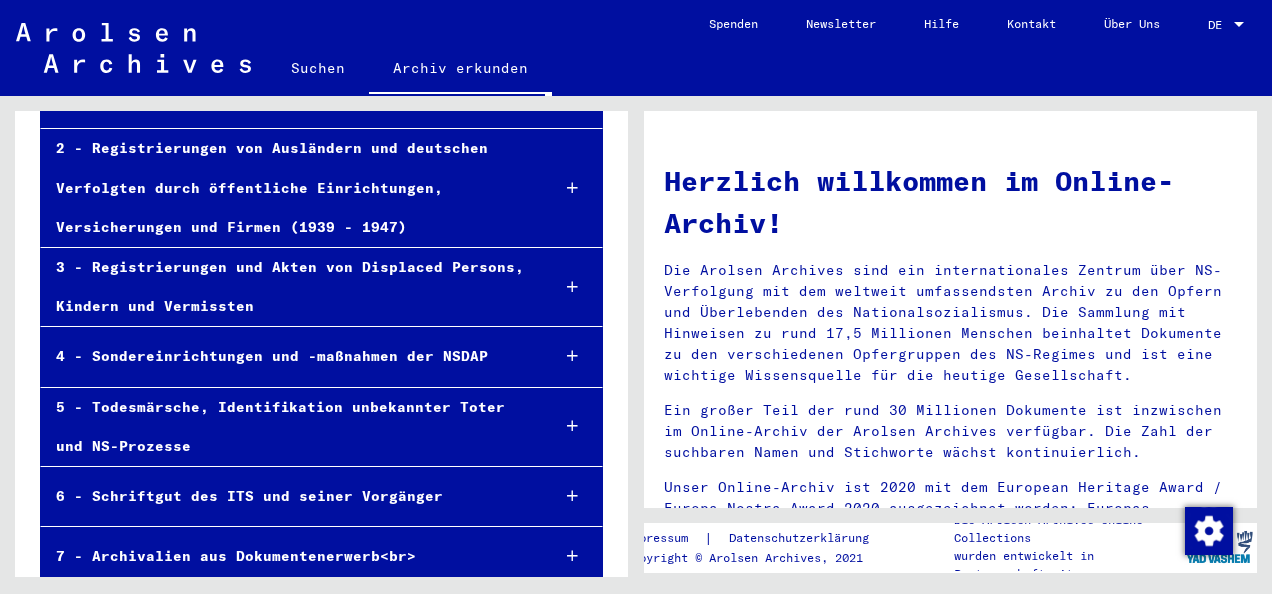 scroll, scrollTop: 252, scrollLeft: 0, axis: vertical 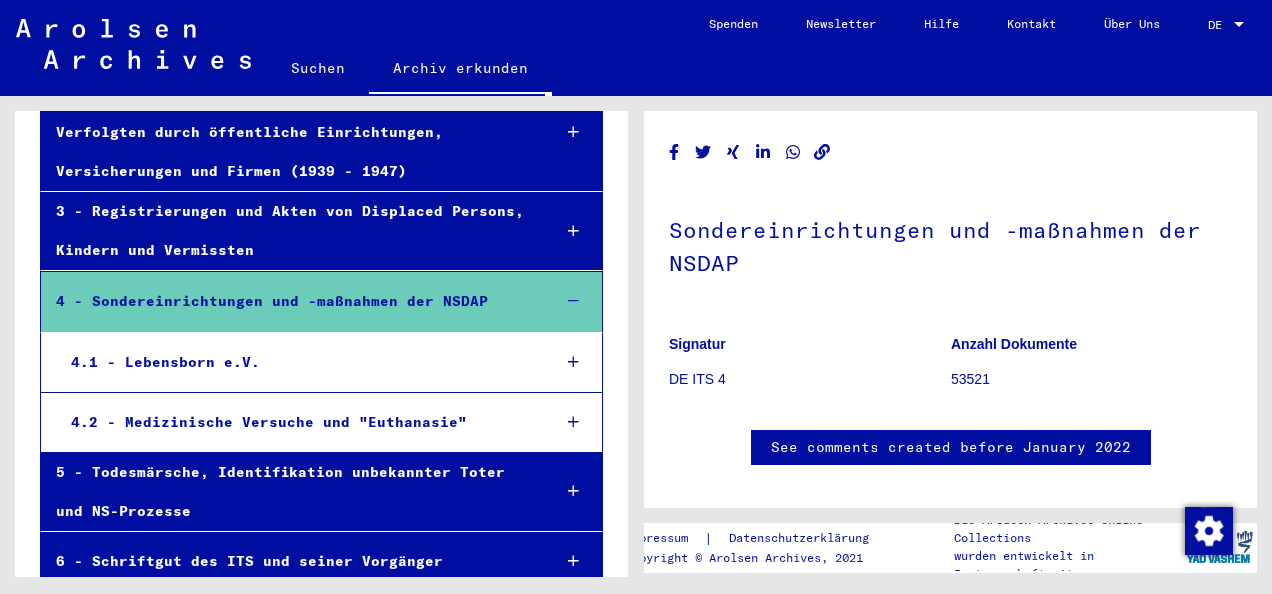 click at bounding box center [573, 301] 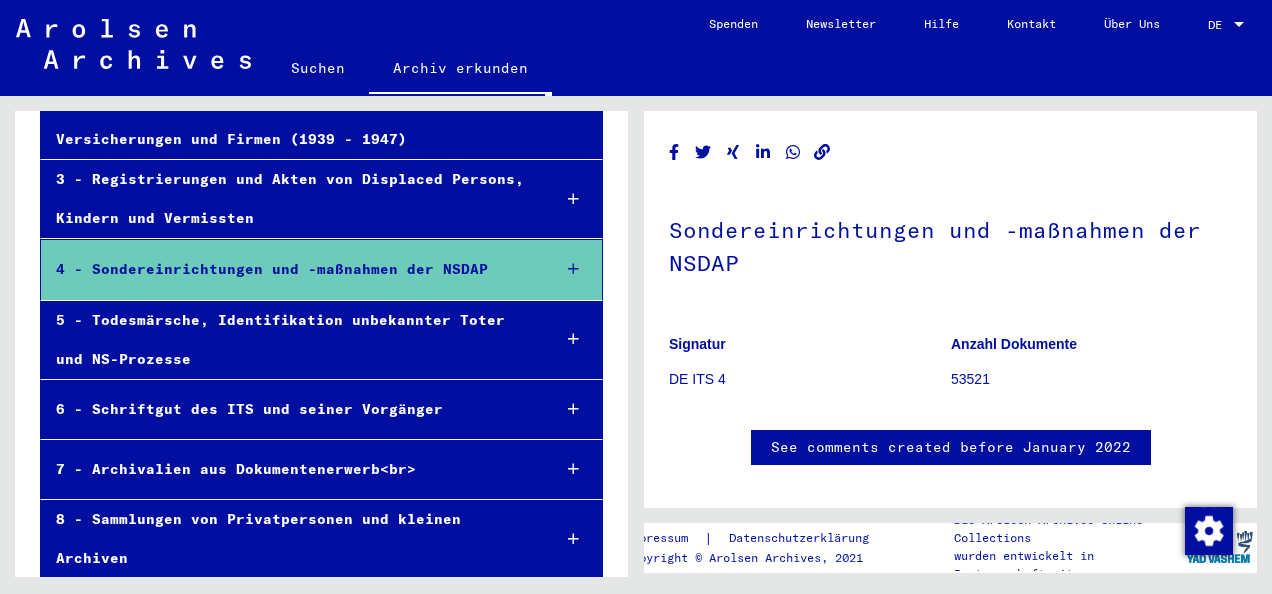 scroll, scrollTop: 349, scrollLeft: 0, axis: vertical 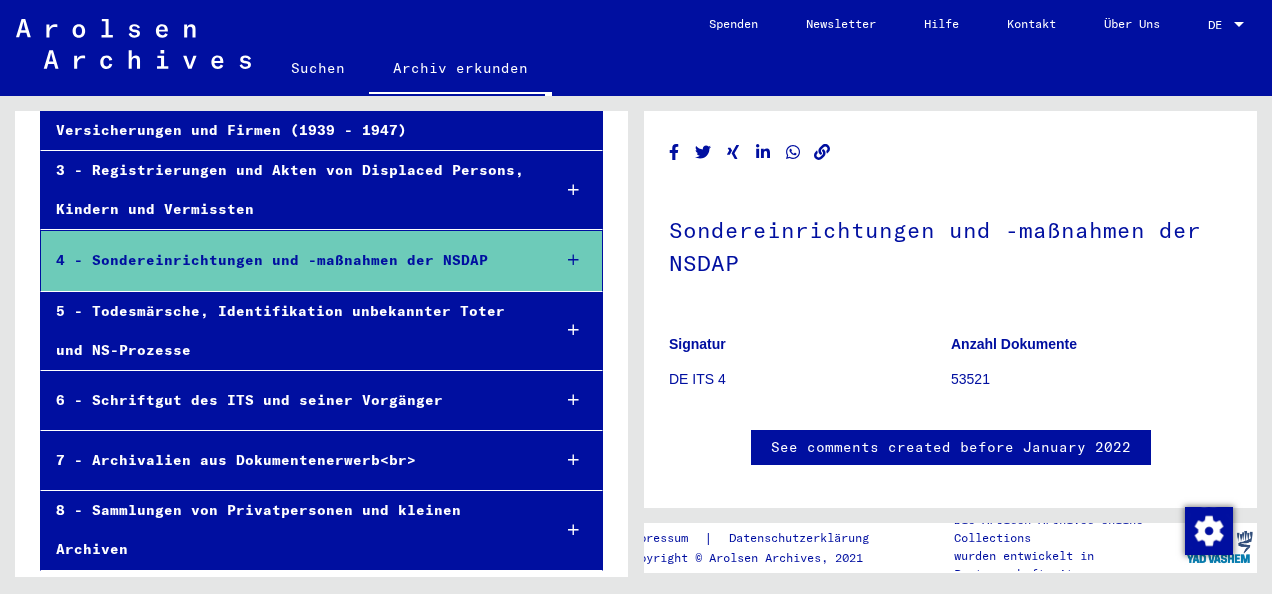 click at bounding box center (573, 460) 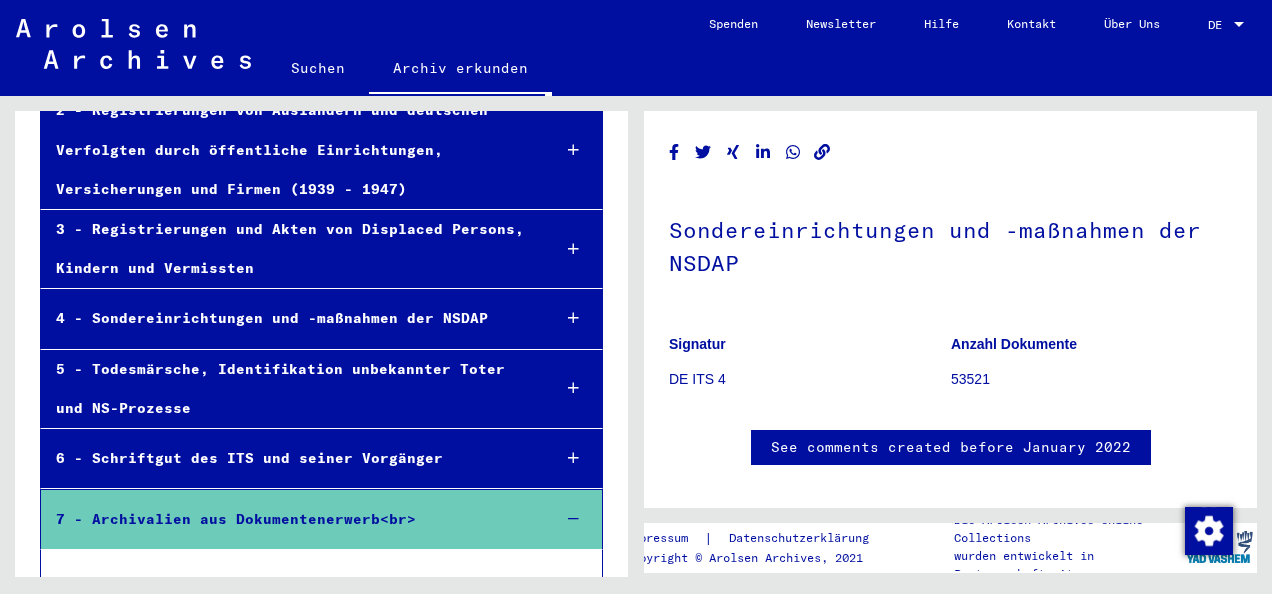 scroll, scrollTop: 288, scrollLeft: 0, axis: vertical 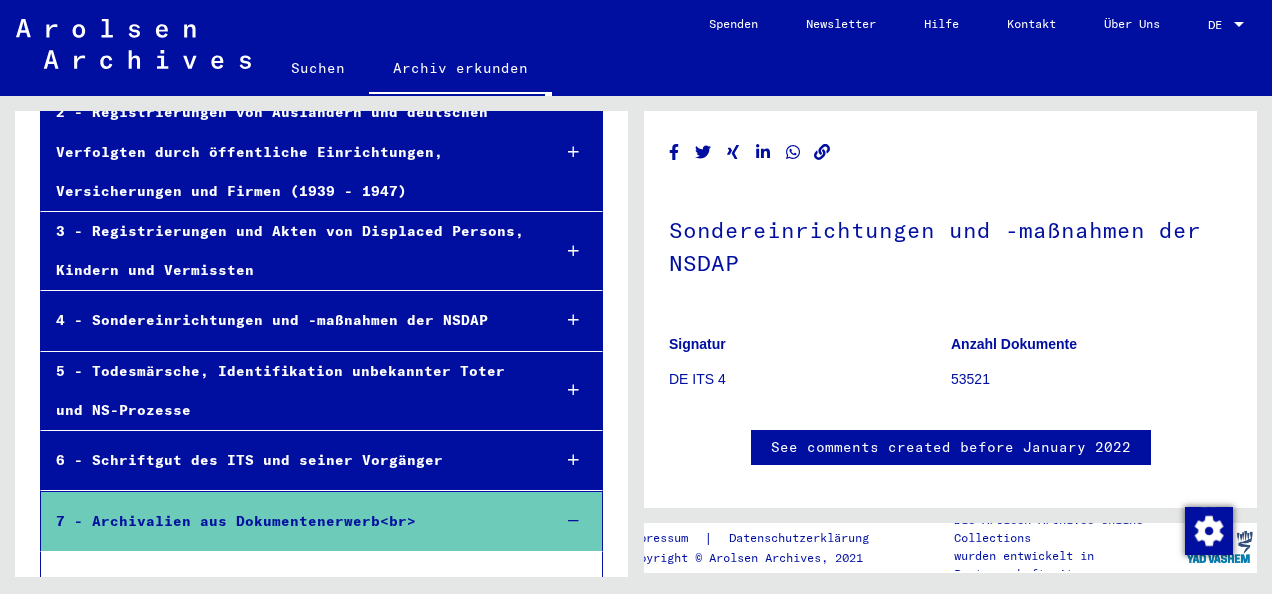 click at bounding box center [573, 521] 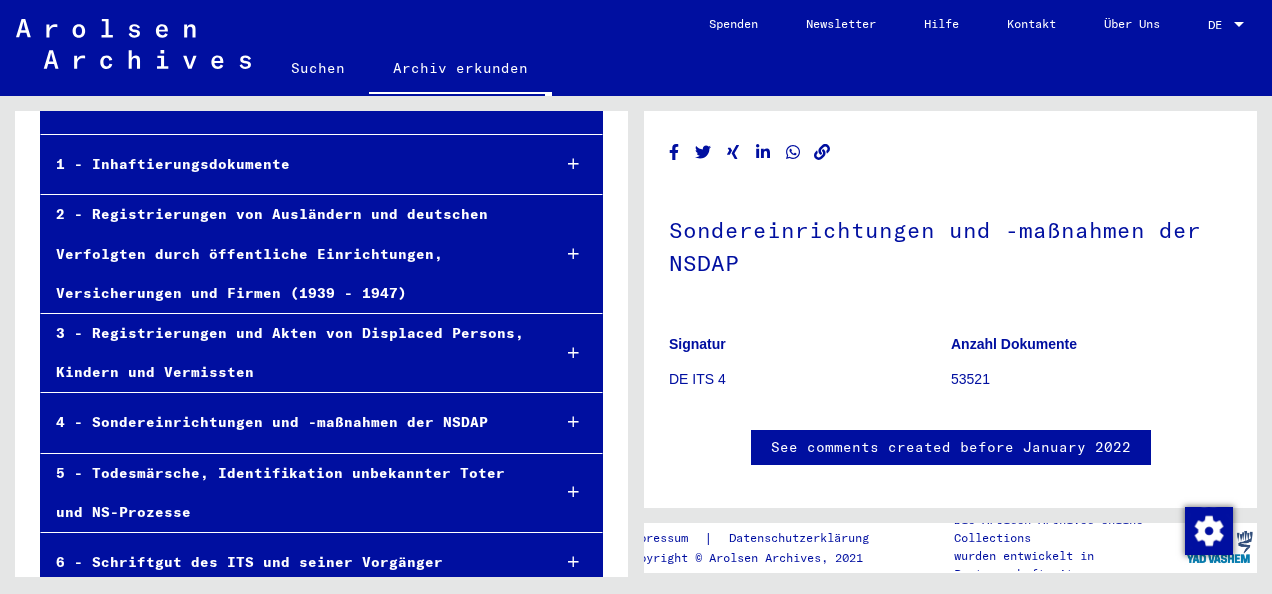 scroll, scrollTop: 166, scrollLeft: 0, axis: vertical 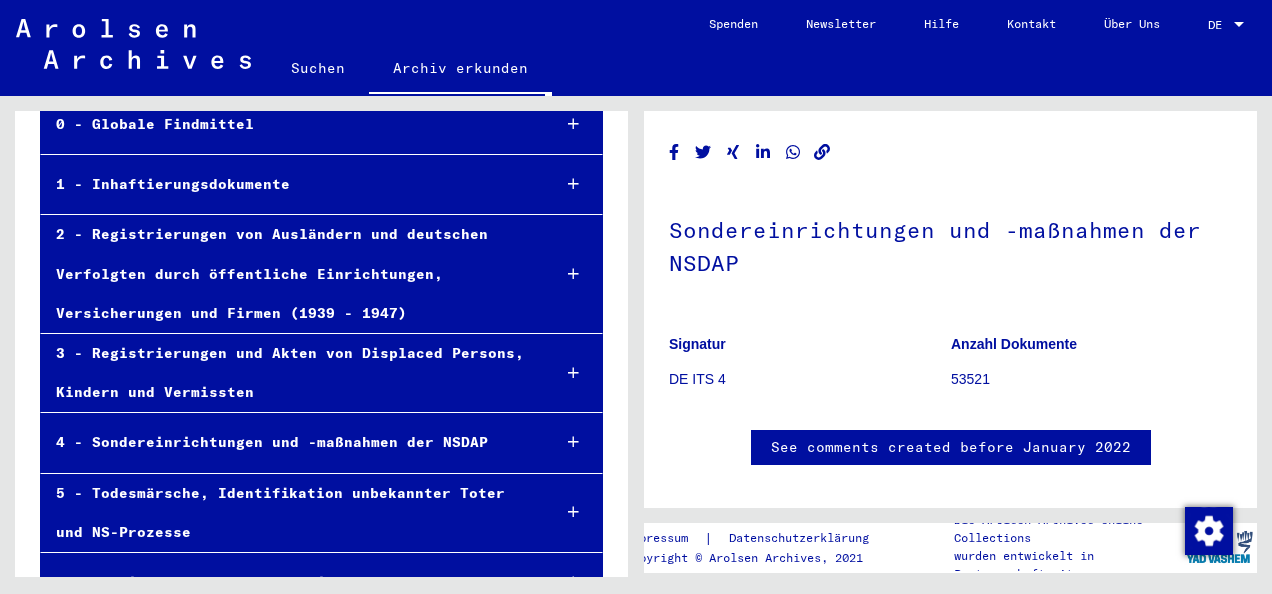 click on "1 - Inhaftierungsdokumente" at bounding box center [288, 184] 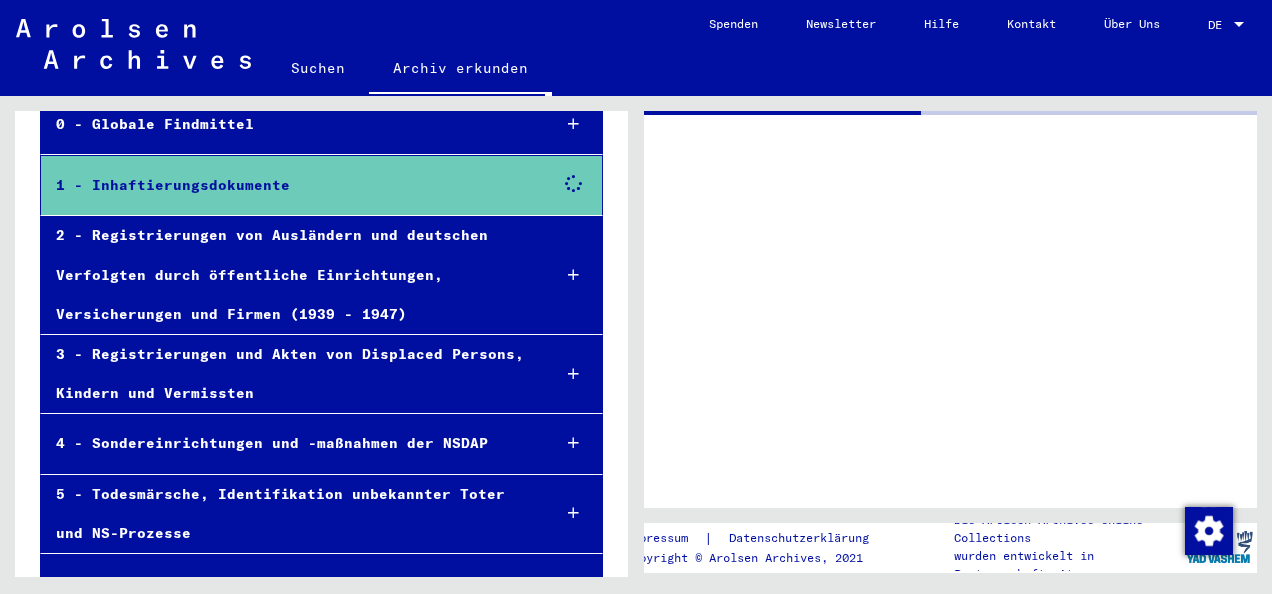 click on "1 - Inhaftierungsdokumente" at bounding box center (288, 185) 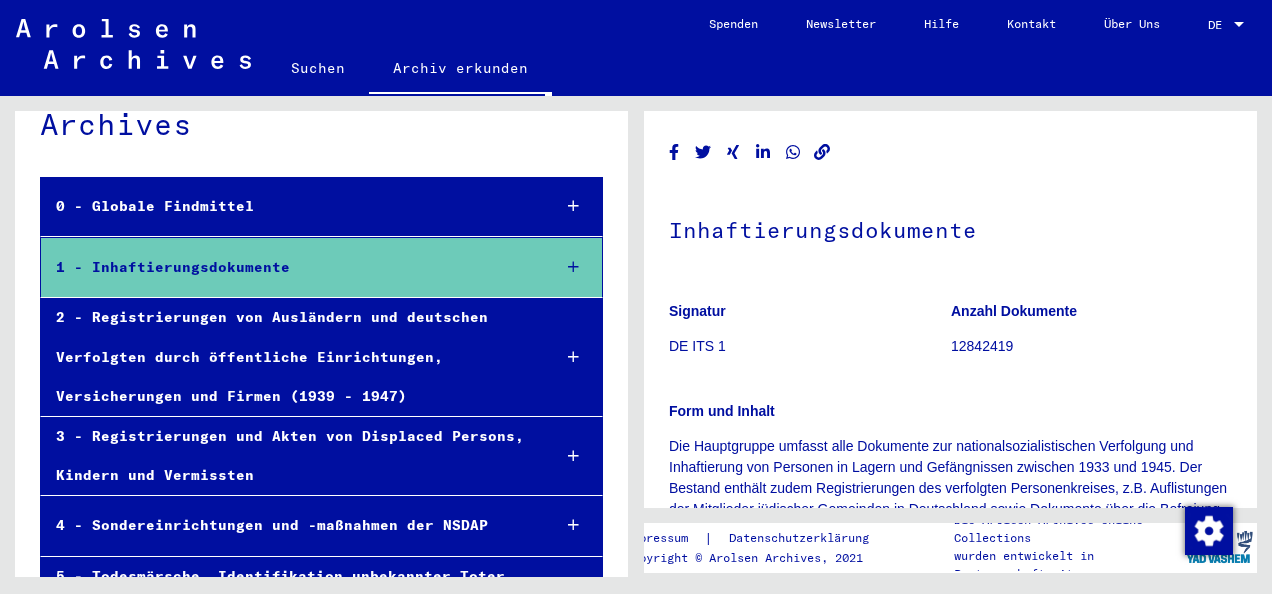 scroll, scrollTop: 83, scrollLeft: 0, axis: vertical 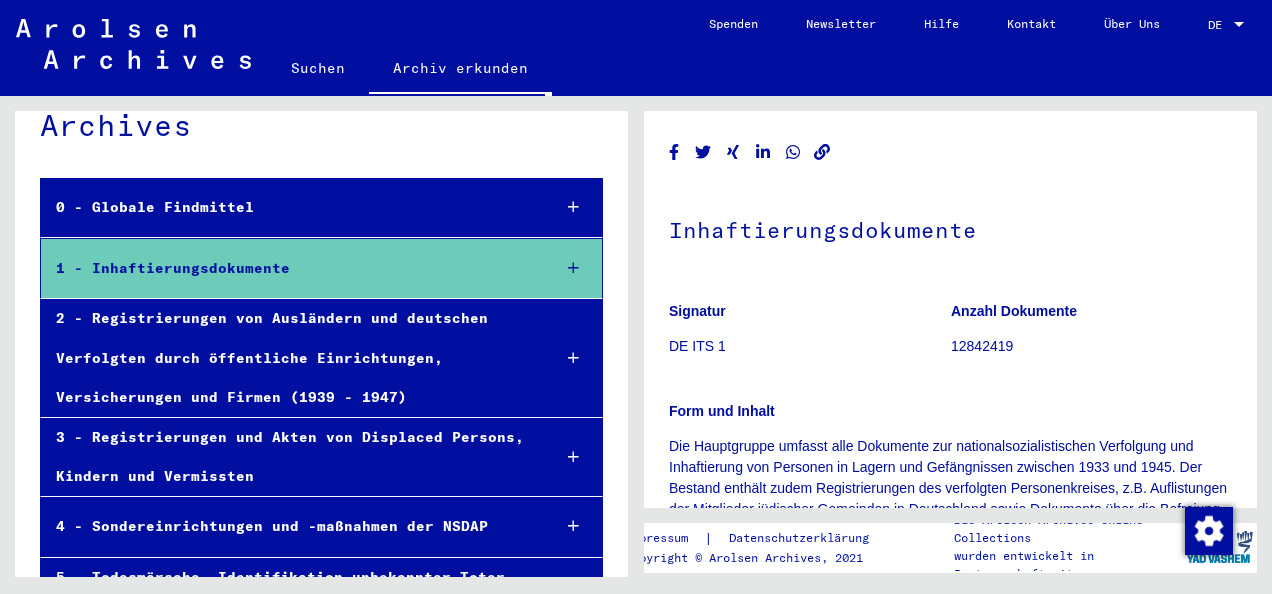 click at bounding box center [573, 268] 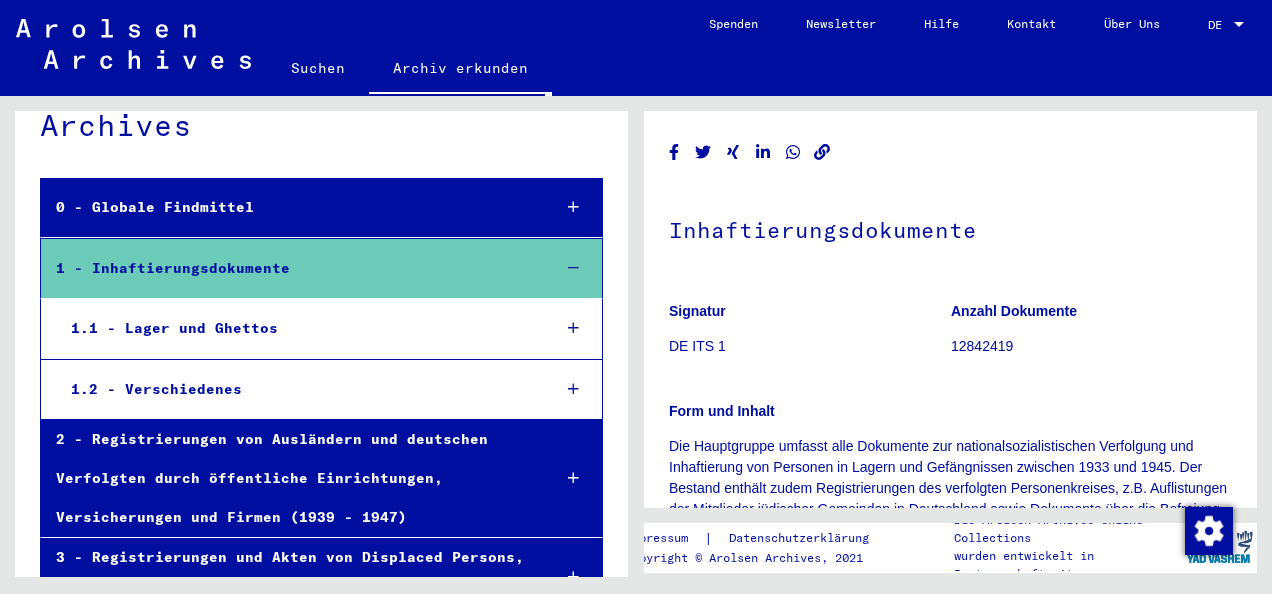click at bounding box center (573, 328) 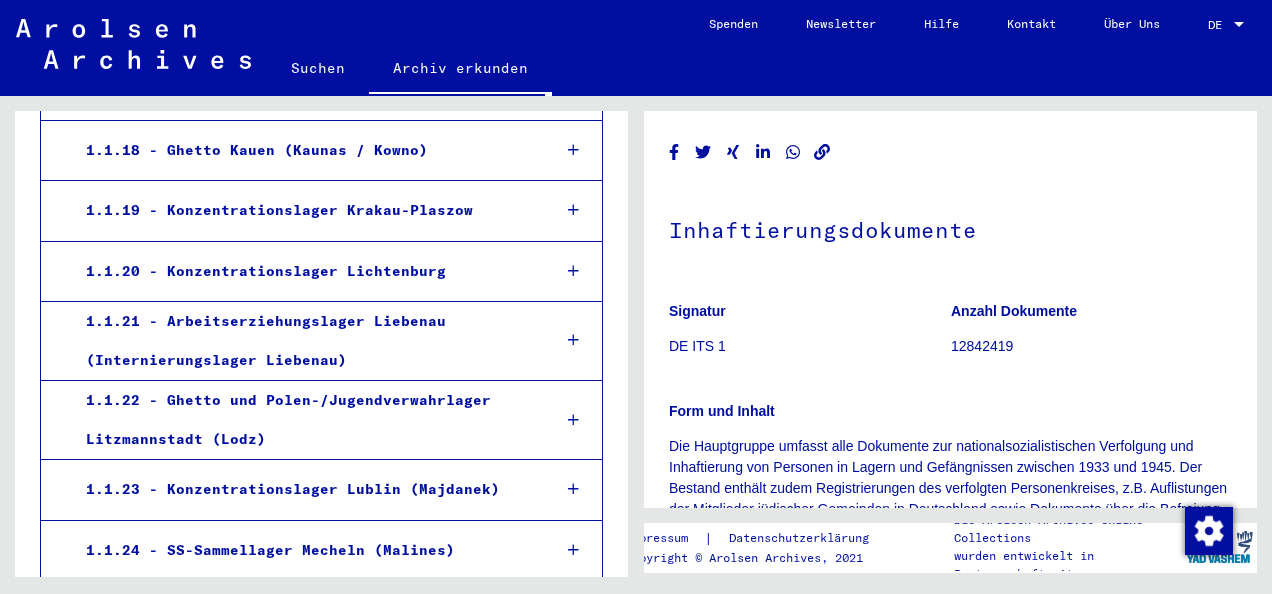 scroll, scrollTop: 1390, scrollLeft: 0, axis: vertical 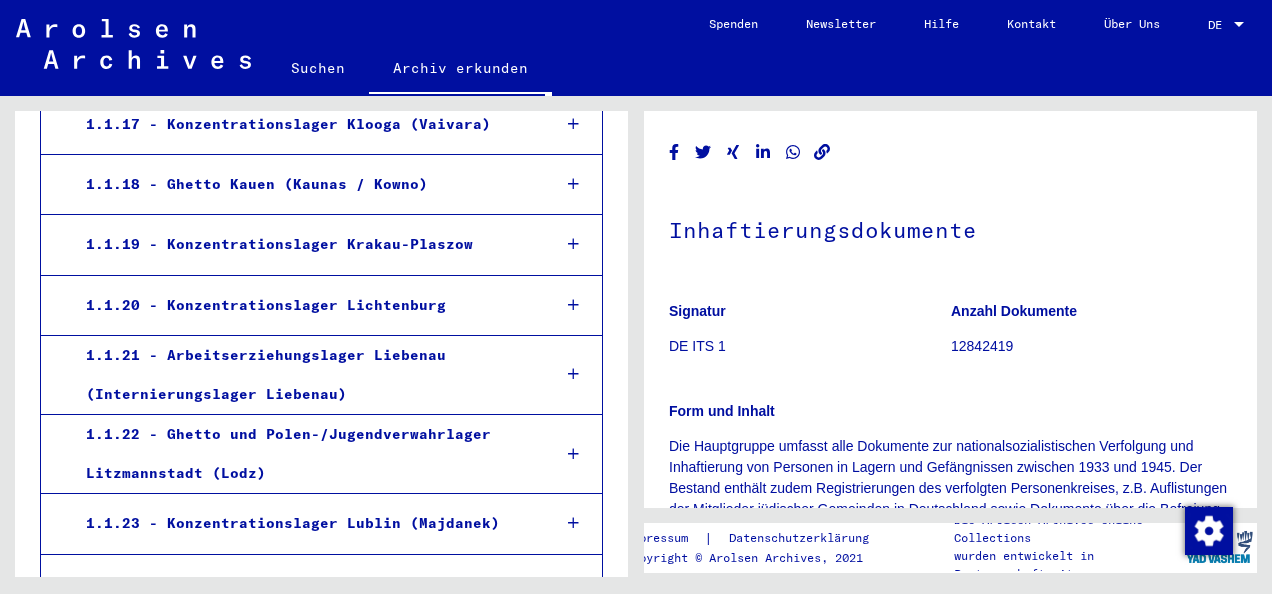 click at bounding box center [573, 305] 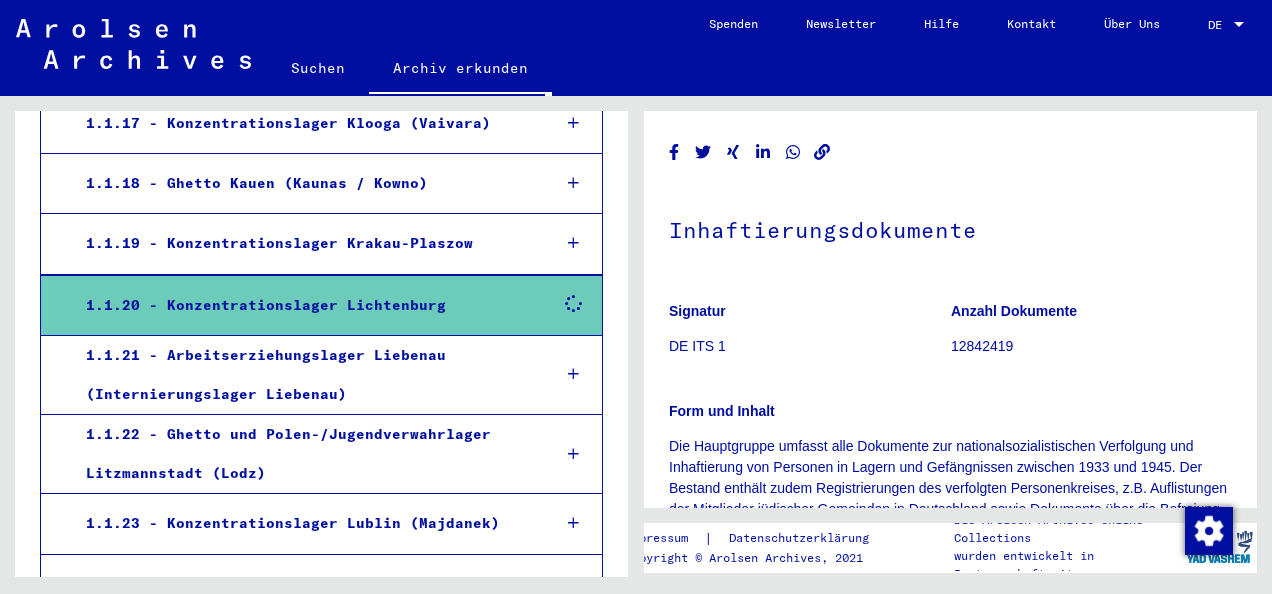 scroll, scrollTop: 1390, scrollLeft: 0, axis: vertical 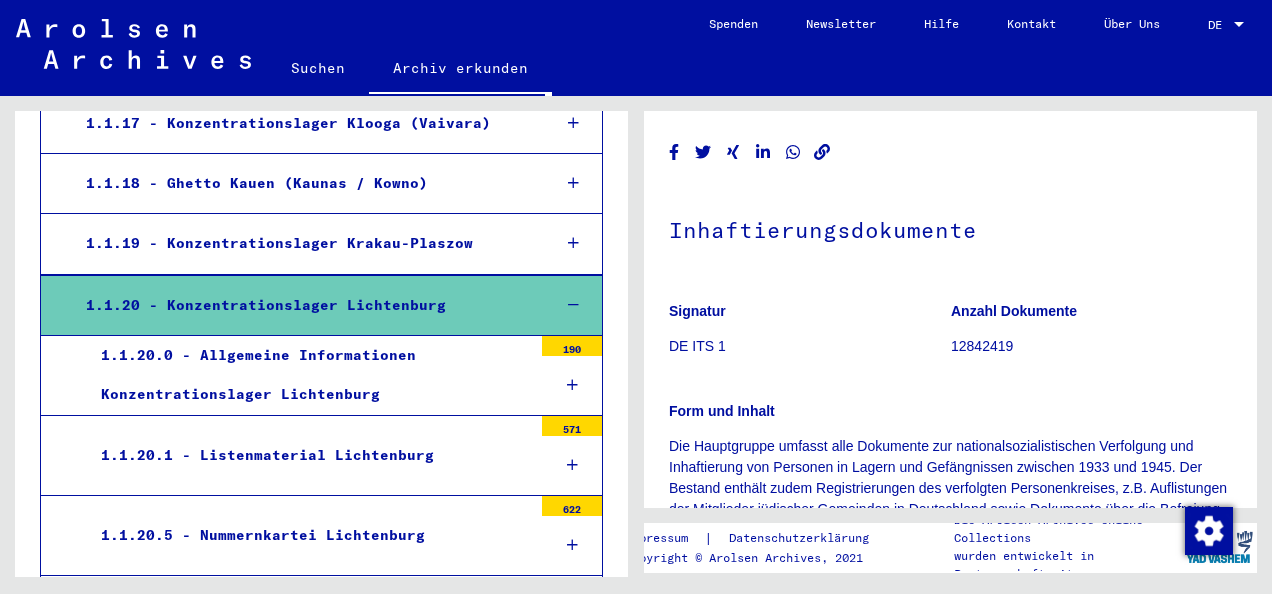 click at bounding box center (572, 385) 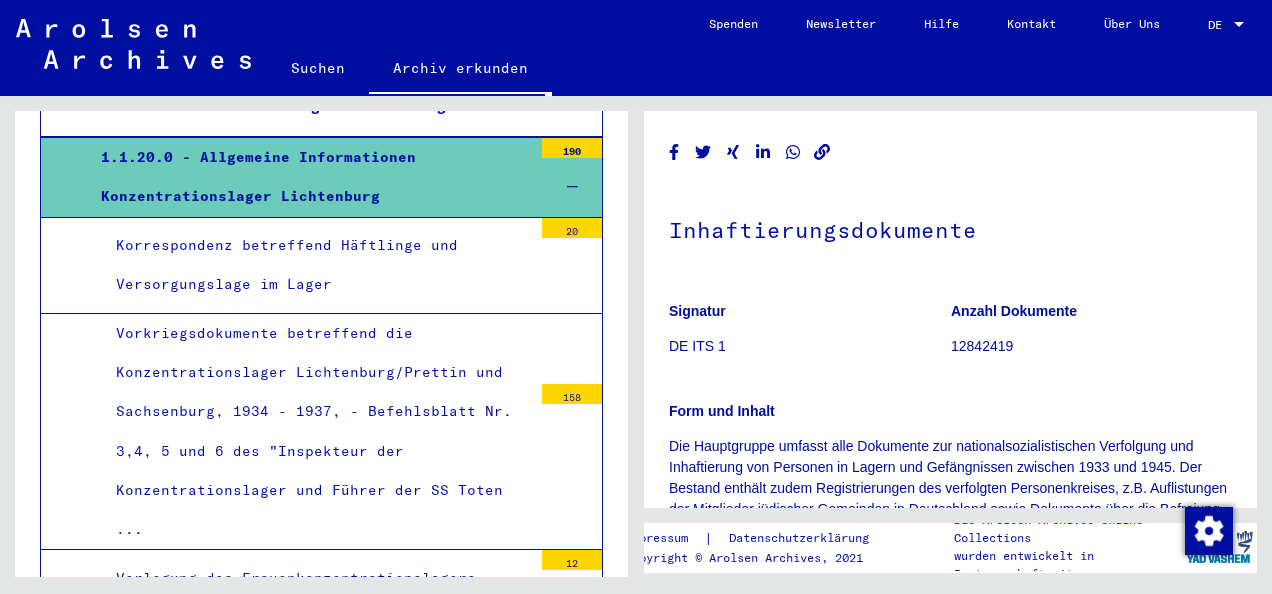 scroll, scrollTop: 1590, scrollLeft: 0, axis: vertical 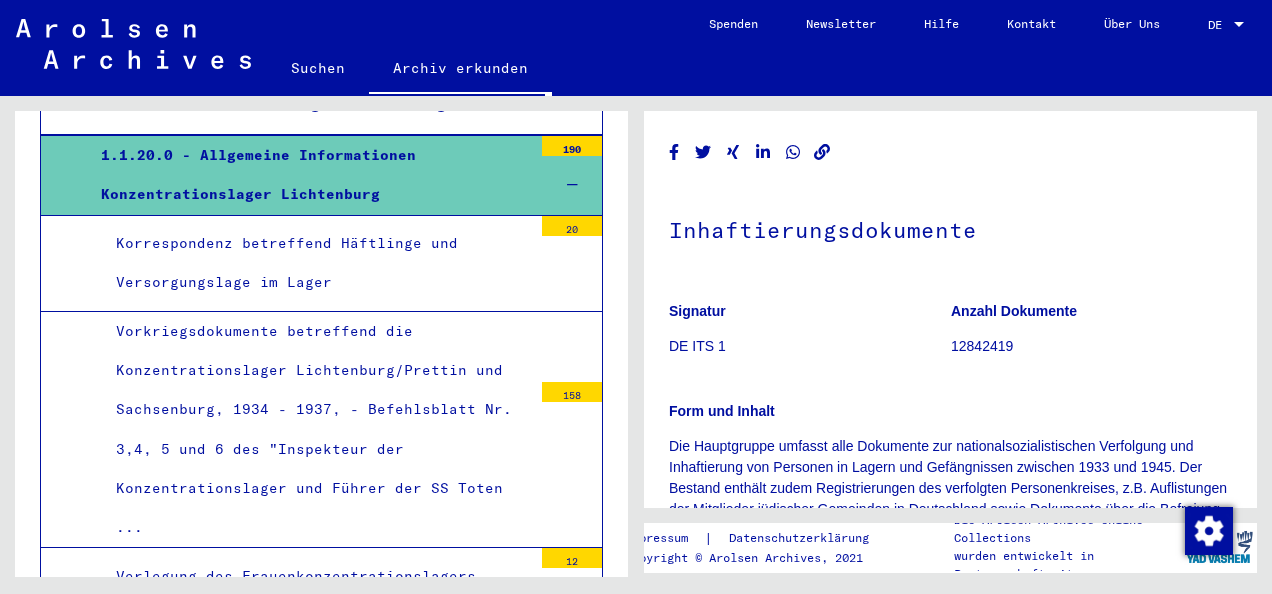 click on "Vorkriegsdokumente betreffend die Konzentrationslager Lichtenburg/Prettin und Sachsenburg, 1934 - 1937,  - Befehlsblatt Nr. 3,4, 5 und 6 des "Inspekteur der Konzentrationslager und Führer der SS Toten ..." at bounding box center [316, 429] 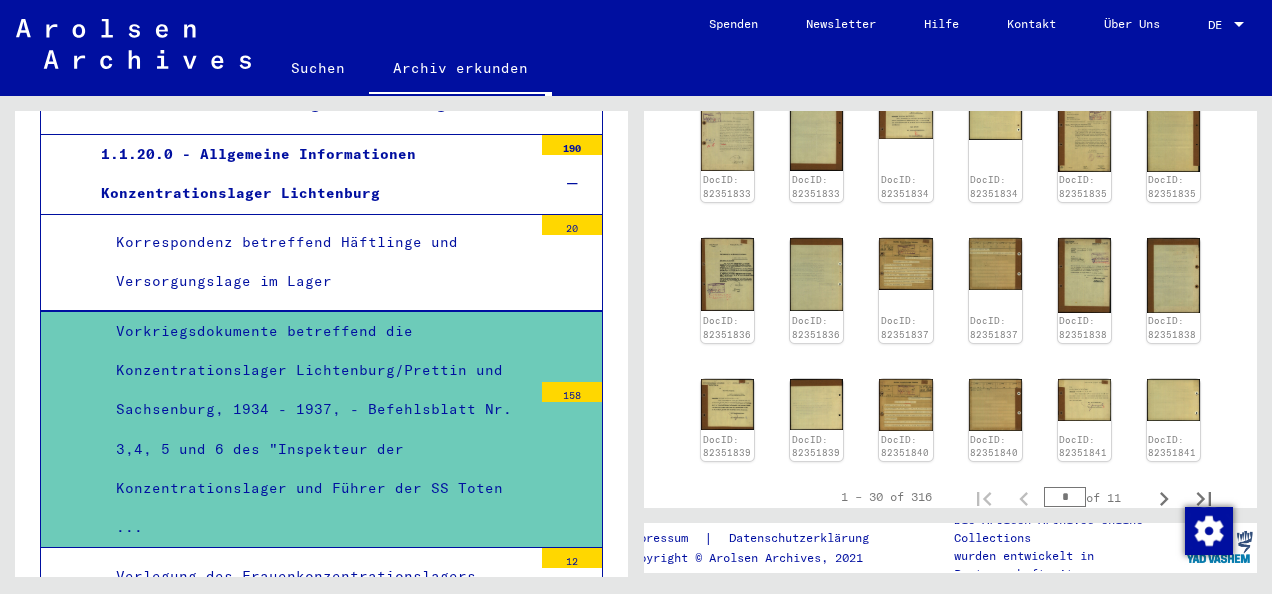 scroll, scrollTop: 1100, scrollLeft: 0, axis: vertical 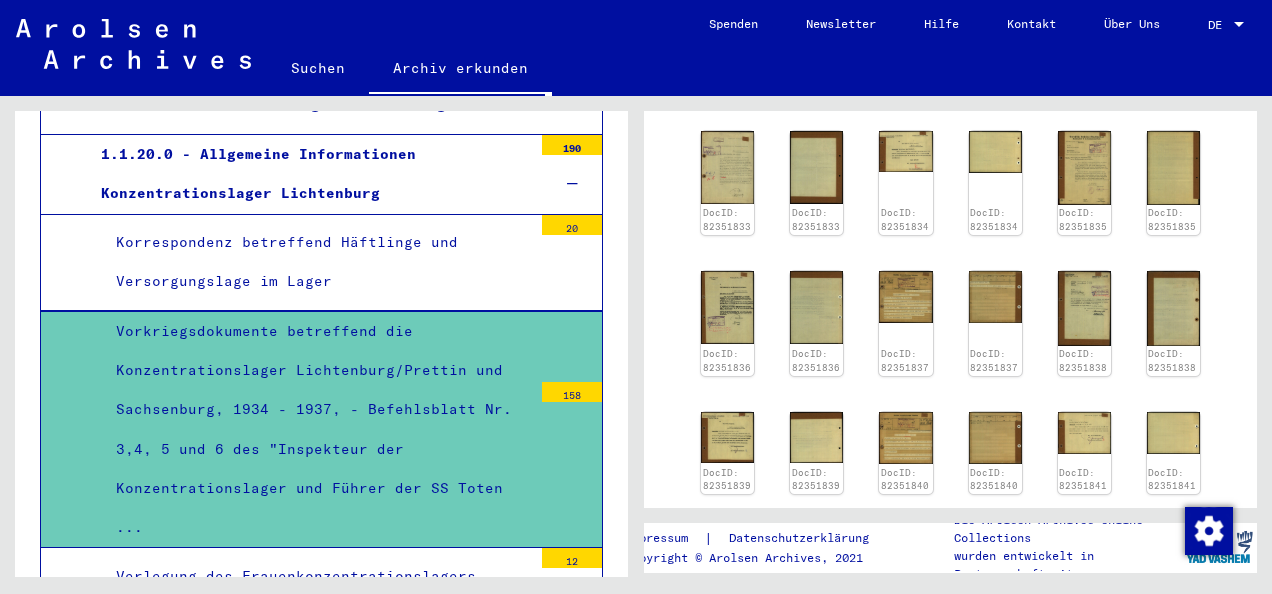 click on "Korrespondenz betreffend Häftlinge und Versorgungslage im Lager" at bounding box center [316, 262] 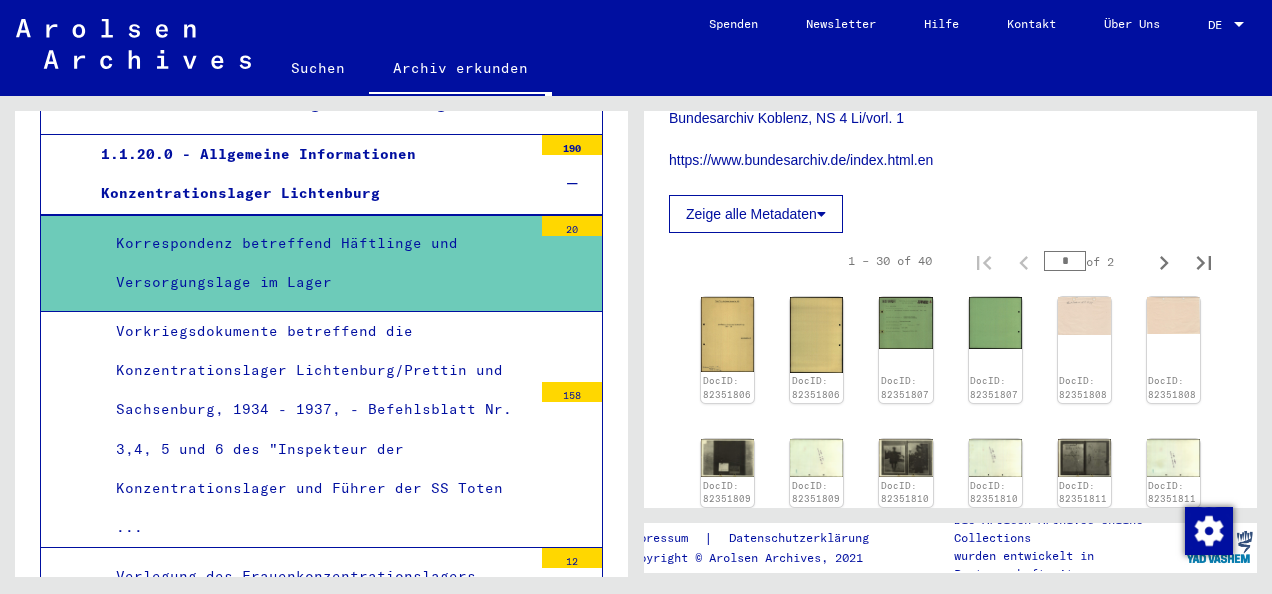 scroll, scrollTop: 808, scrollLeft: 0, axis: vertical 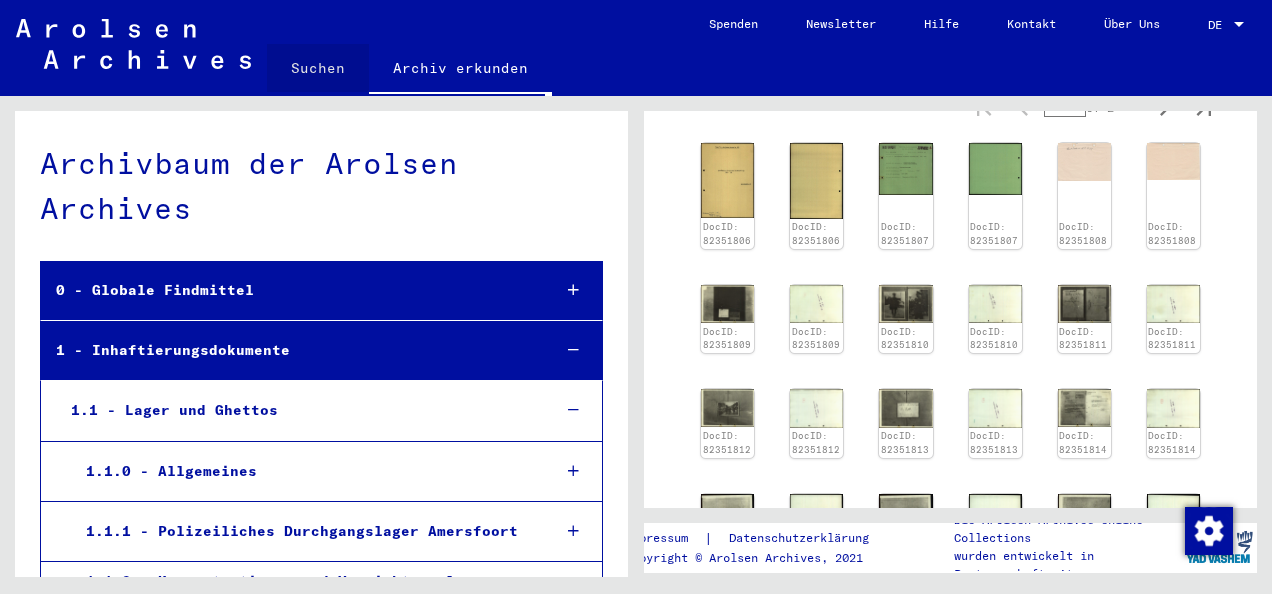 click on "Suchen" 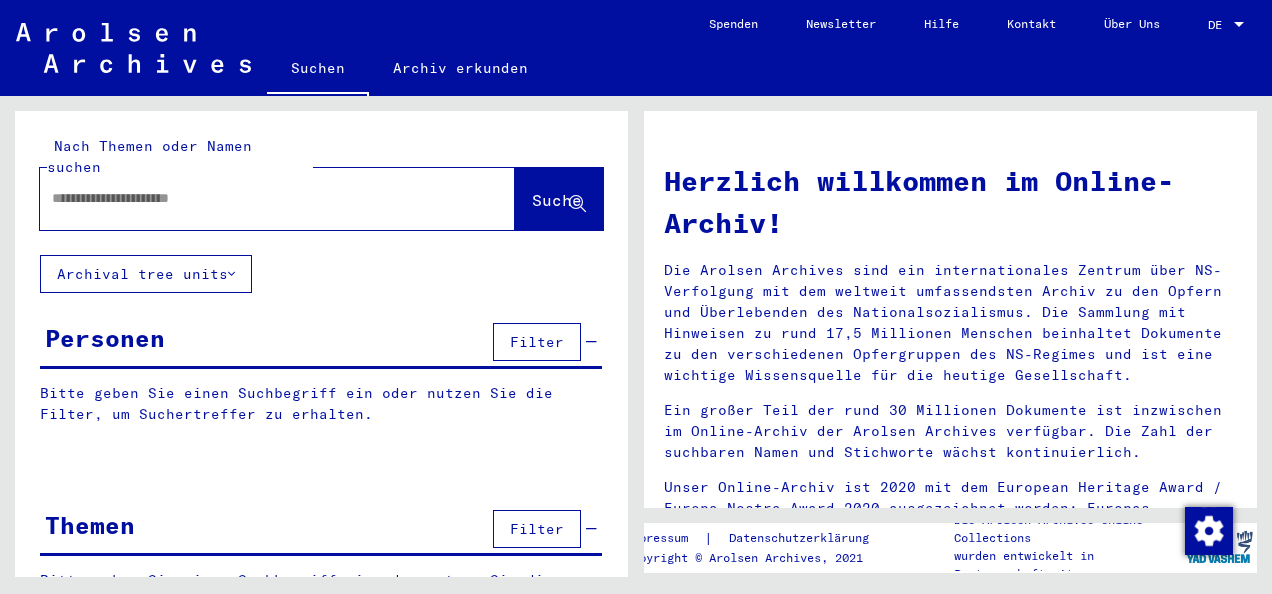 click at bounding box center (253, 198) 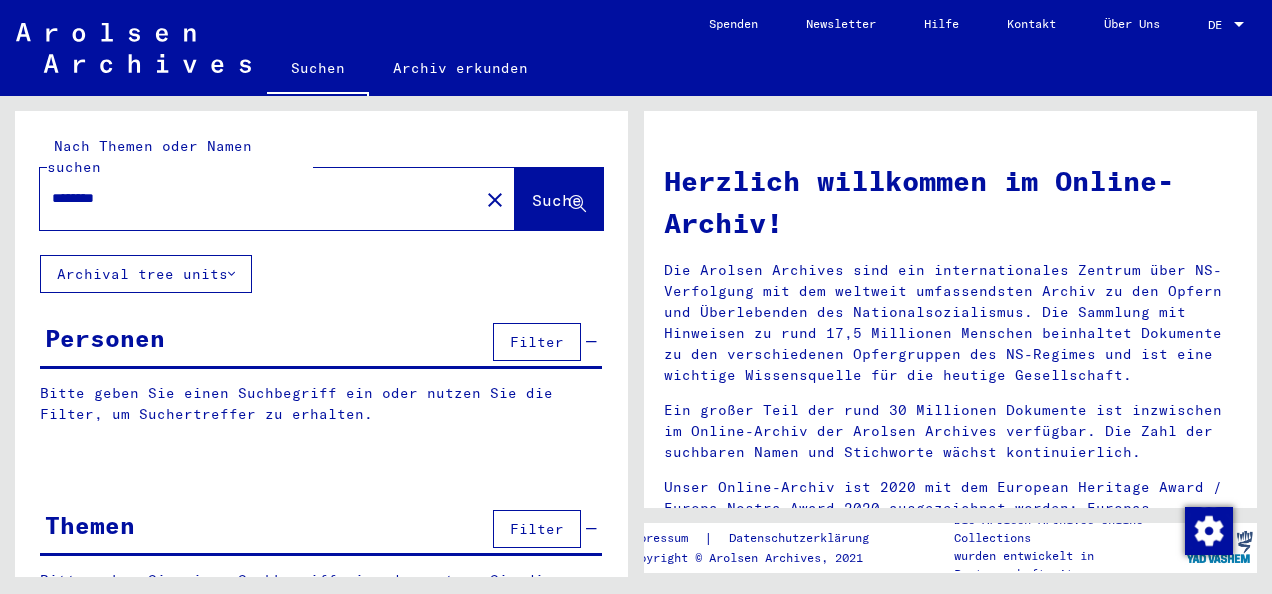 type on "*******" 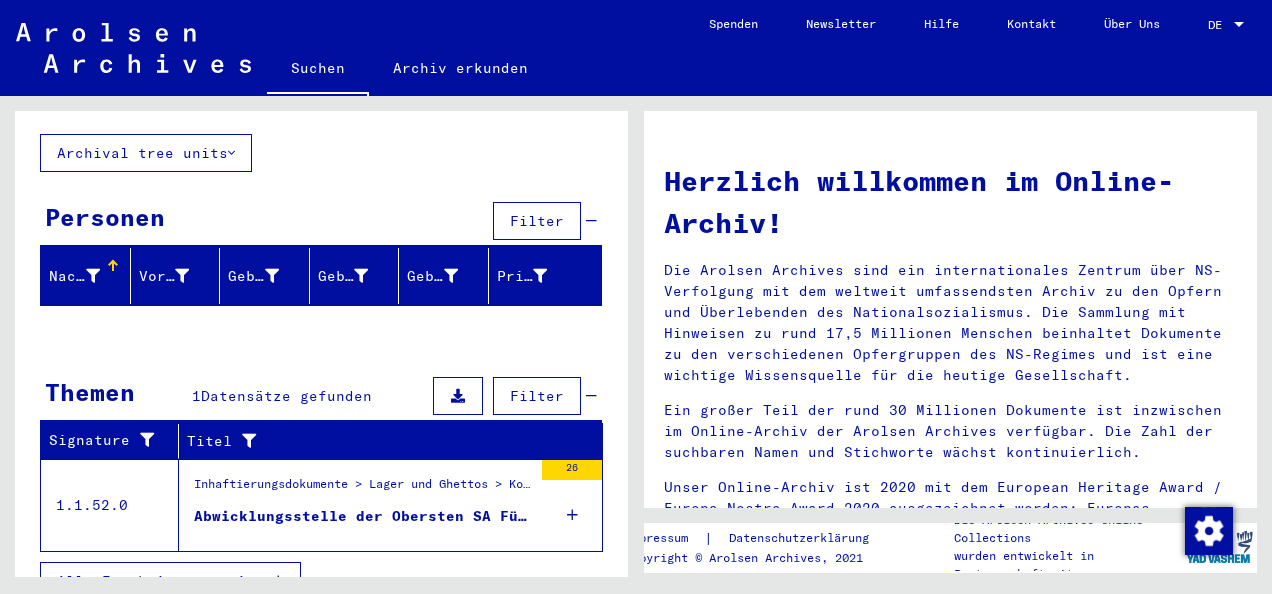 scroll, scrollTop: 128, scrollLeft: 0, axis: vertical 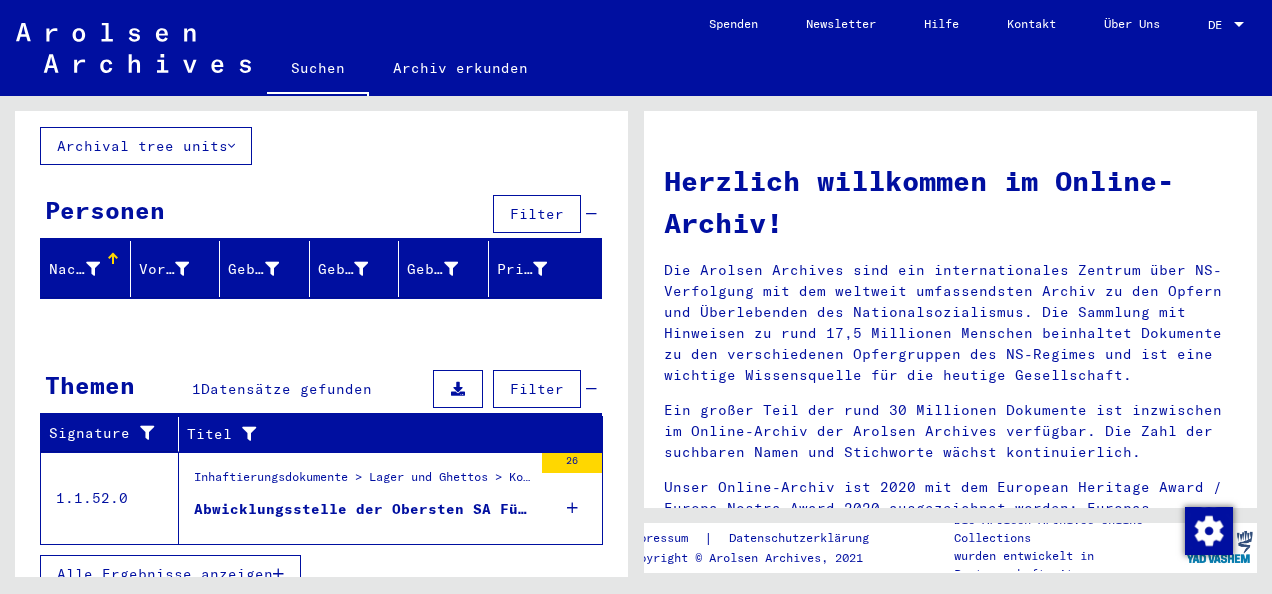 click on "Abwicklungsstelle der Obersten SA Führung [CITY]: Bericht über begangene      Verfehlungen im KL Columbiahaus und im KL Lichtenburg" at bounding box center (363, 514) 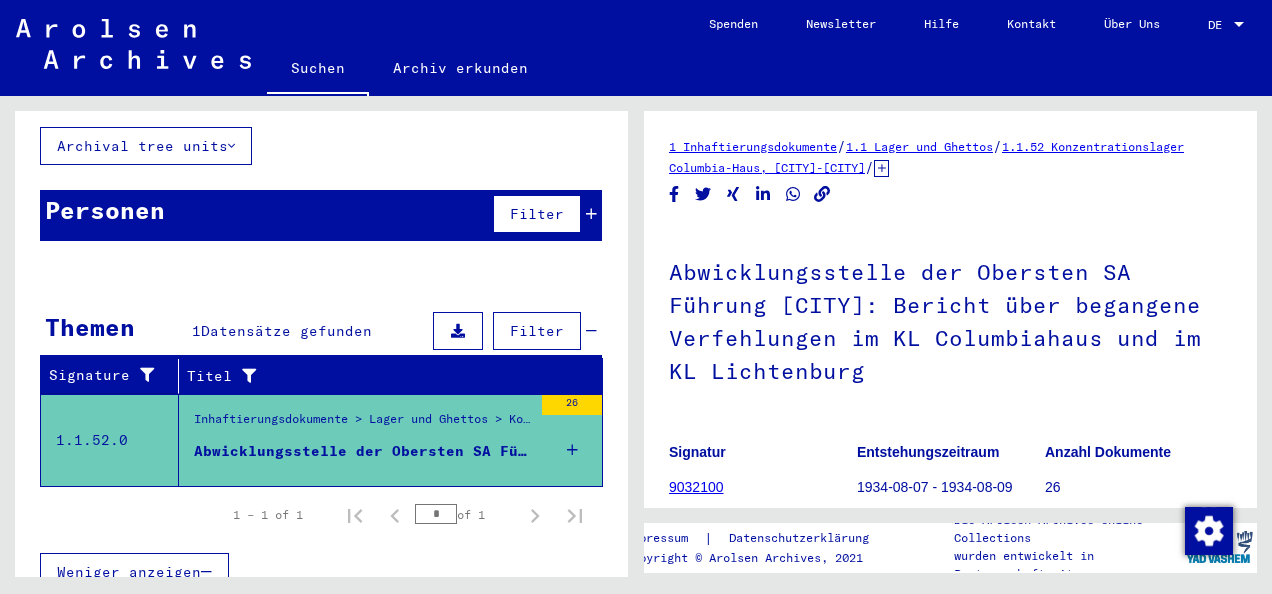 scroll, scrollTop: 126, scrollLeft: 0, axis: vertical 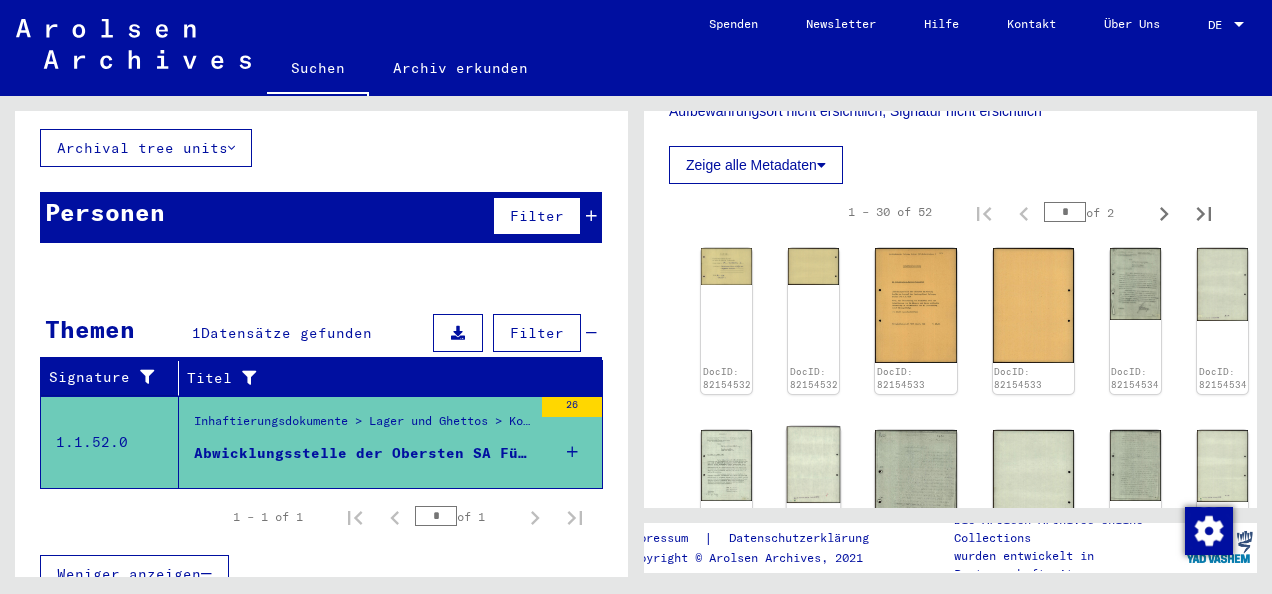 click 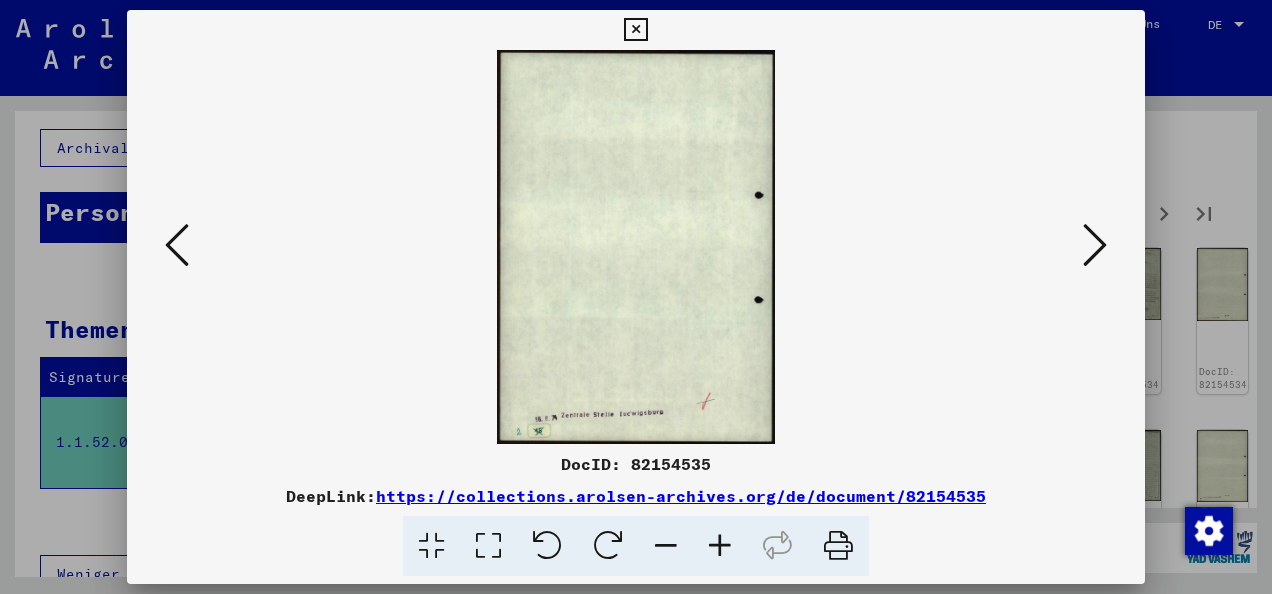 click at bounding box center (636, 297) 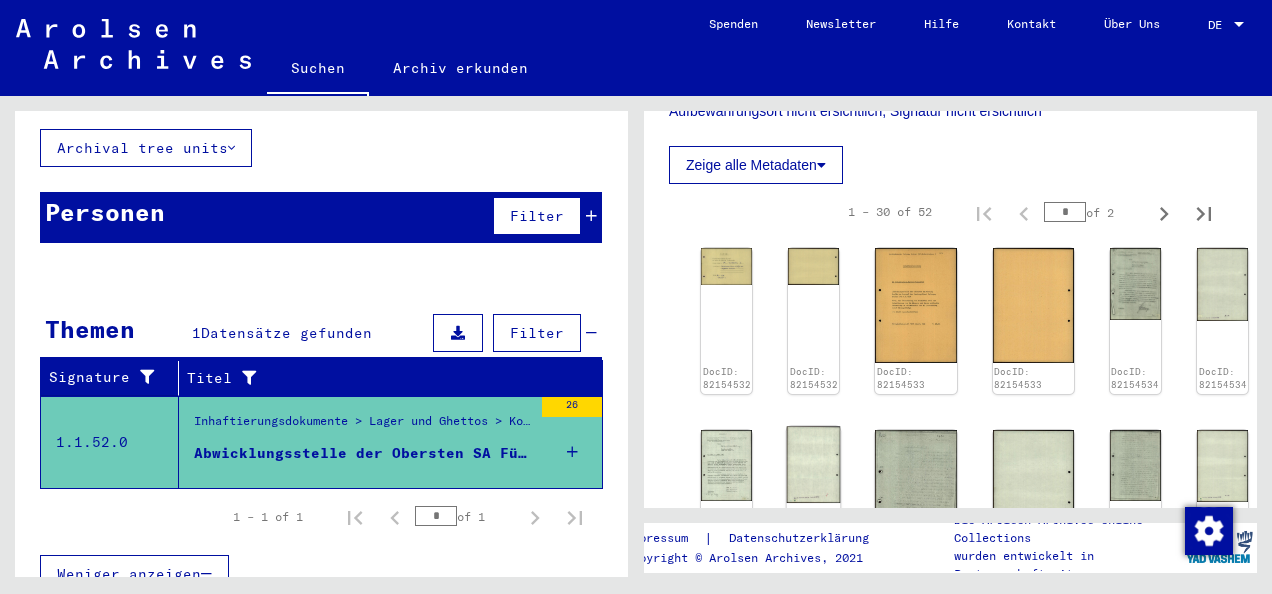click 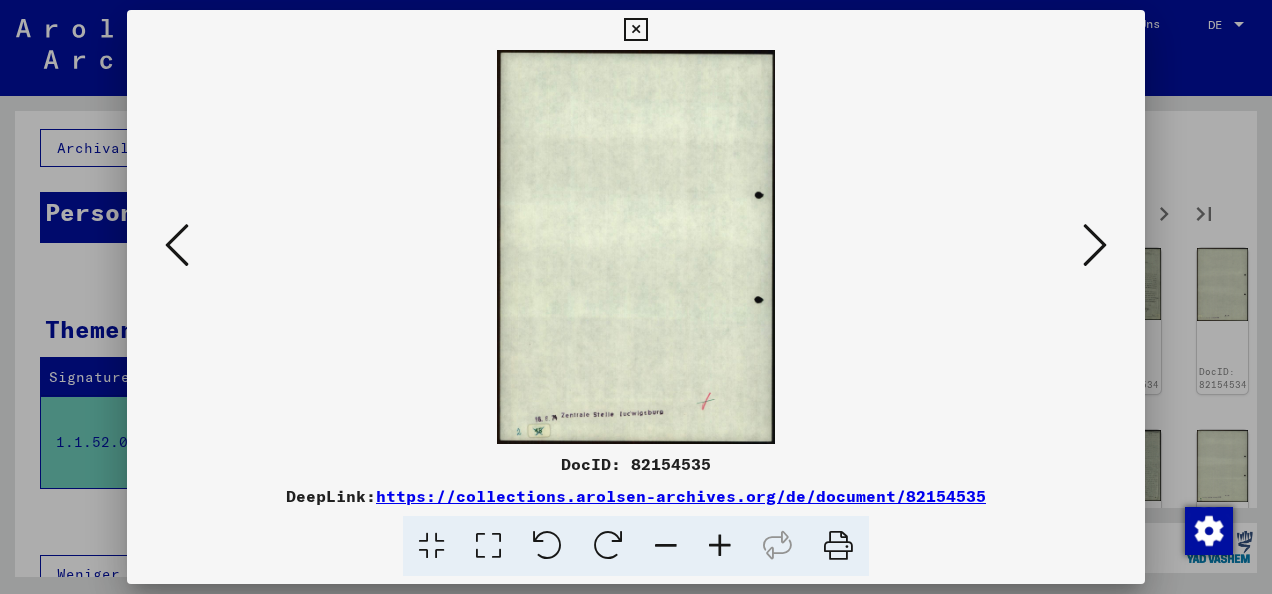 click at bounding box center (1095, 245) 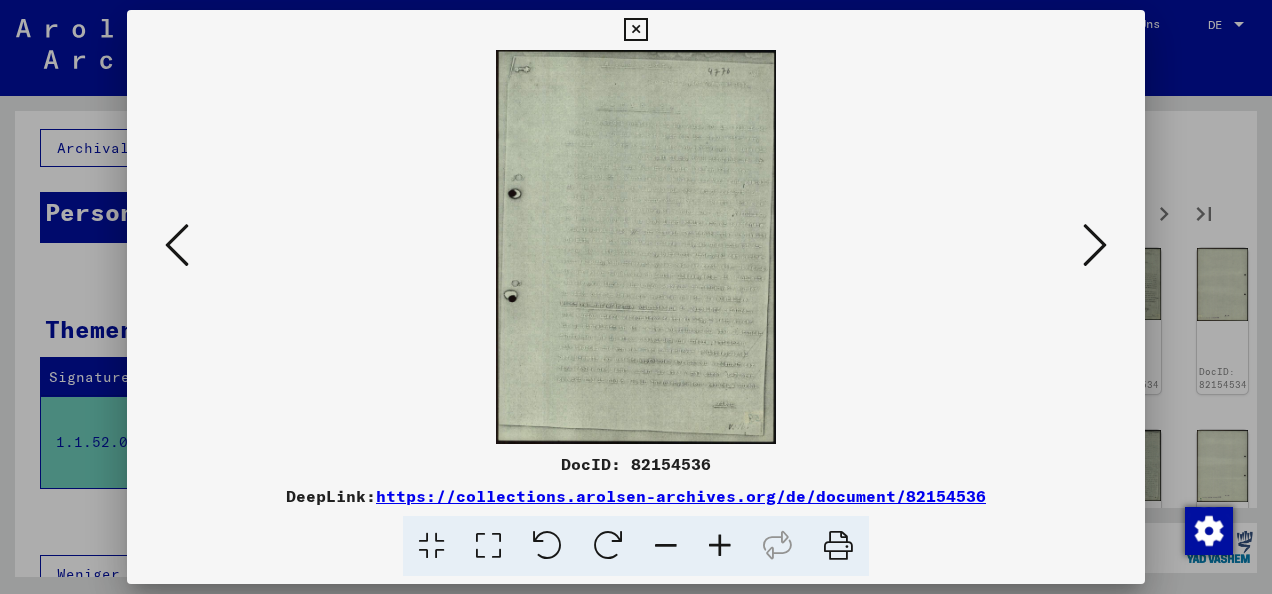 click at bounding box center (1095, 245) 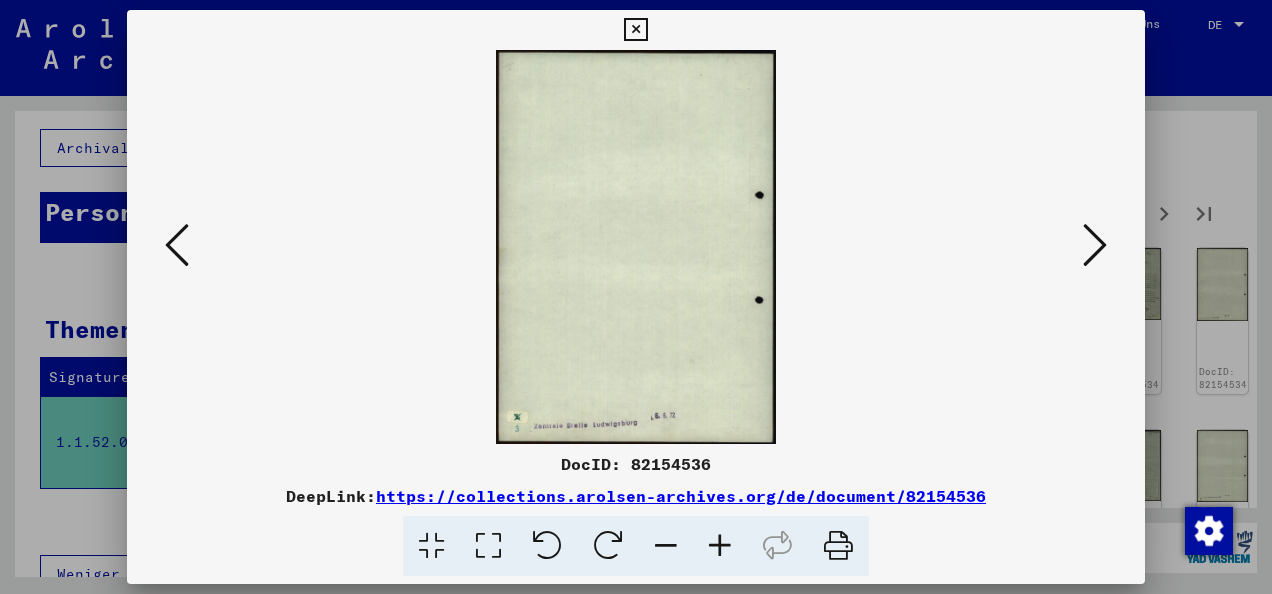 click at bounding box center [1095, 245] 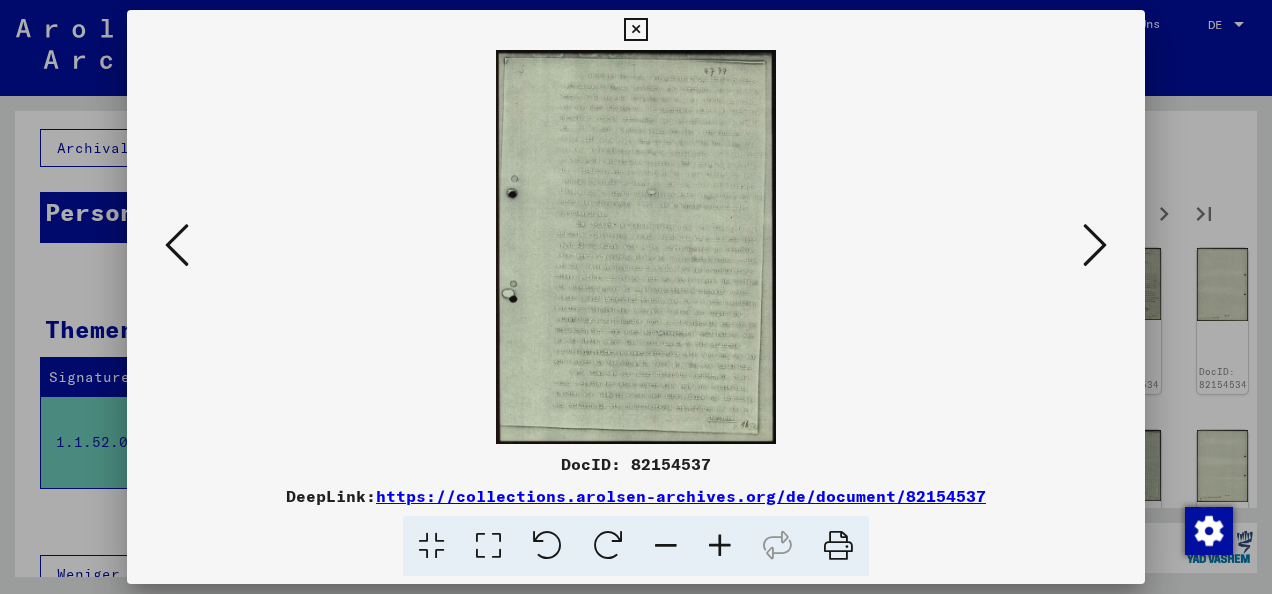 click at bounding box center [1095, 245] 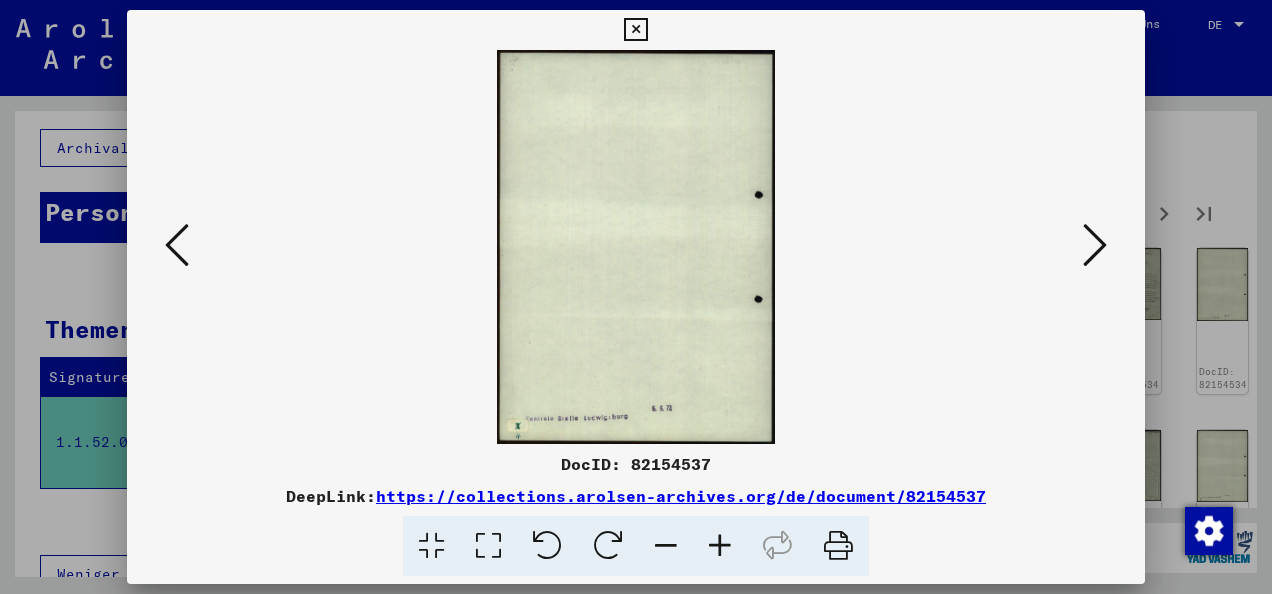 click at bounding box center [636, 297] 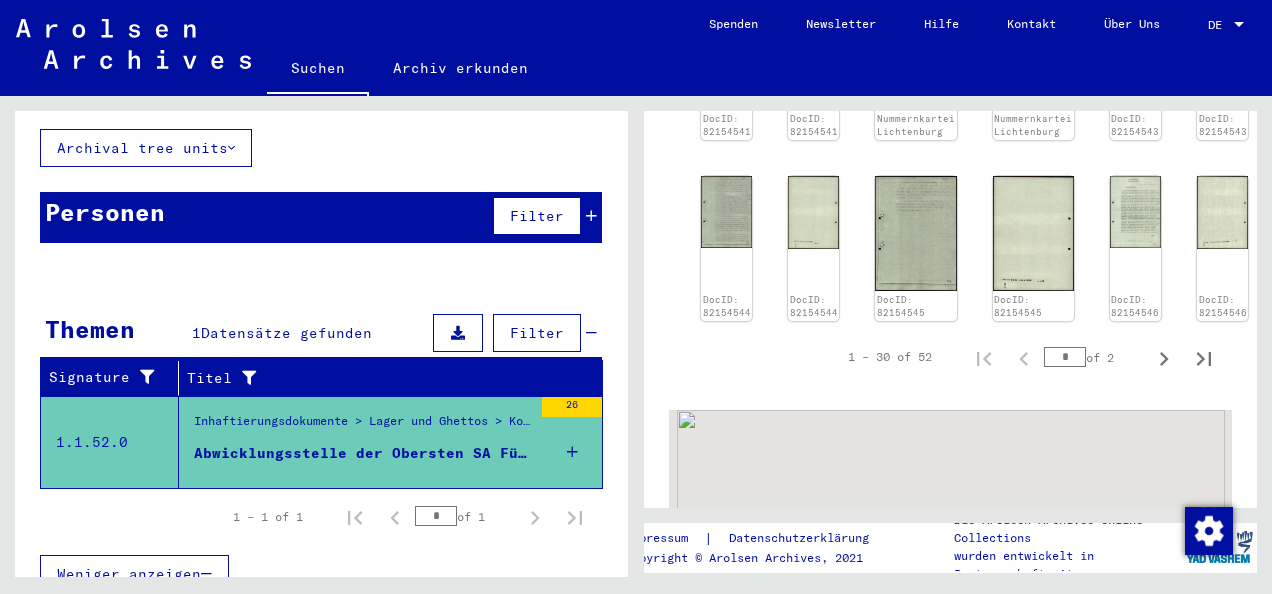 scroll, scrollTop: 1568, scrollLeft: 0, axis: vertical 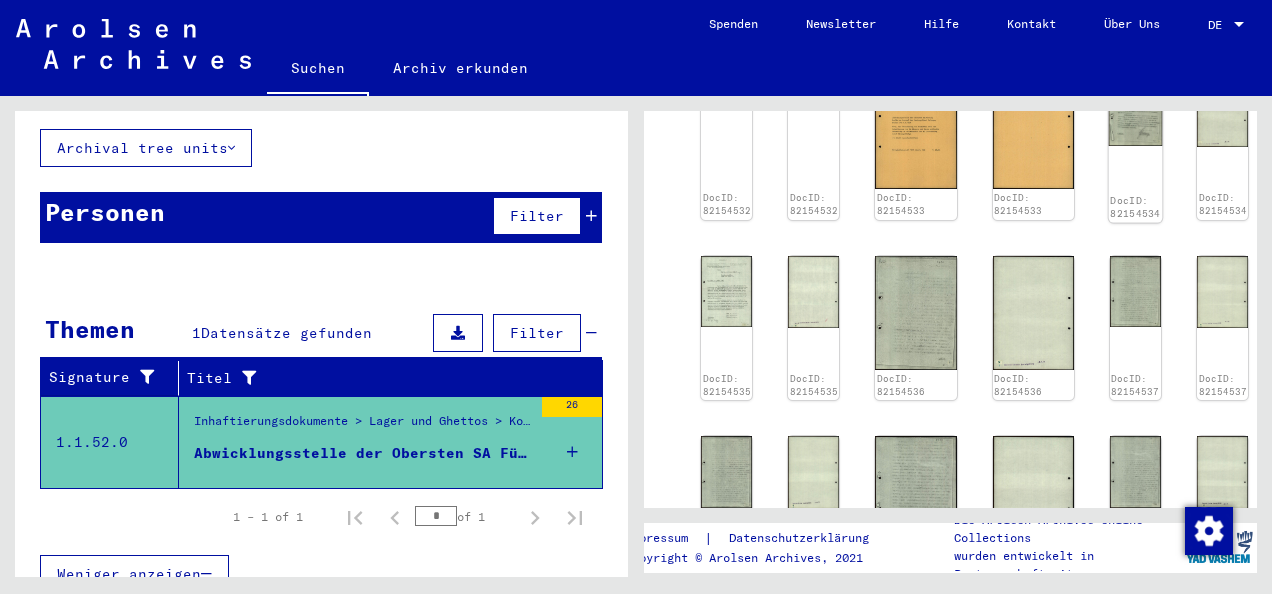click 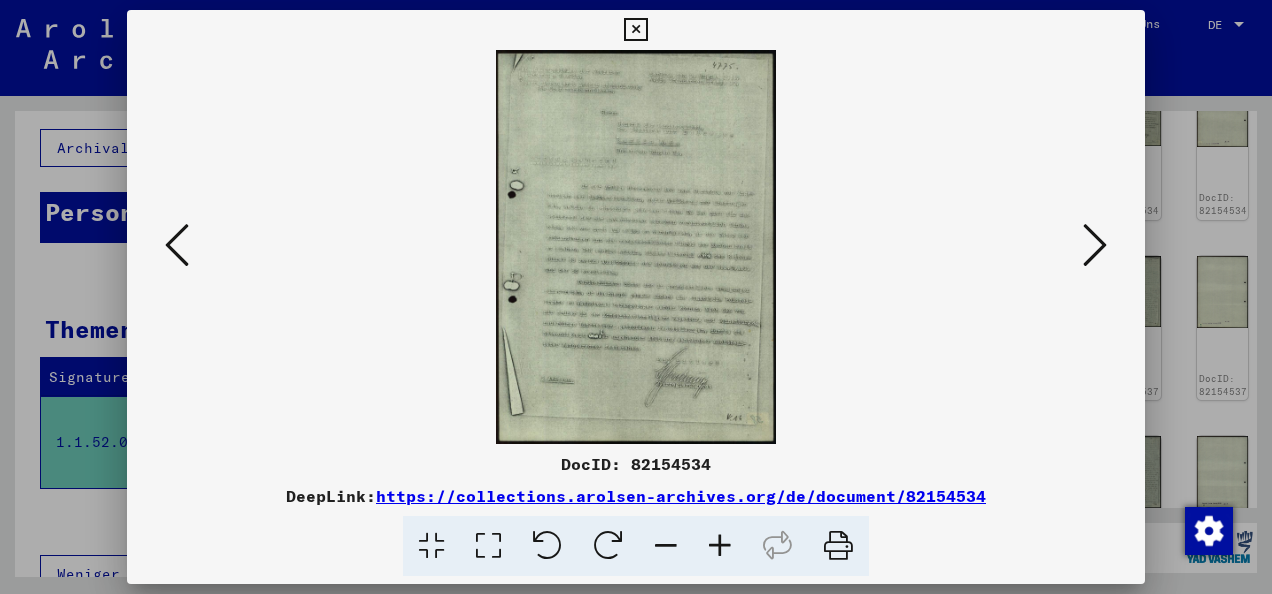 click at bounding box center [636, 247] 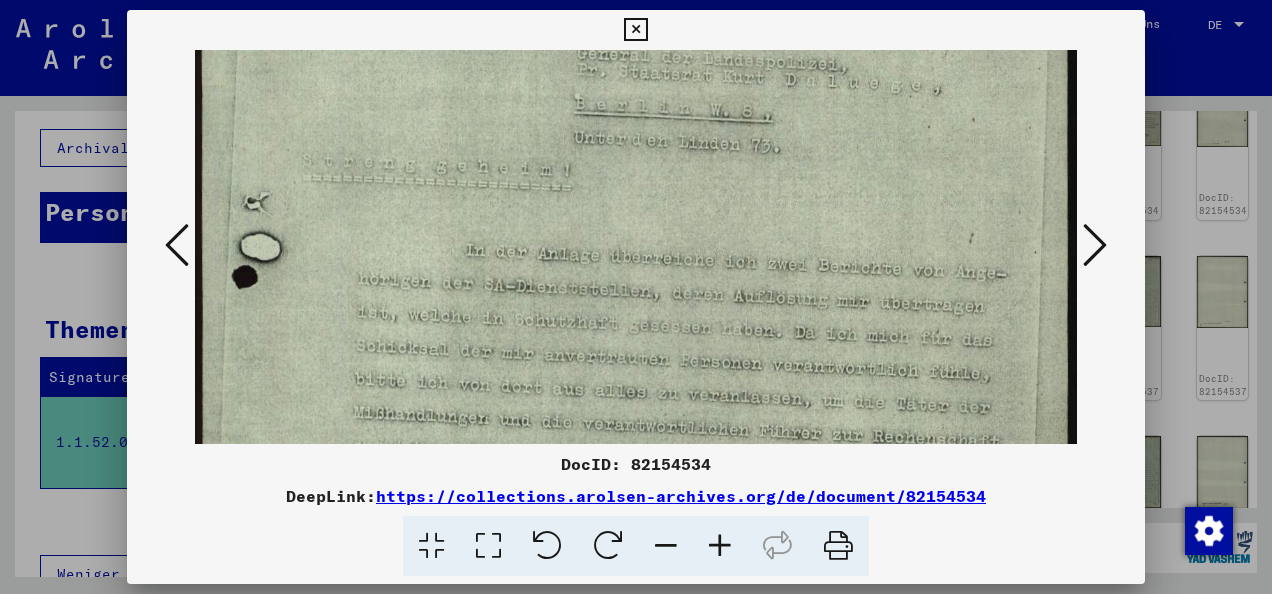 scroll, scrollTop: 235, scrollLeft: 0, axis: vertical 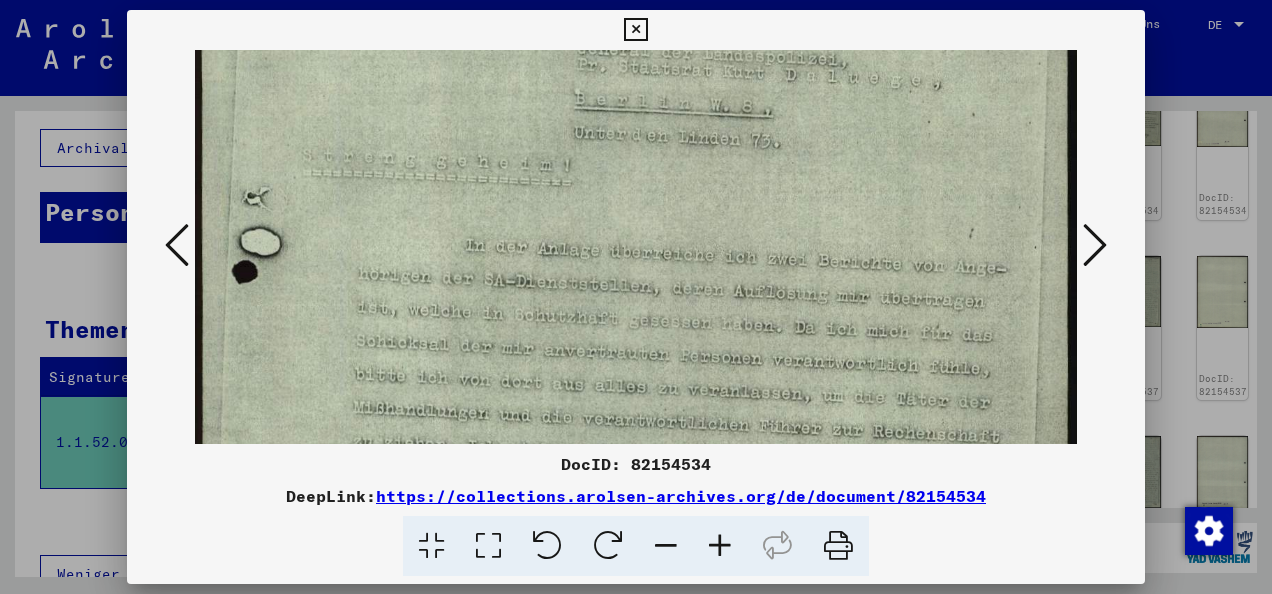 drag, startPoint x: 640, startPoint y: 301, endPoint x: 675, endPoint y: 70, distance: 233.63647 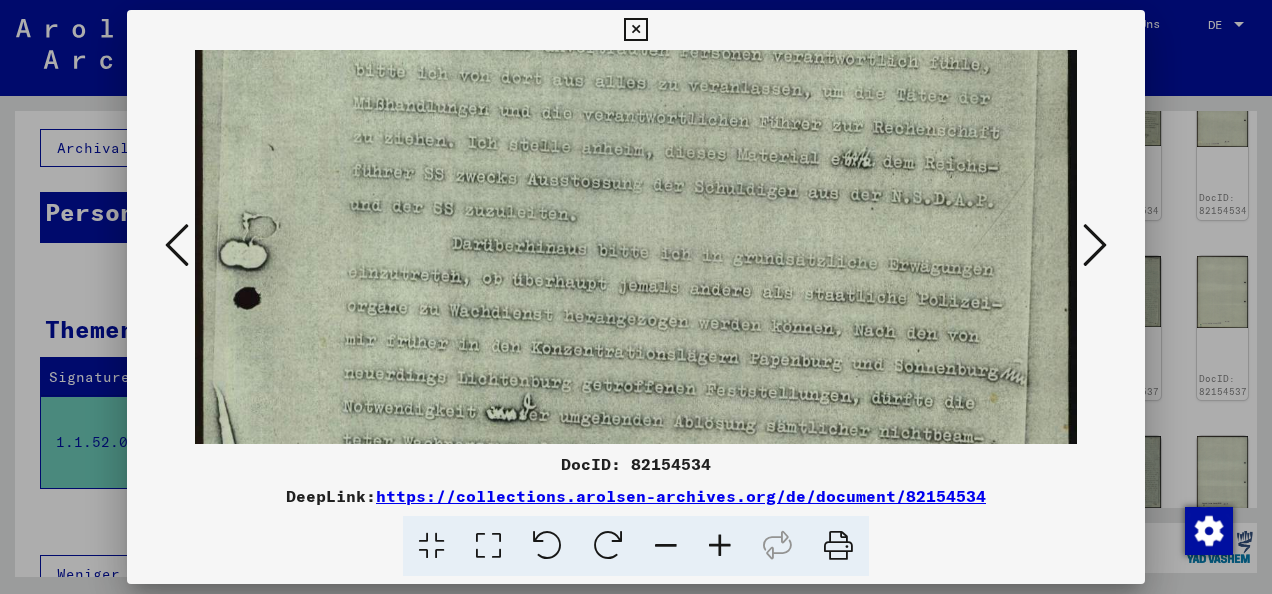 drag, startPoint x: 830, startPoint y: 321, endPoint x: 940, endPoint y: 23, distance: 317.6539 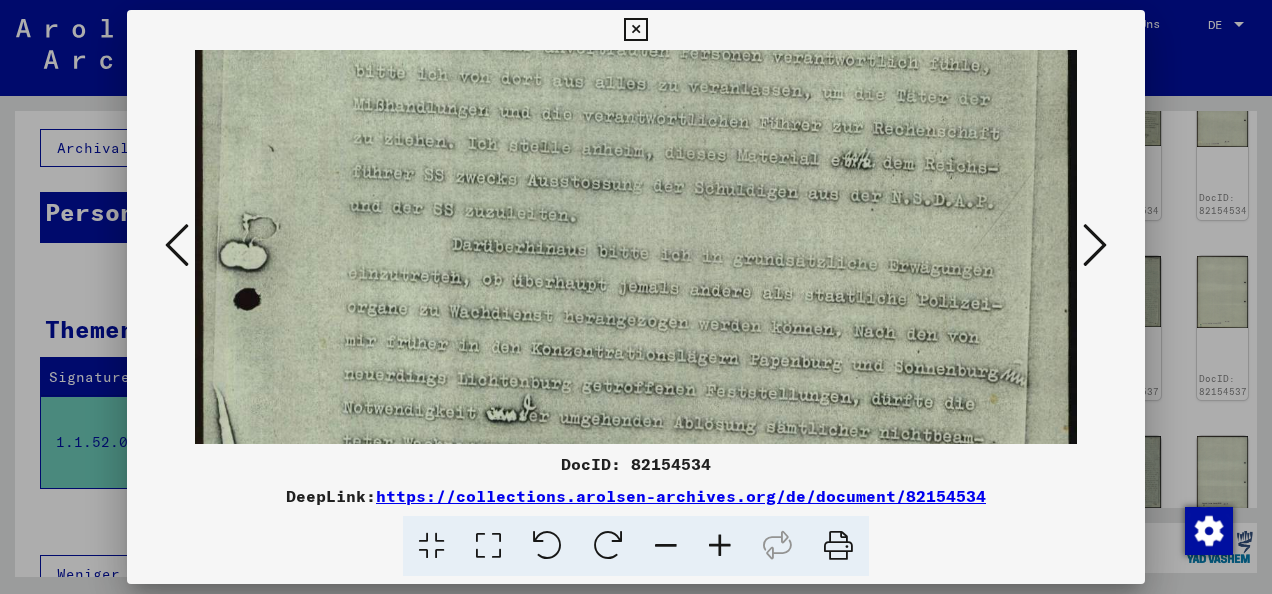 click at bounding box center [1095, 245] 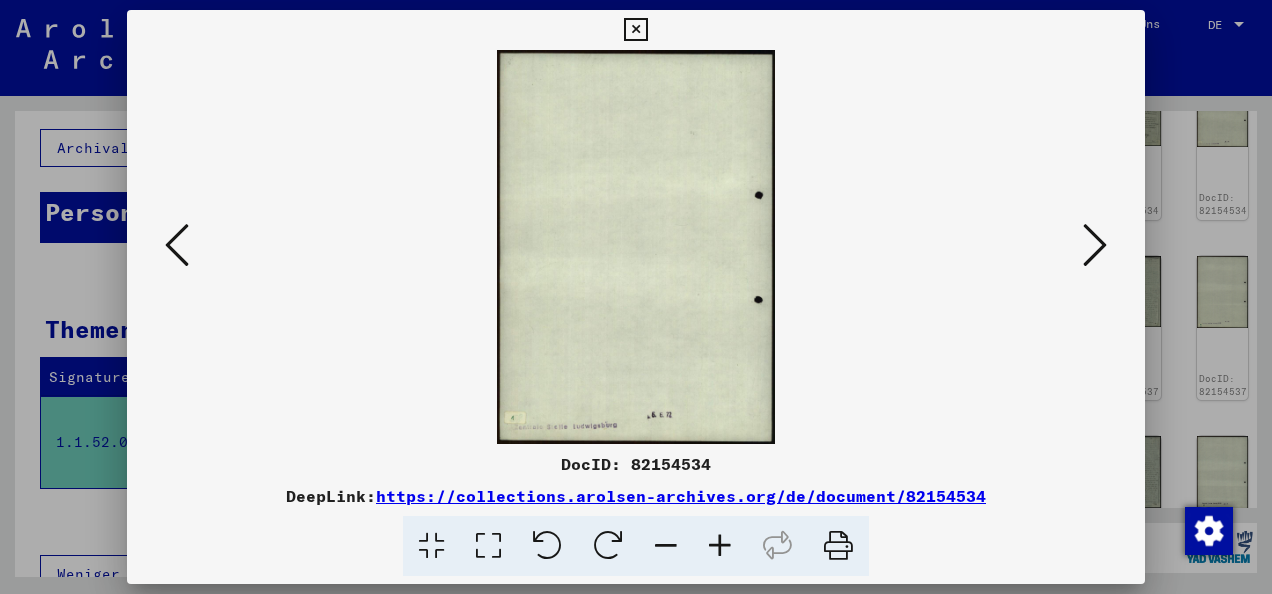 click at bounding box center [1095, 245] 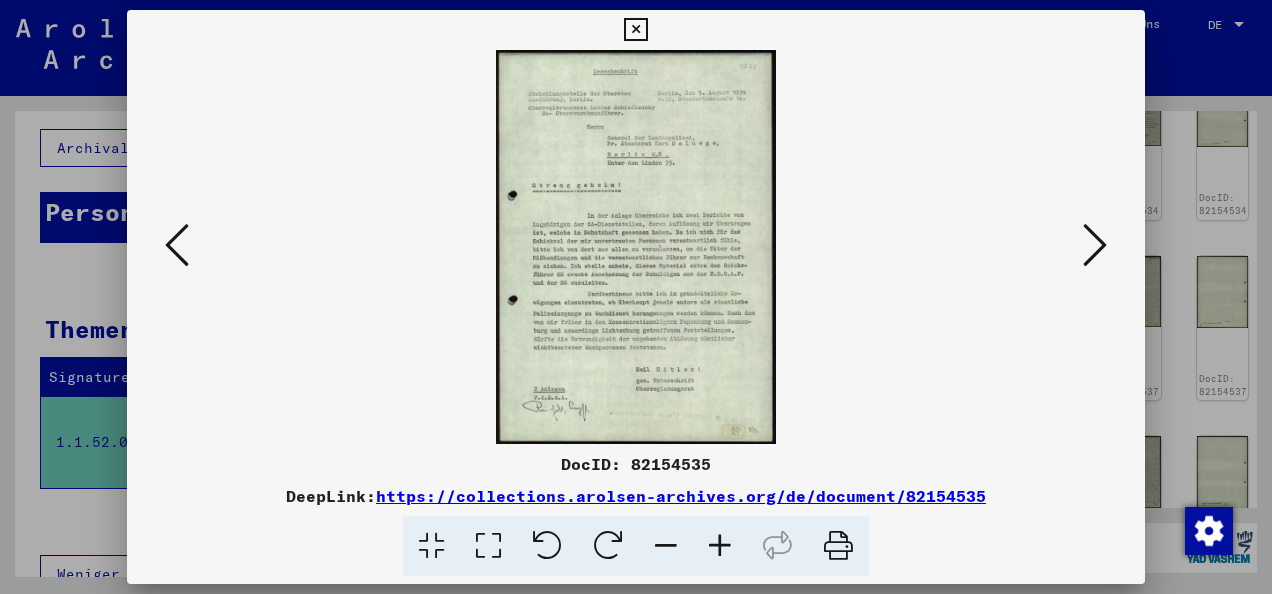 click at bounding box center [636, 247] 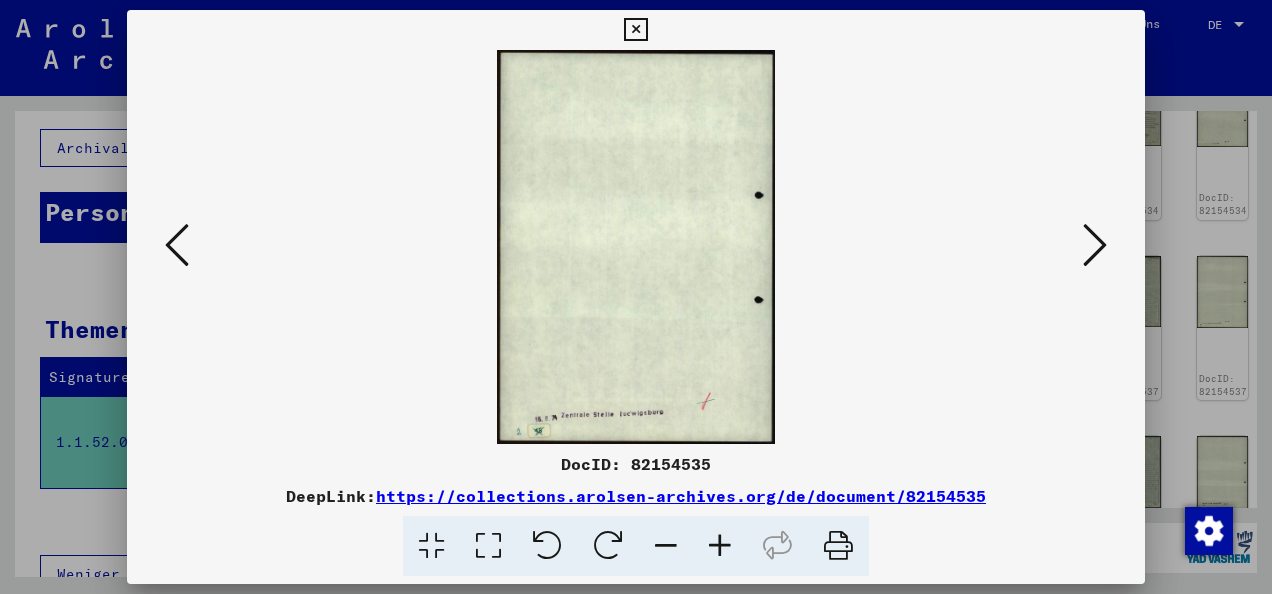 click at bounding box center (1095, 245) 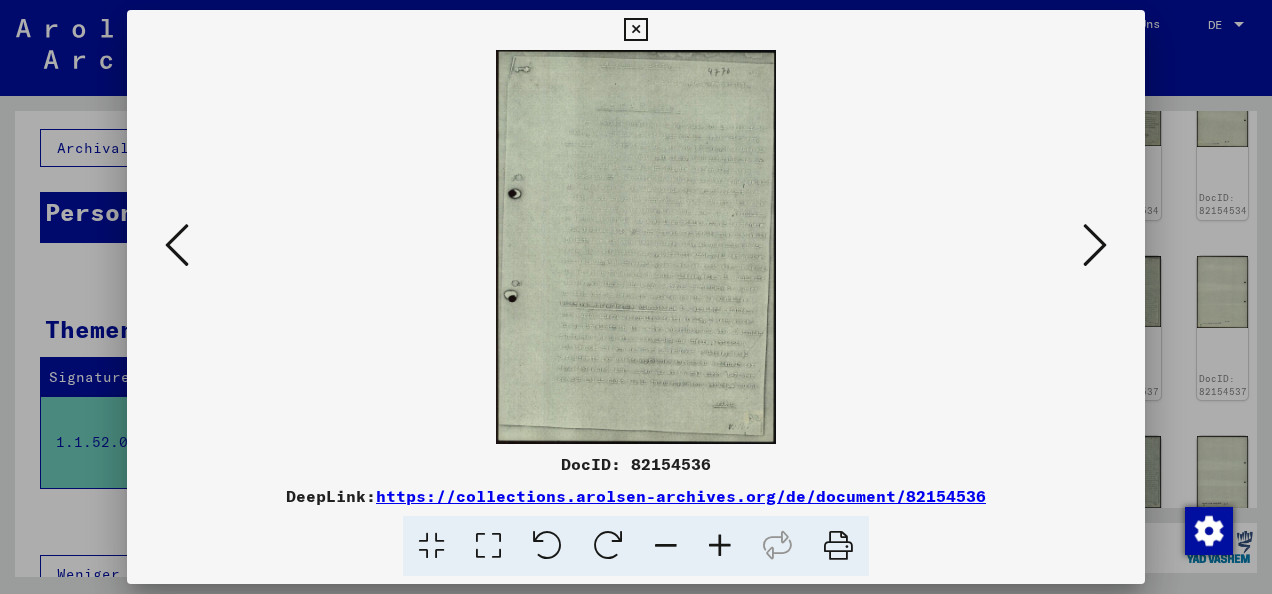 click at bounding box center [488, 546] 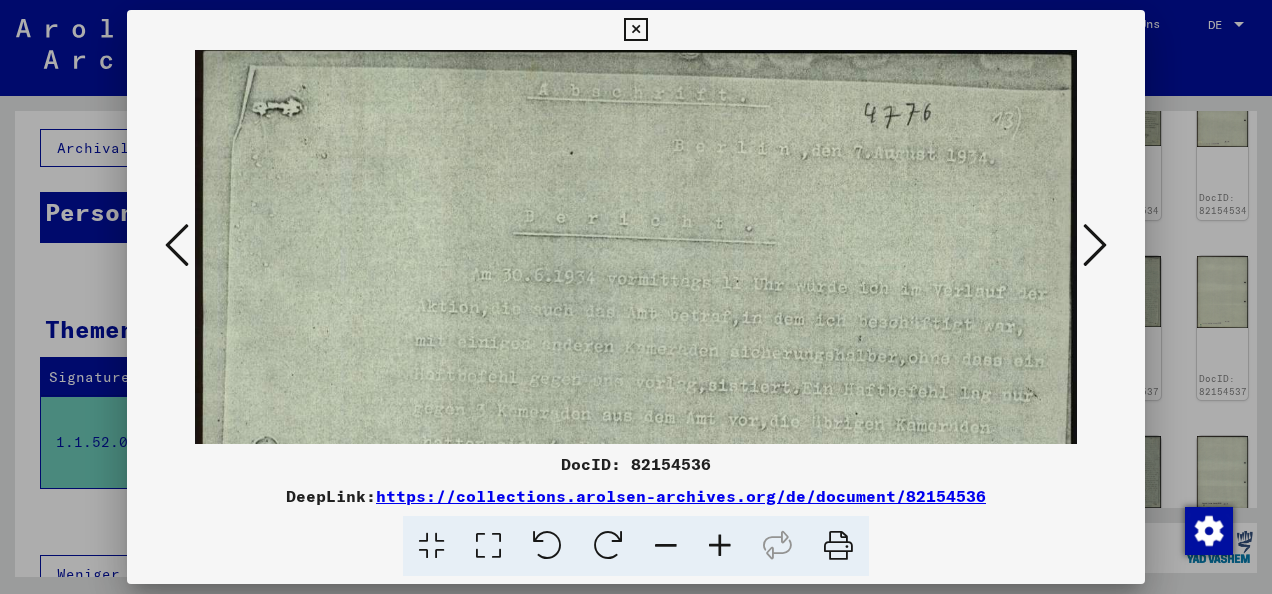 scroll, scrollTop: 3, scrollLeft: 0, axis: vertical 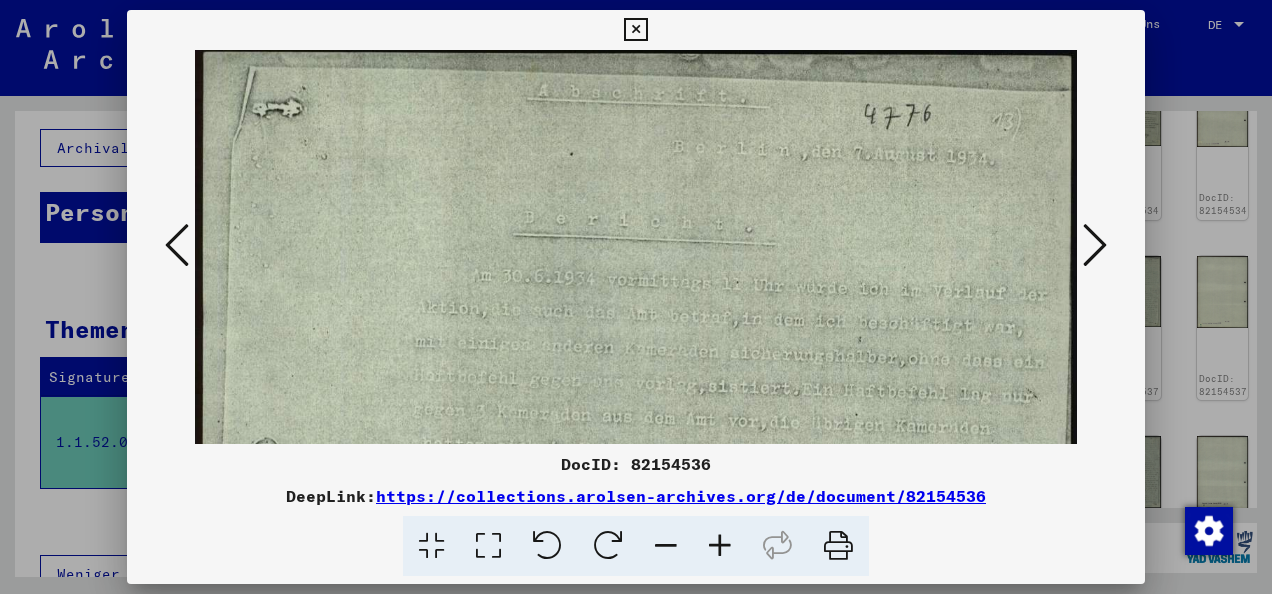 drag, startPoint x: 650, startPoint y: 303, endPoint x: 668, endPoint y: 303, distance: 18 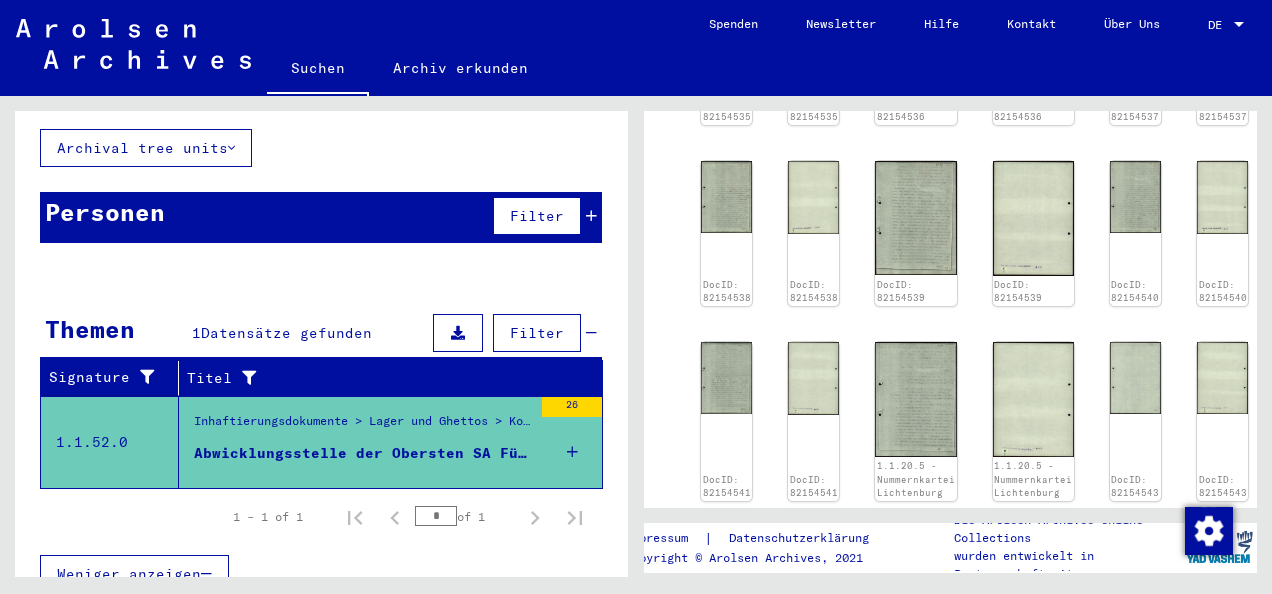 scroll, scrollTop: 1139, scrollLeft: 0, axis: vertical 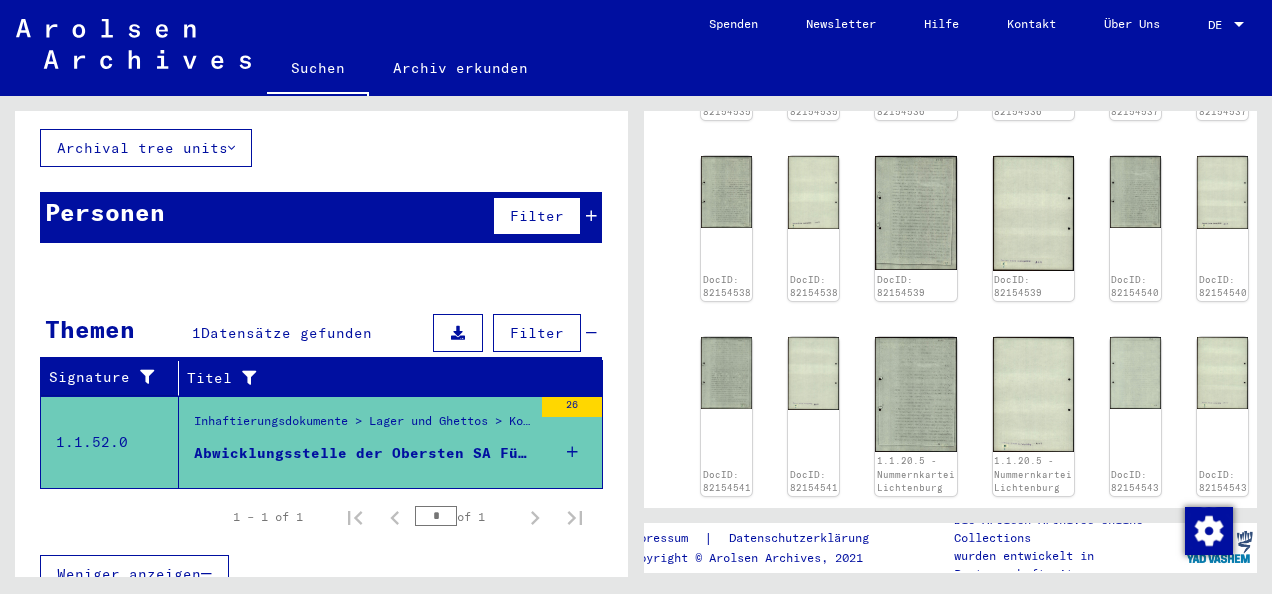 click 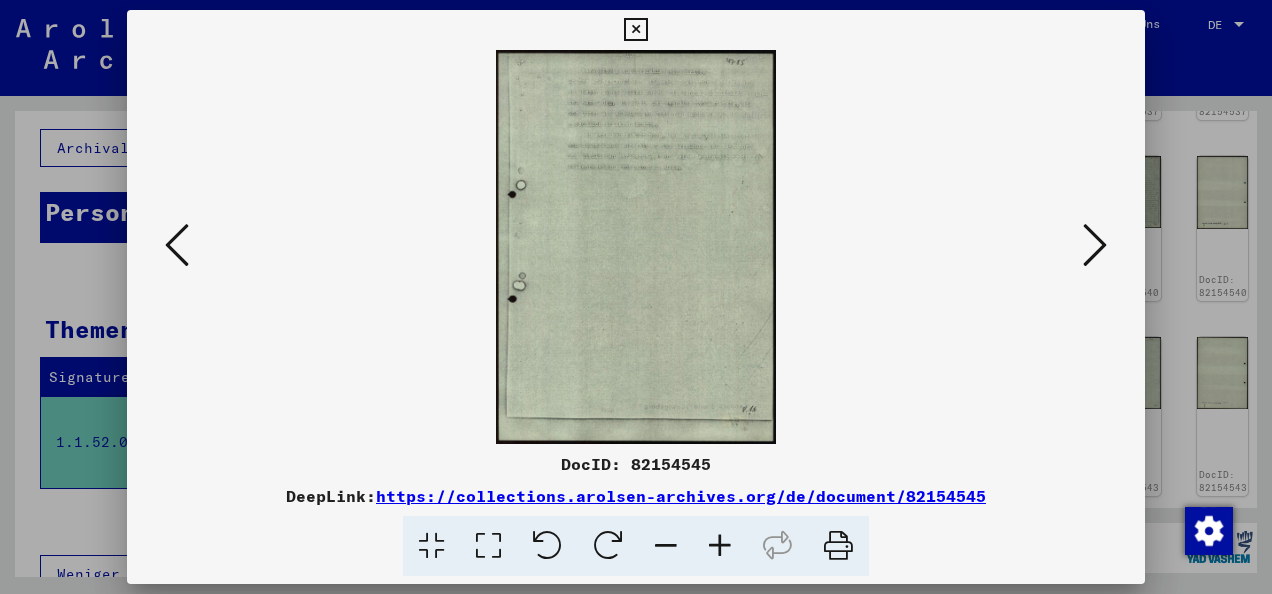 click at bounding box center (636, 247) 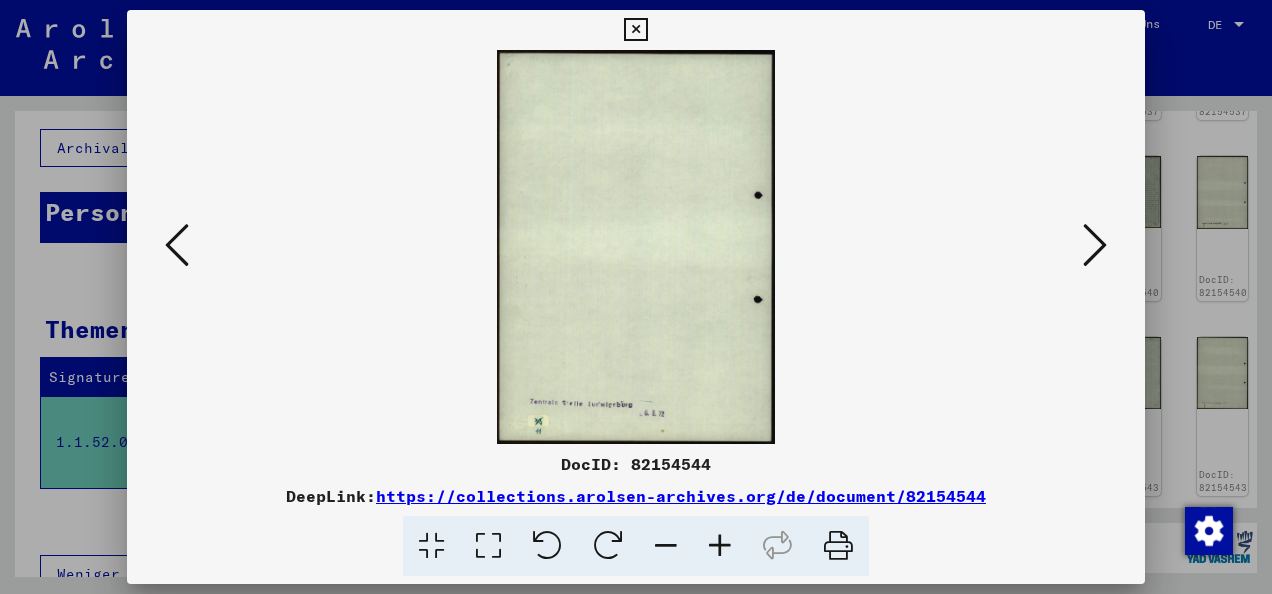 click at bounding box center [177, 245] 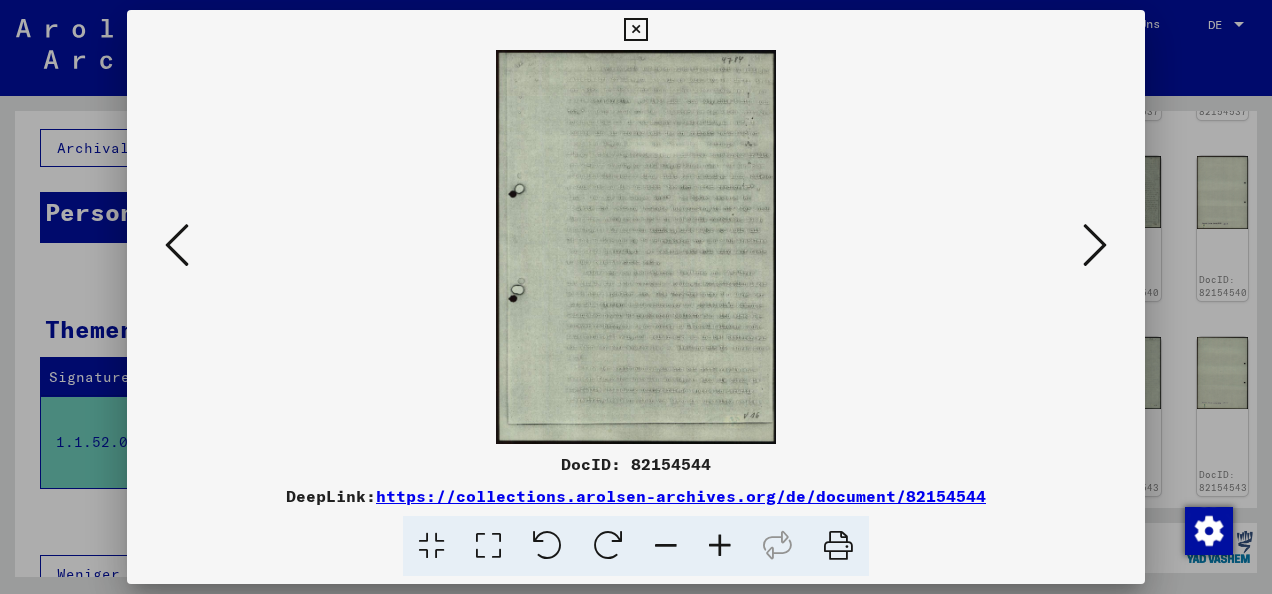 click at bounding box center [177, 245] 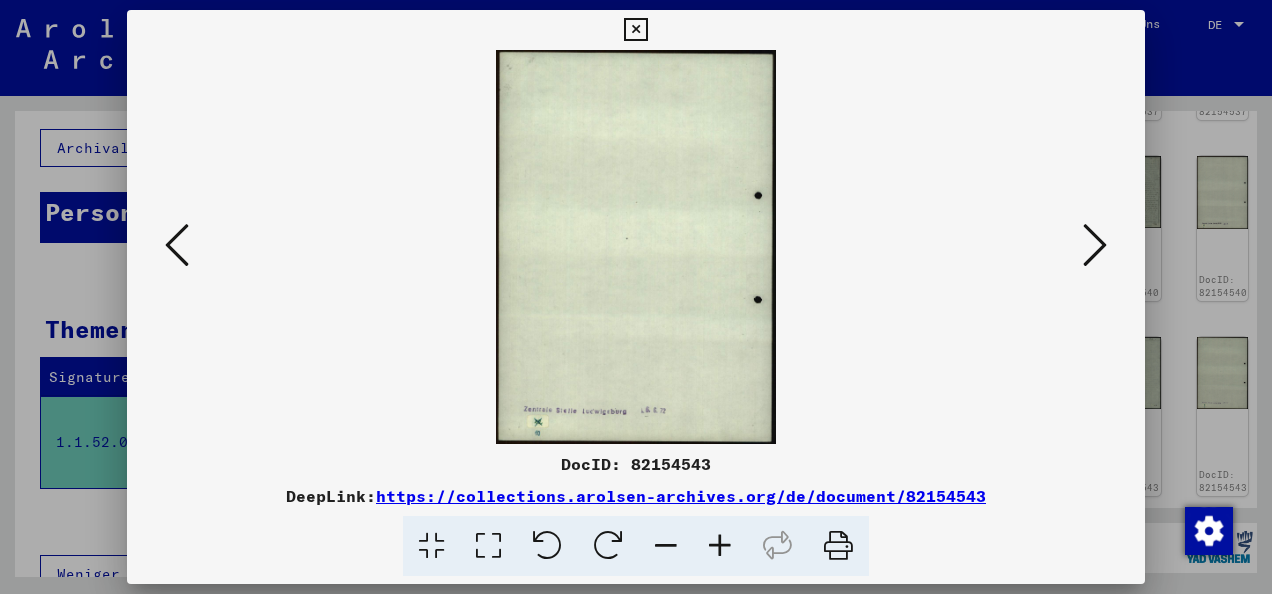 click at bounding box center [177, 245] 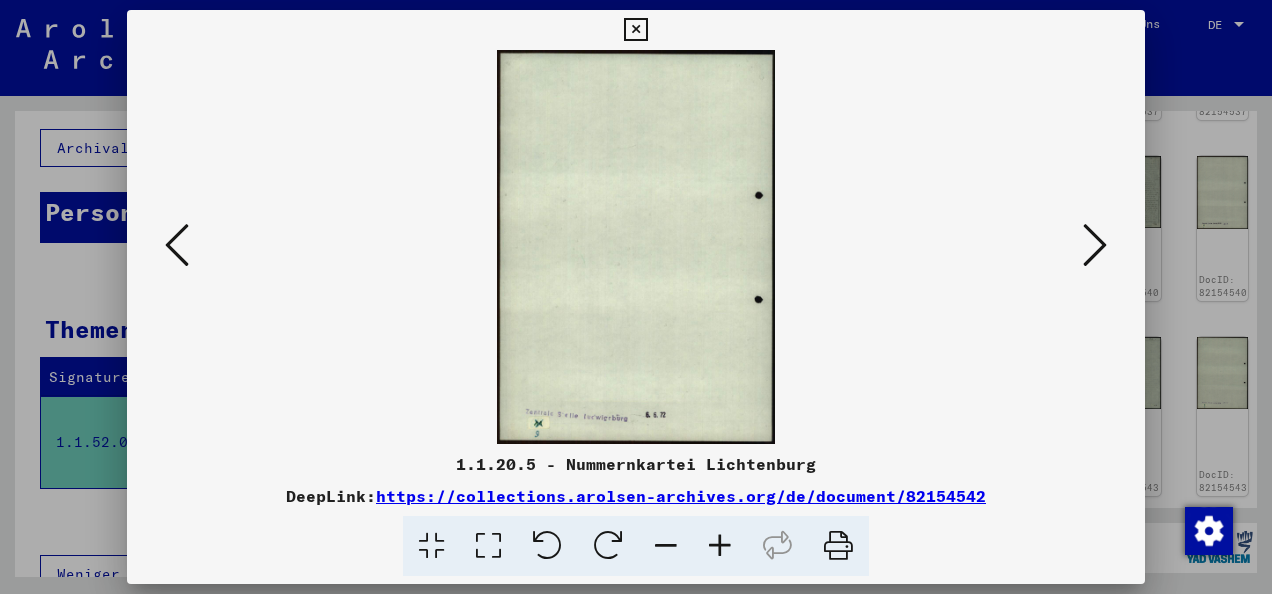 click at bounding box center (177, 245) 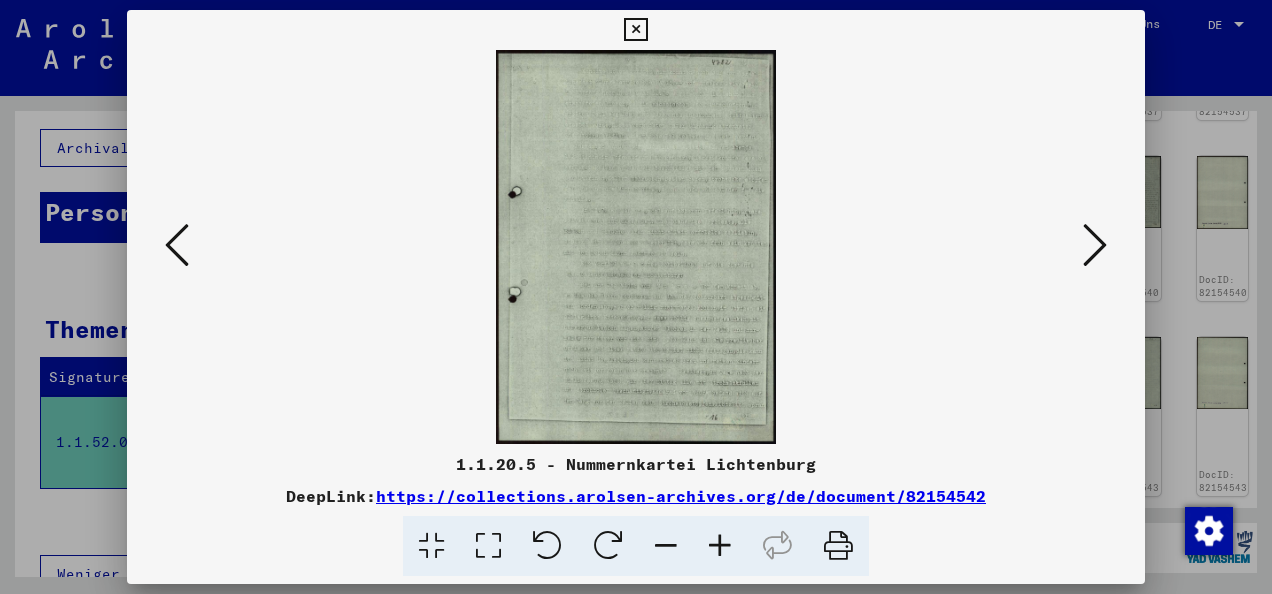 drag, startPoint x: 167, startPoint y: 232, endPoint x: 1021, endPoint y: 218, distance: 854.11475 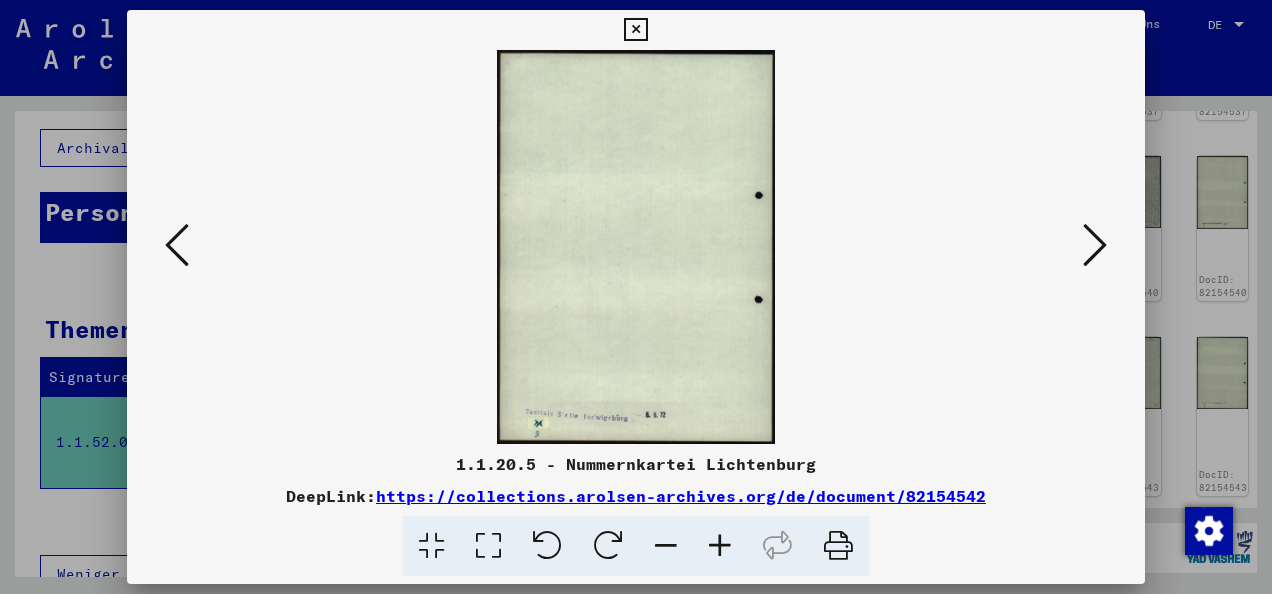 click at bounding box center [1095, 245] 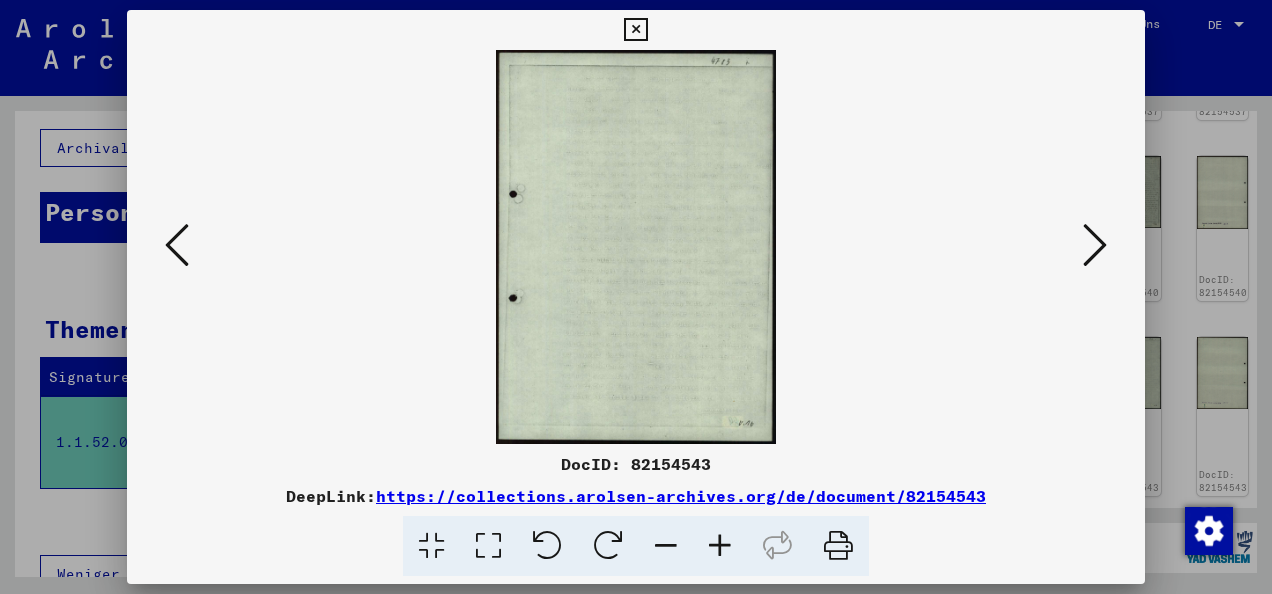 click at bounding box center [1095, 245] 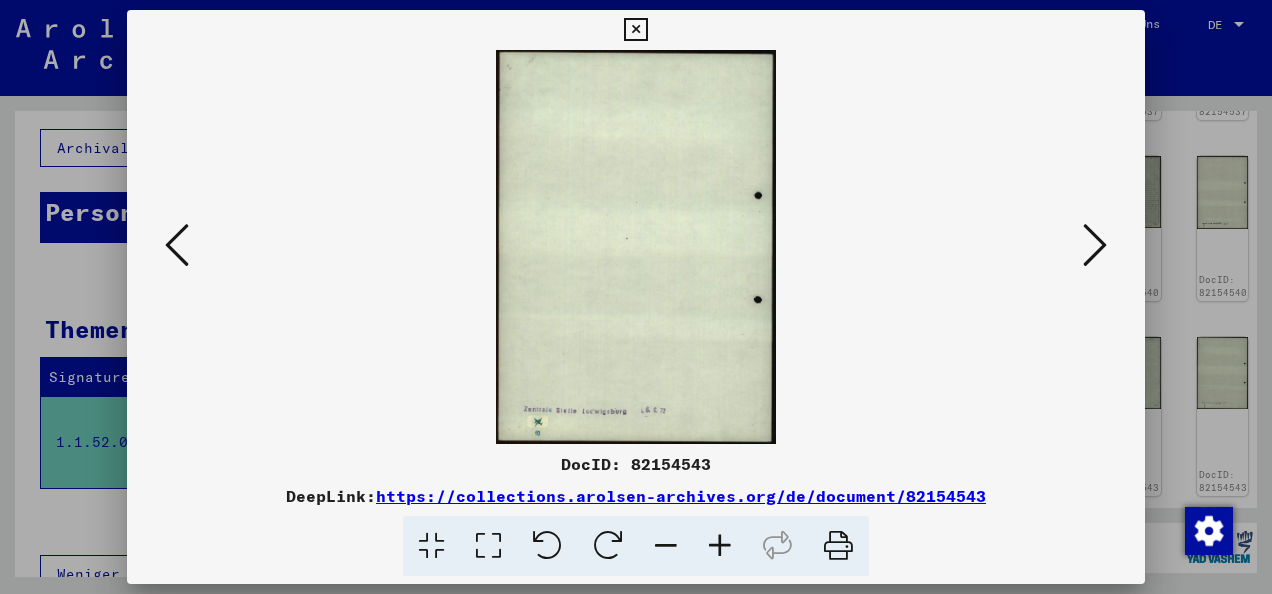 click at bounding box center [1095, 245] 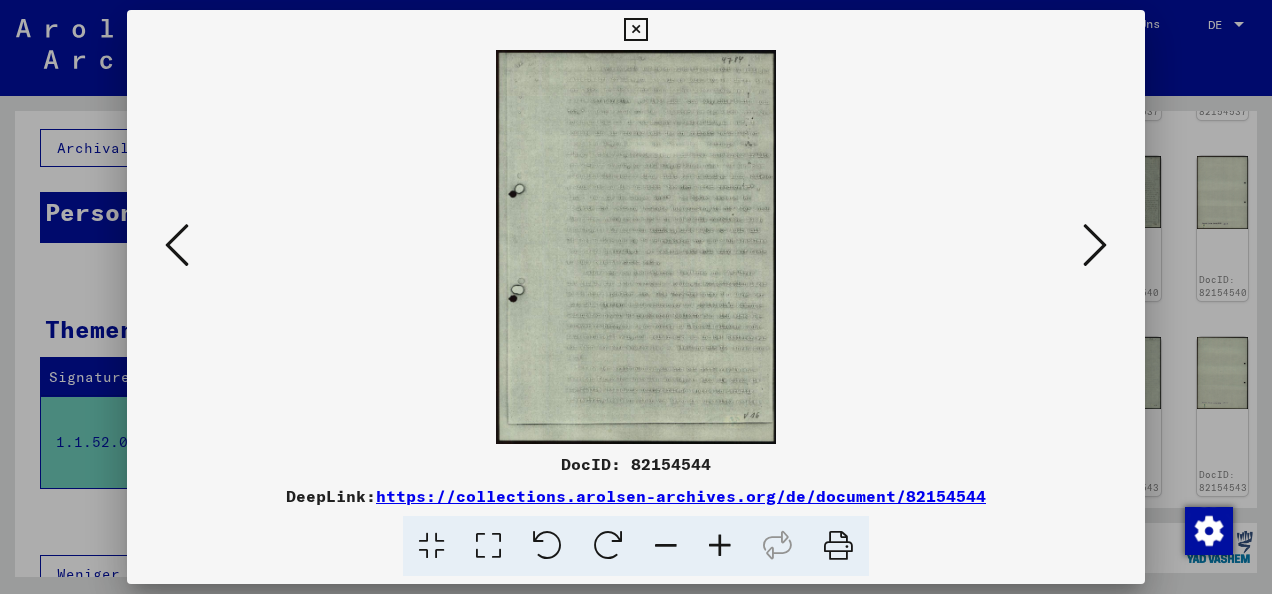 click at bounding box center [1095, 245] 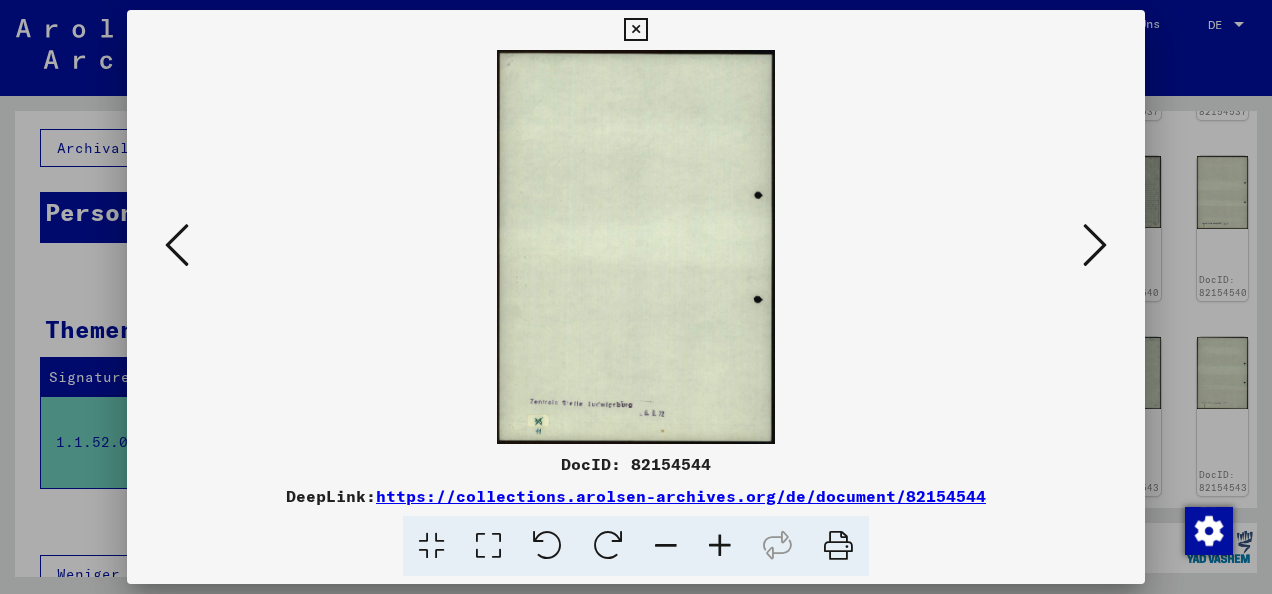 click at bounding box center [1095, 245] 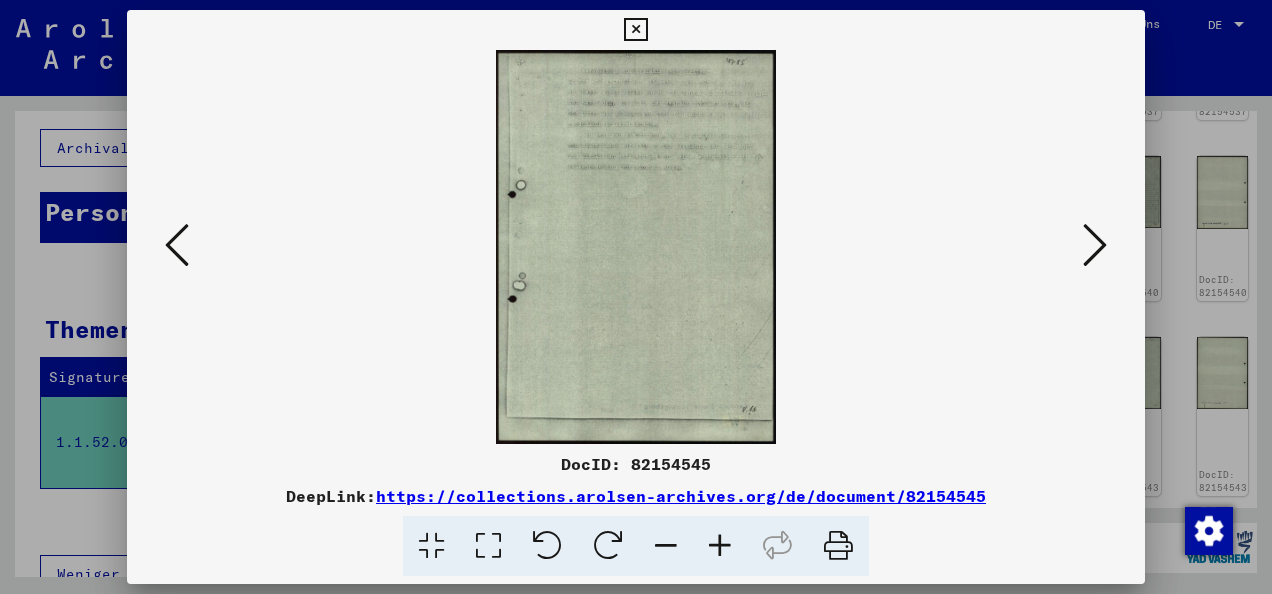 click at bounding box center [636, 247] 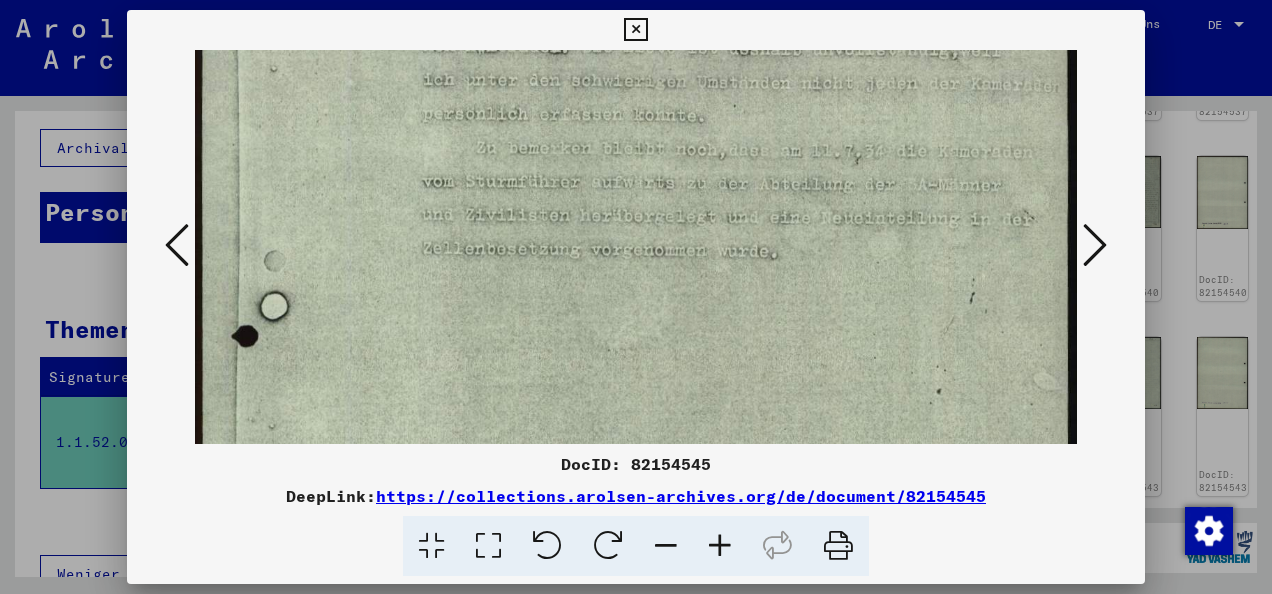 scroll, scrollTop: 172, scrollLeft: 0, axis: vertical 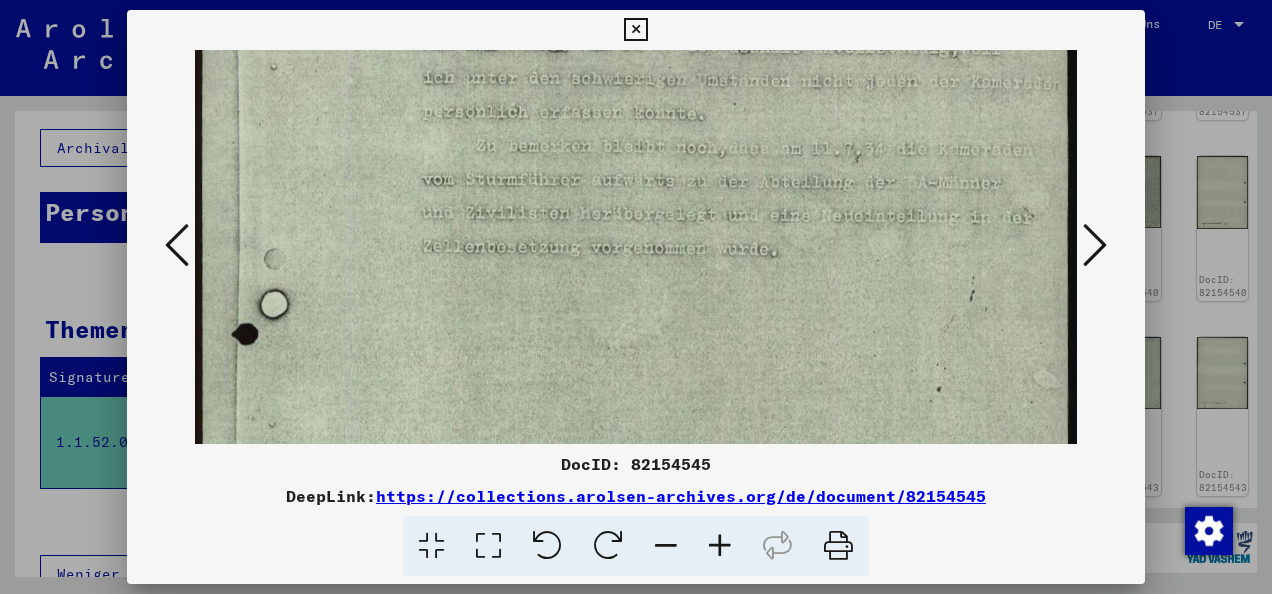 drag, startPoint x: 646, startPoint y: 284, endPoint x: 652, endPoint y: 115, distance: 169.10648 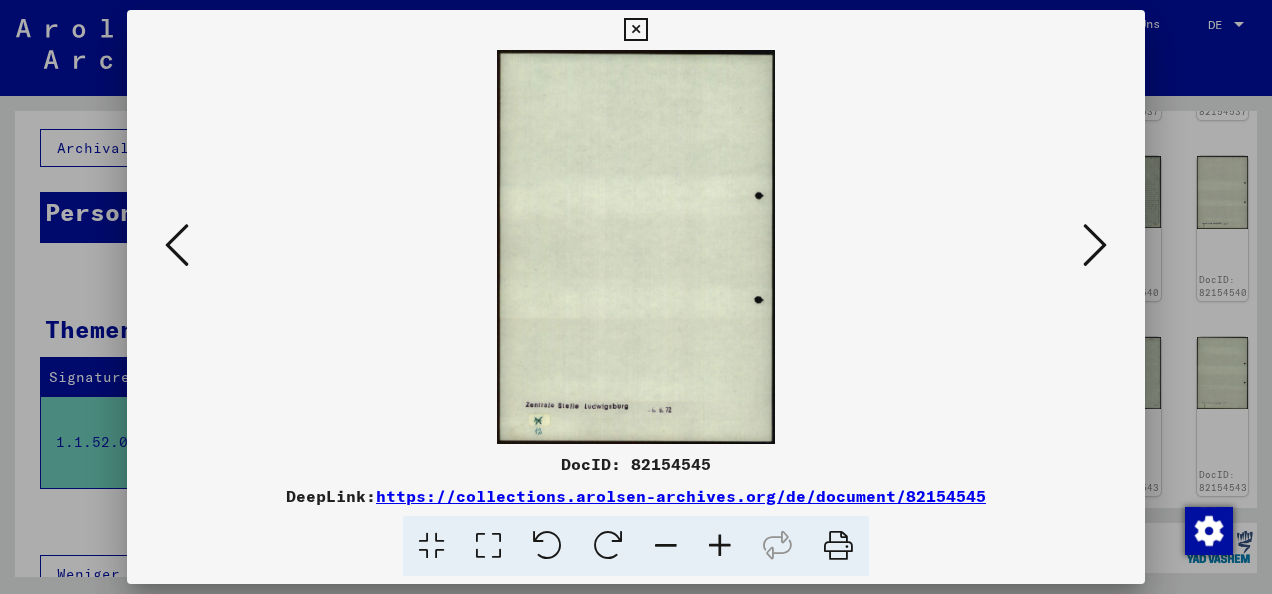 click at bounding box center (1095, 245) 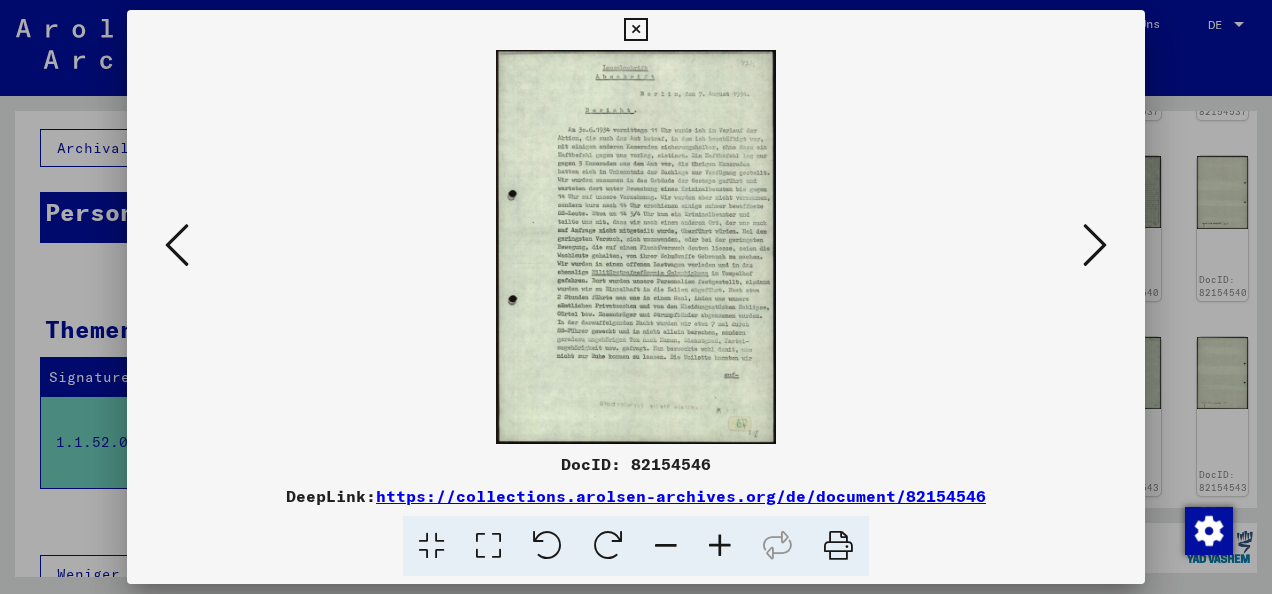 click at bounding box center (636, 247) 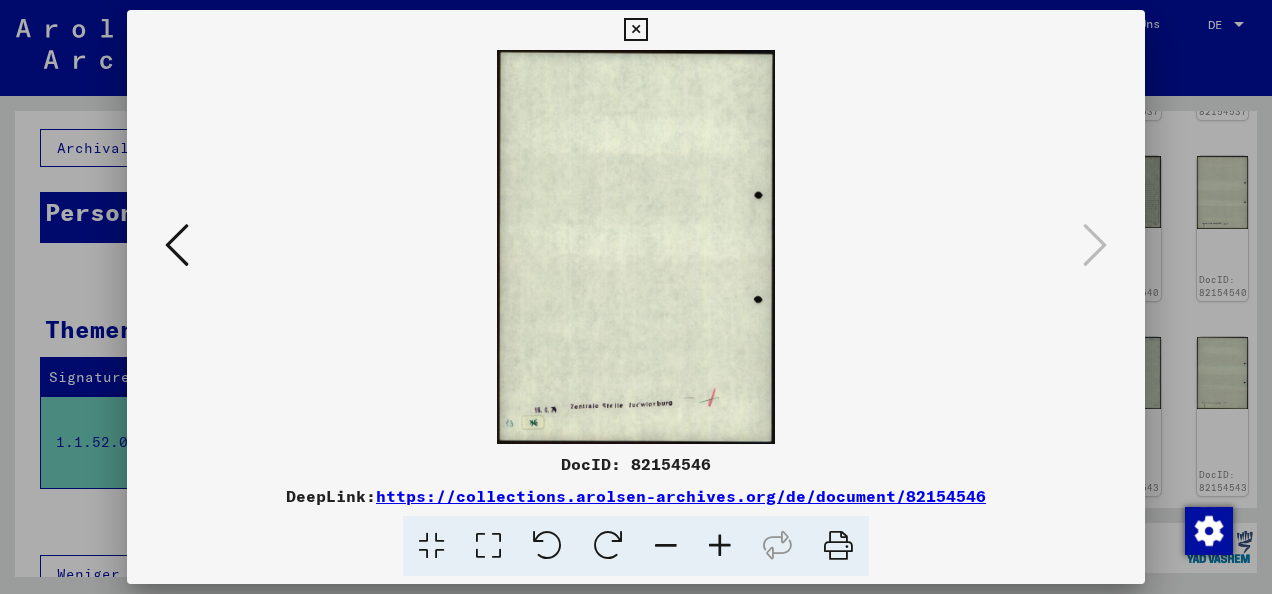 click at bounding box center [636, 297] 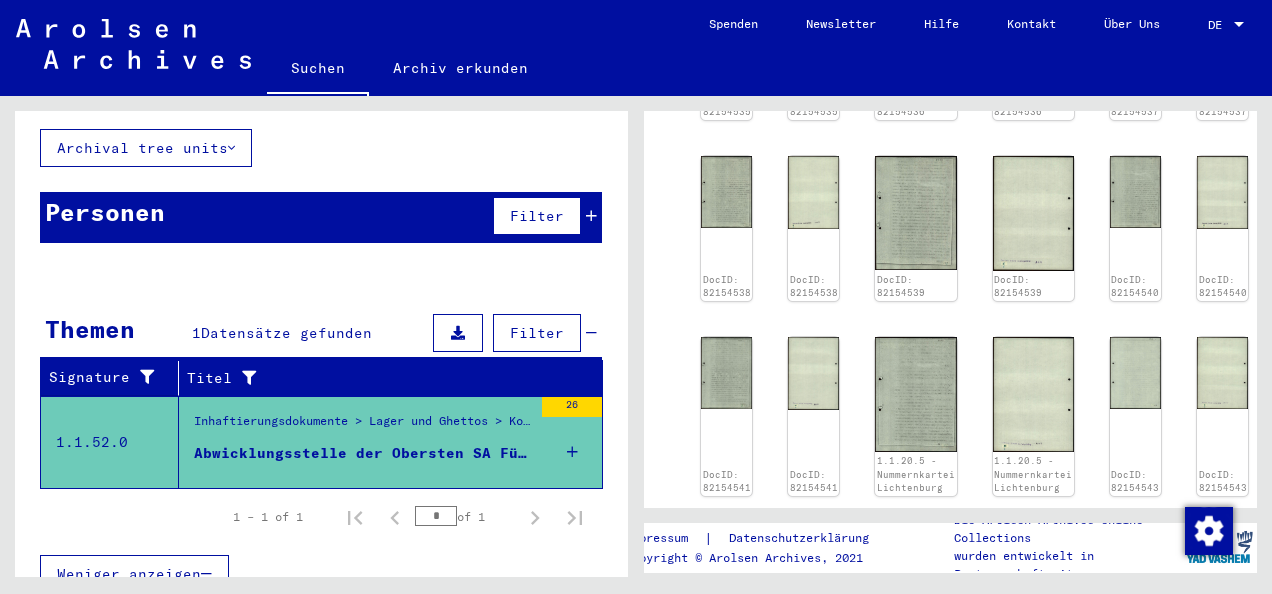 scroll, scrollTop: 1309, scrollLeft: 0, axis: vertical 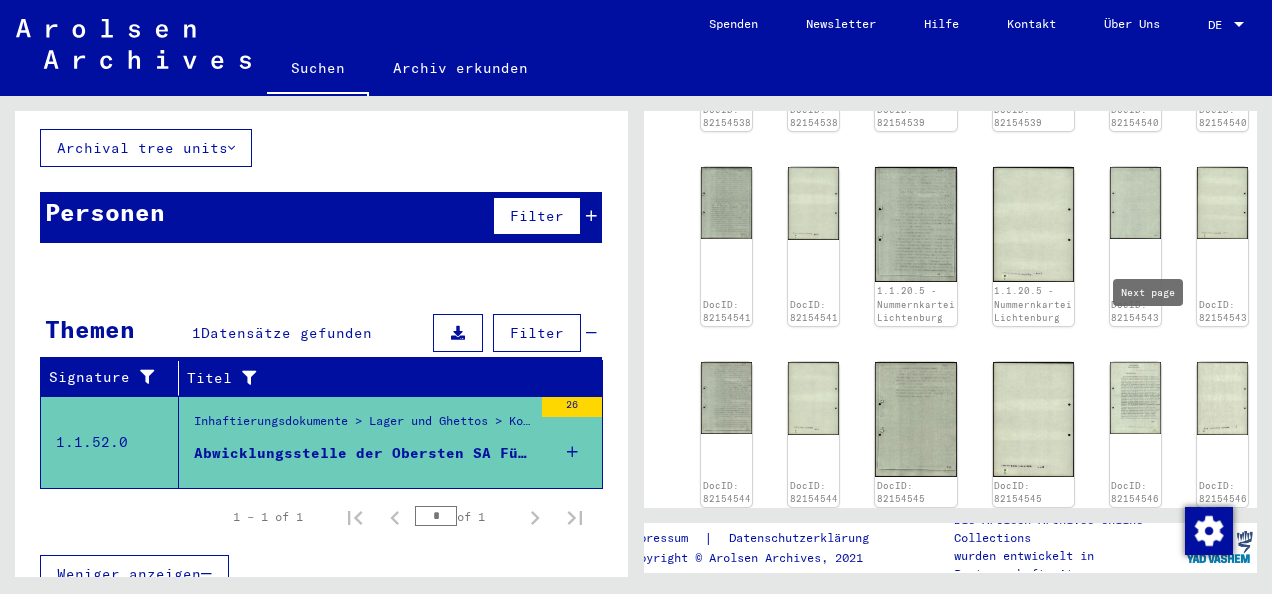 click 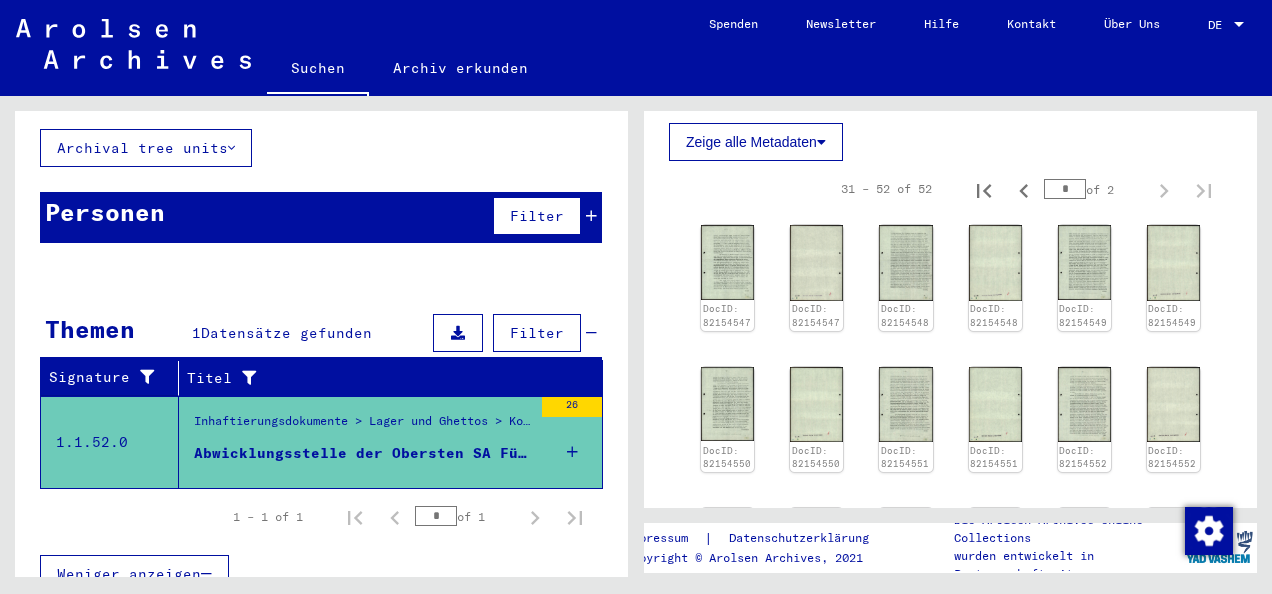 scroll, scrollTop: 773, scrollLeft: 0, axis: vertical 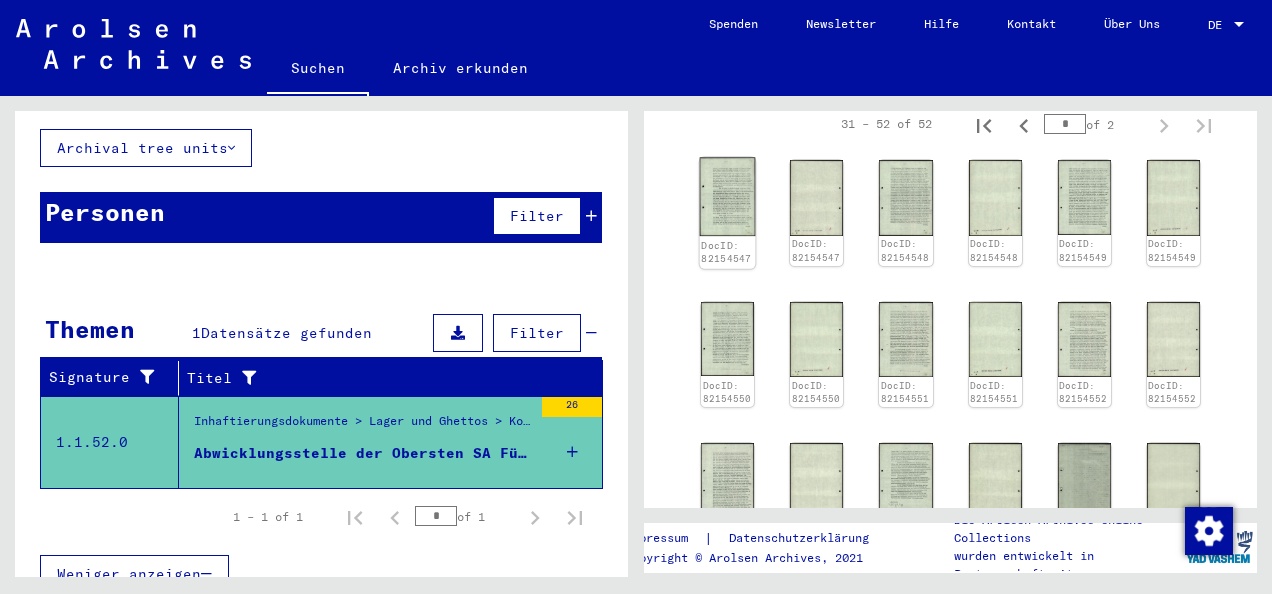 click 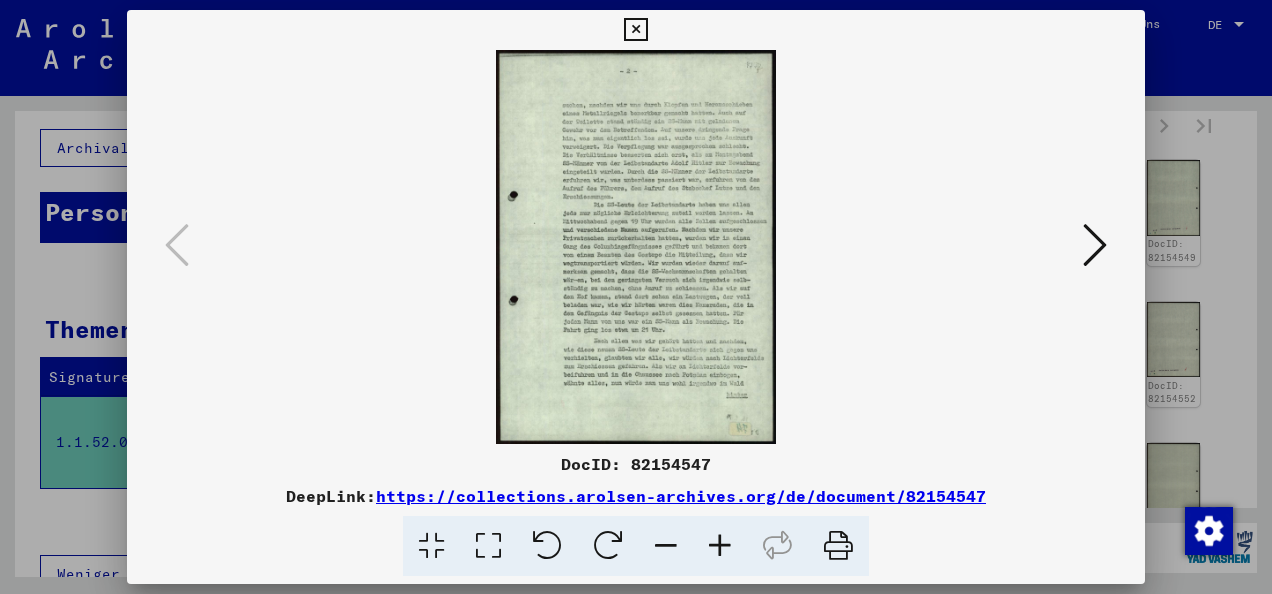 click at bounding box center [1095, 245] 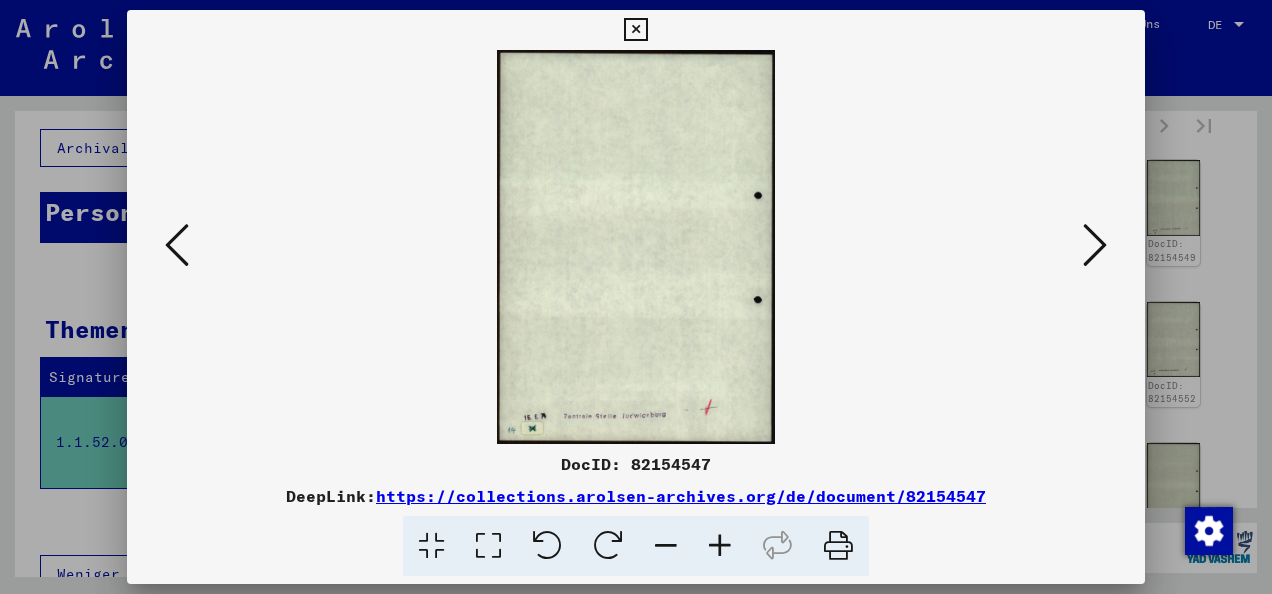 click at bounding box center (1095, 245) 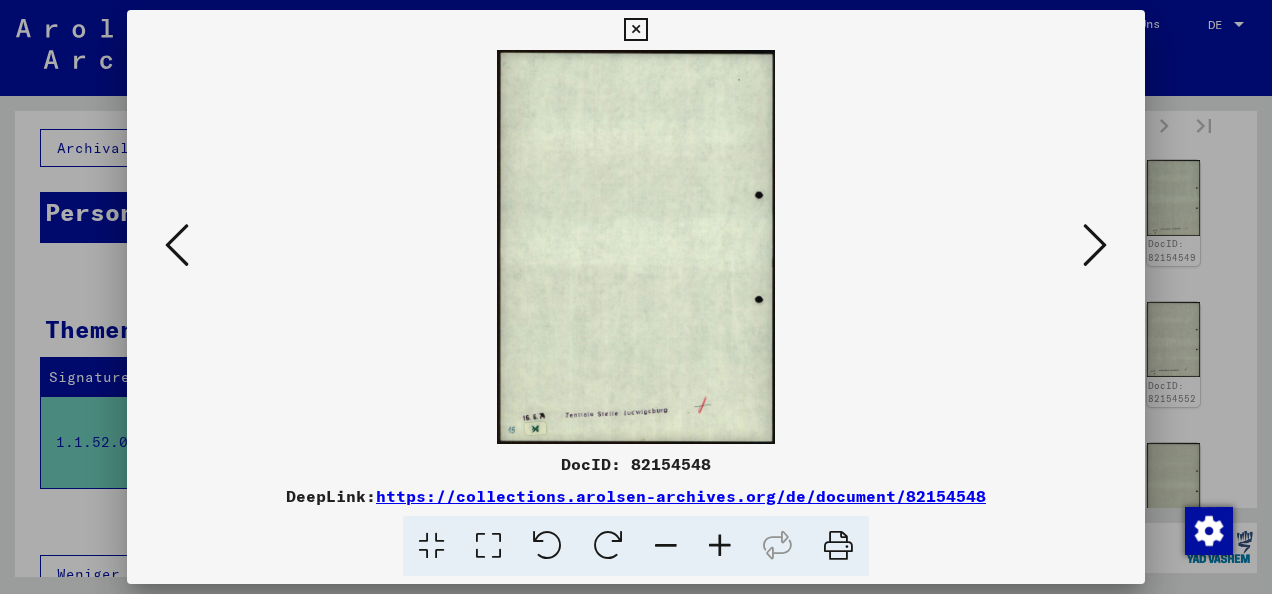 click at bounding box center (1095, 245) 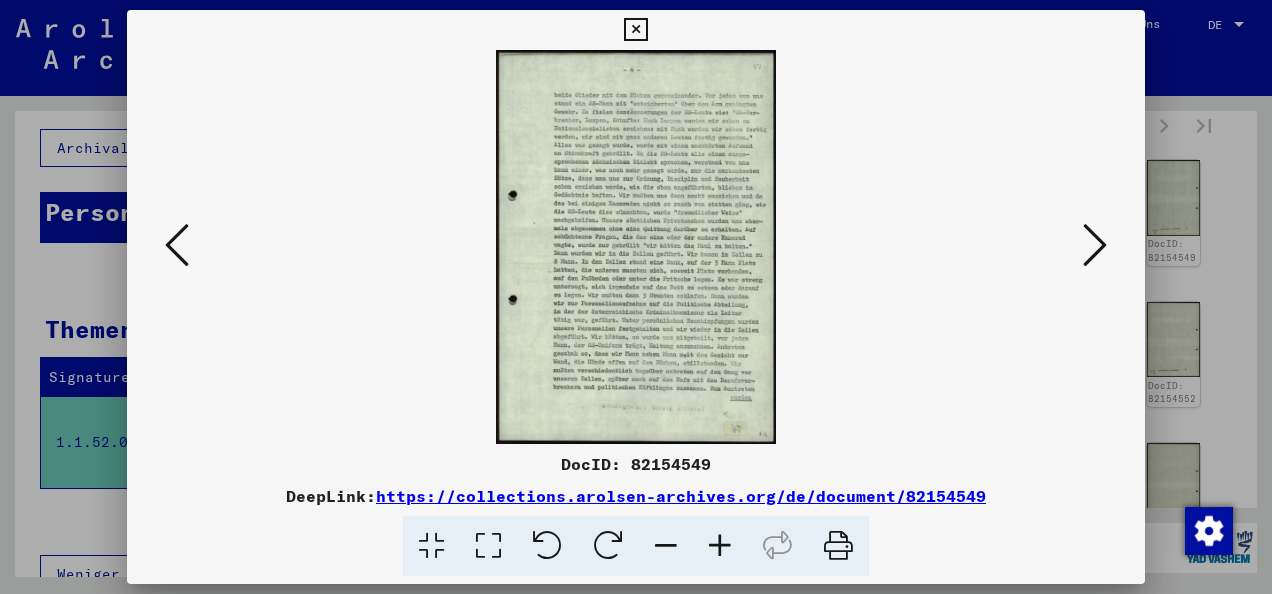 click at bounding box center [1095, 245] 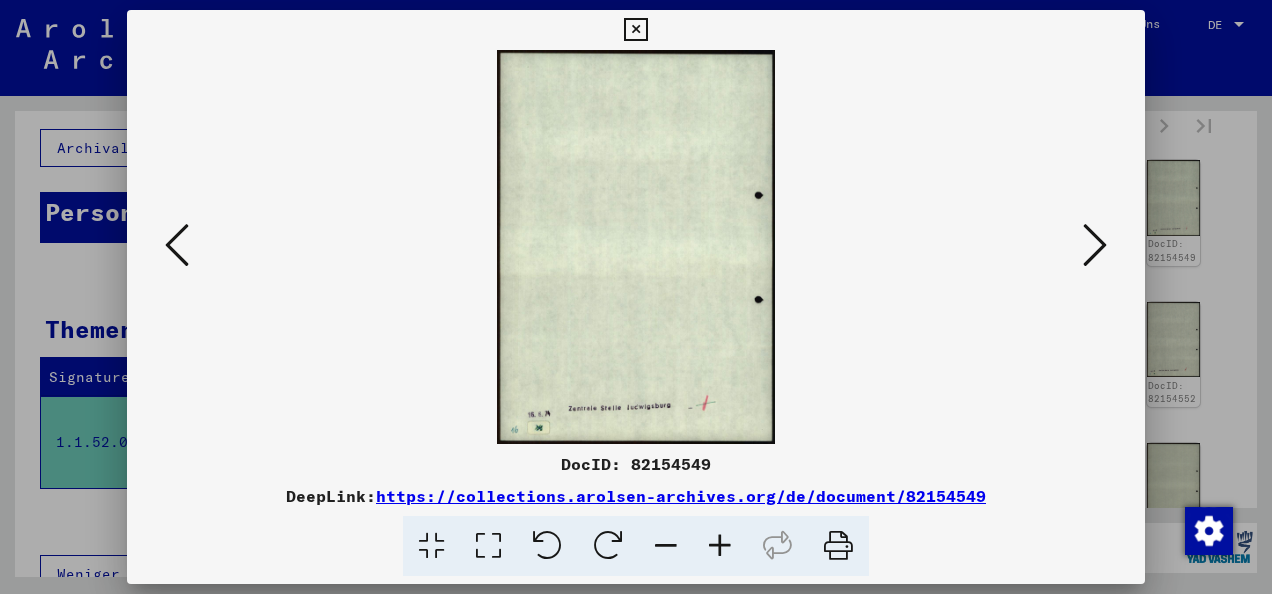 click at bounding box center [1095, 245] 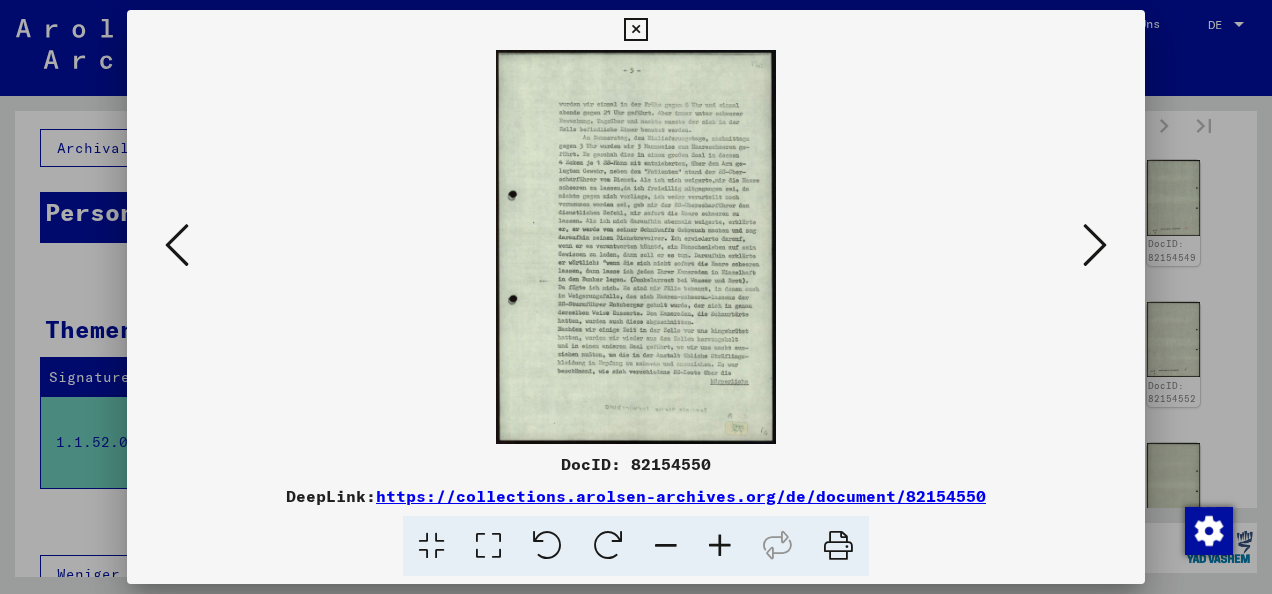 click at bounding box center (1095, 245) 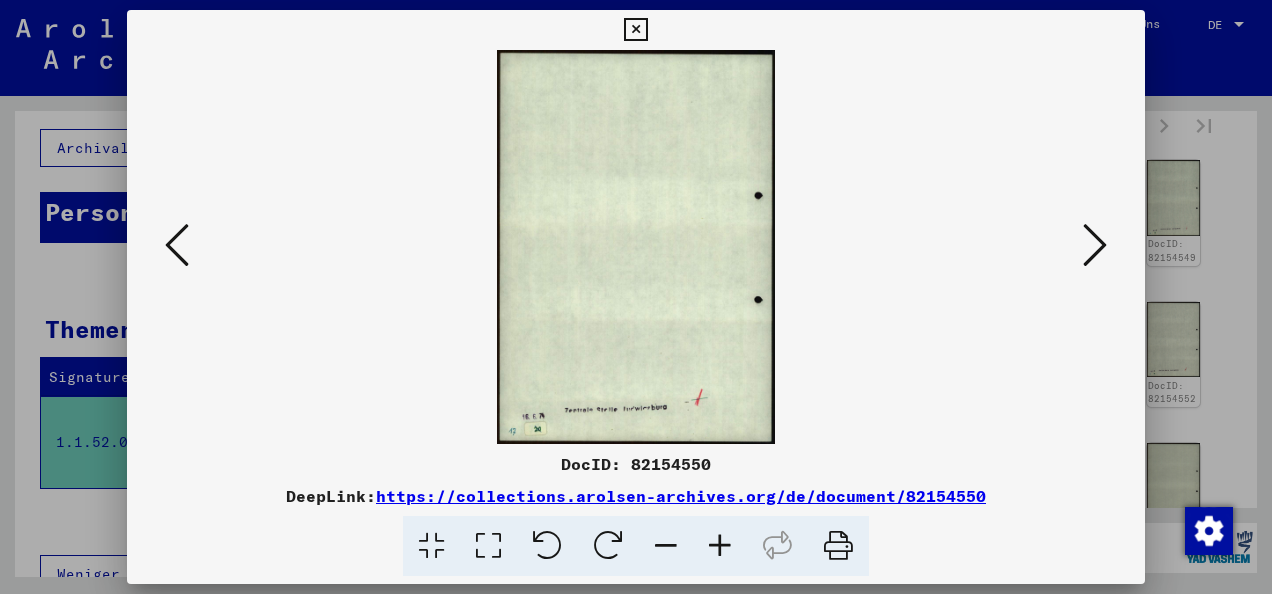 click at bounding box center (1095, 245) 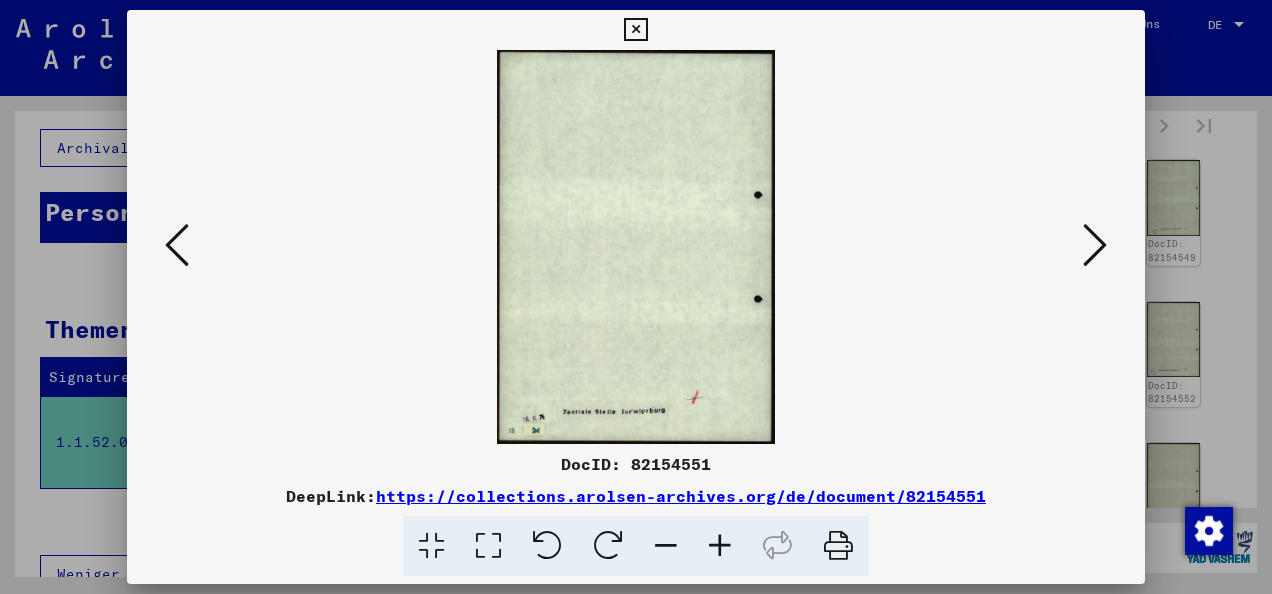 click at bounding box center (1095, 245) 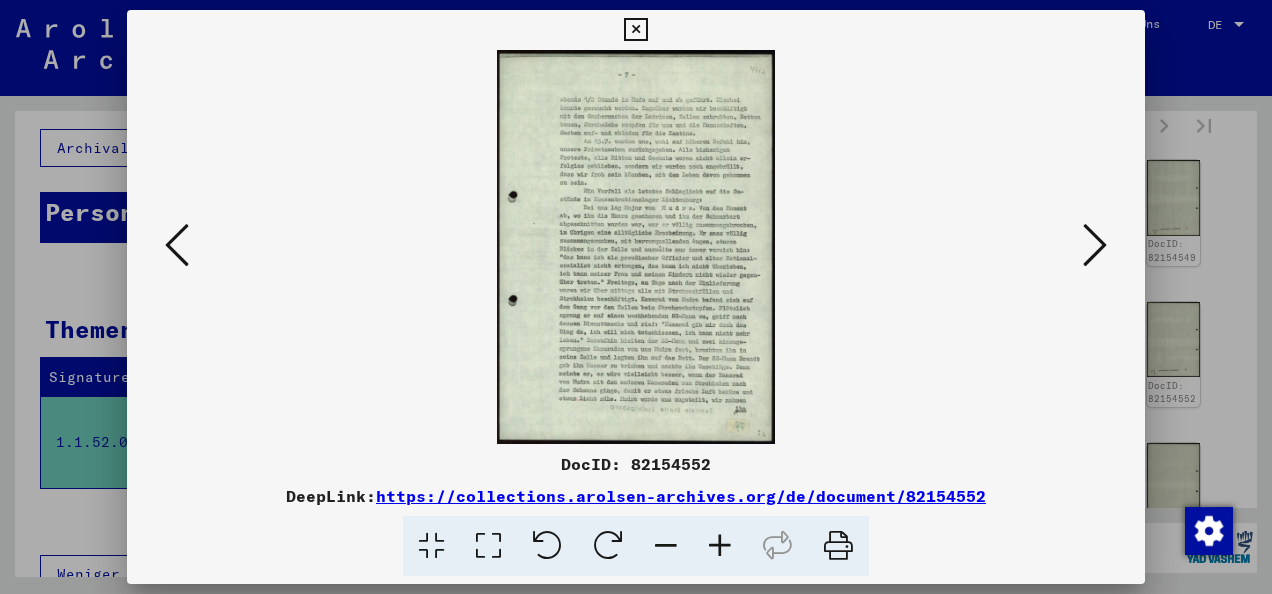 click at bounding box center [1095, 245] 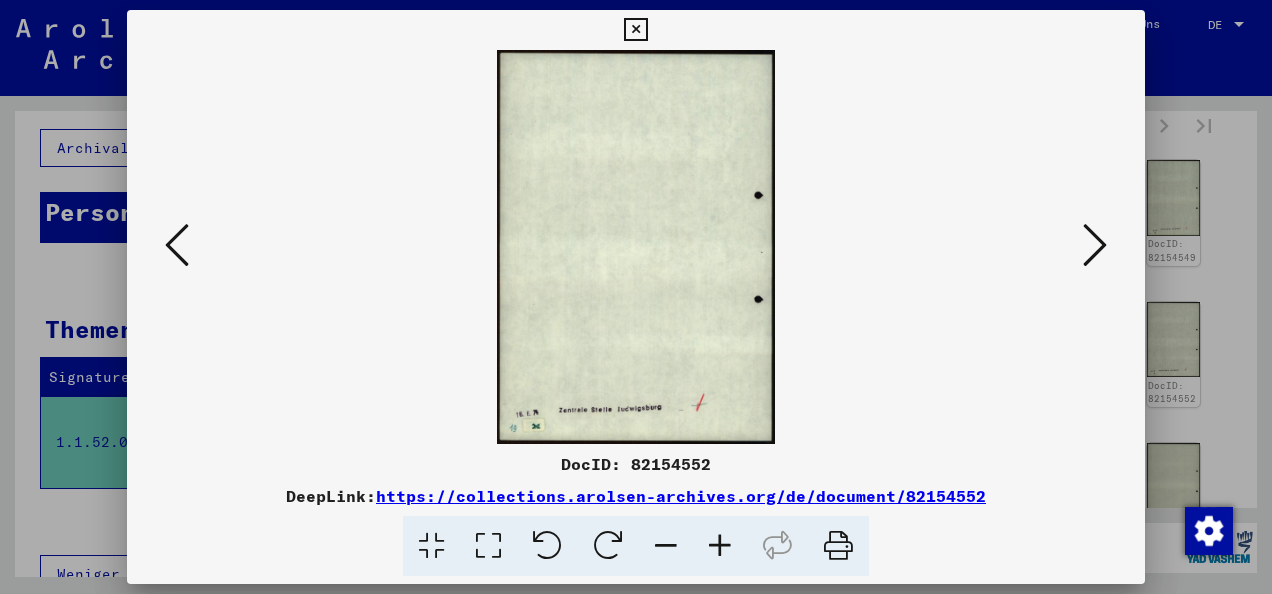click at bounding box center [1095, 245] 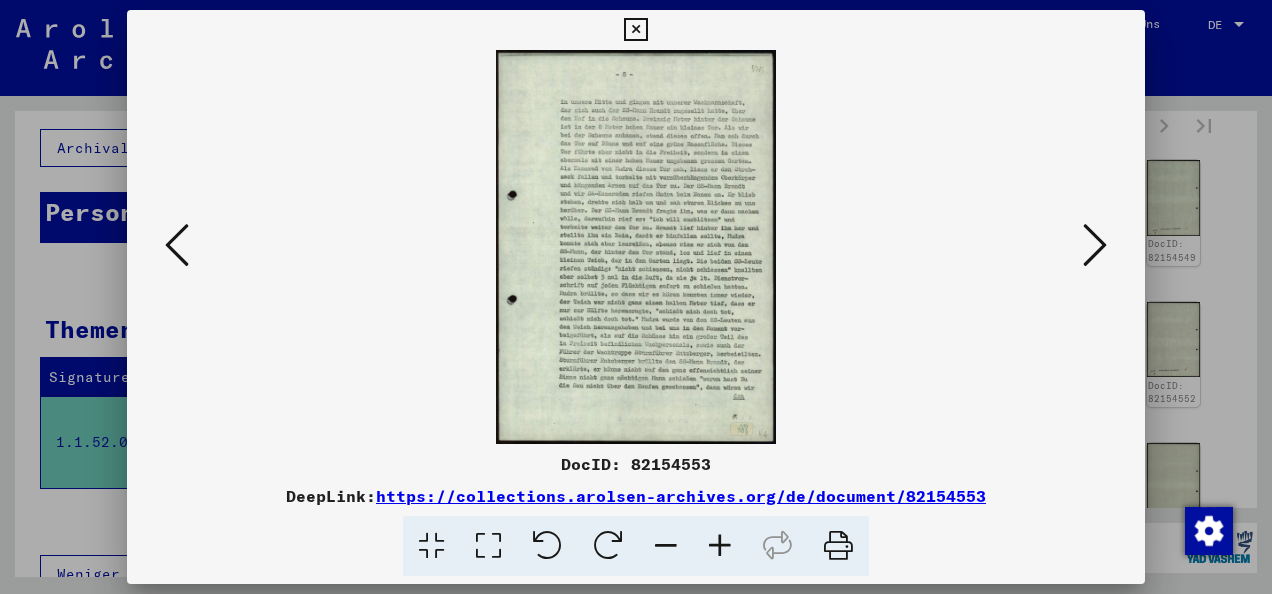 click at bounding box center [1095, 245] 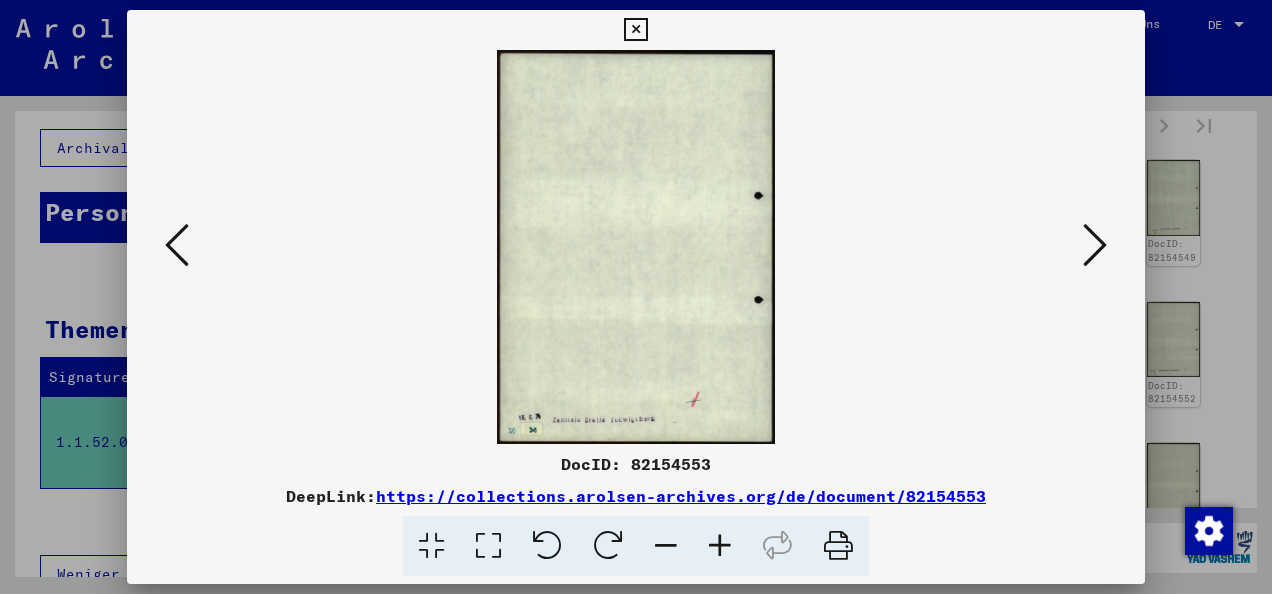 click at bounding box center (1095, 245) 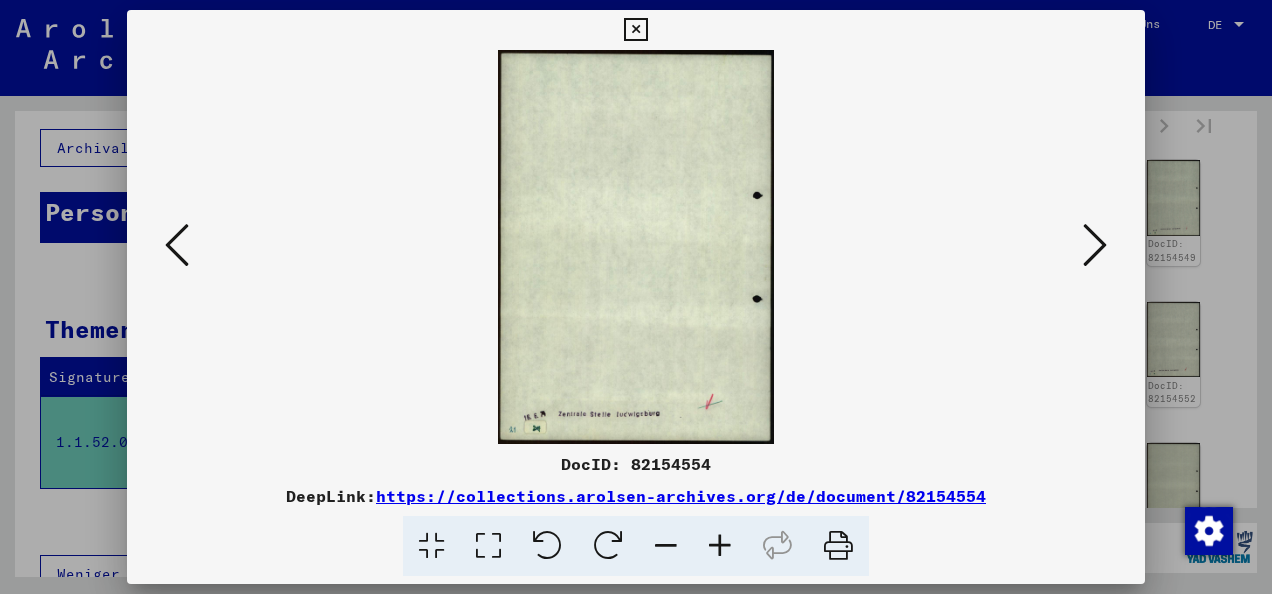 click at bounding box center [1095, 245] 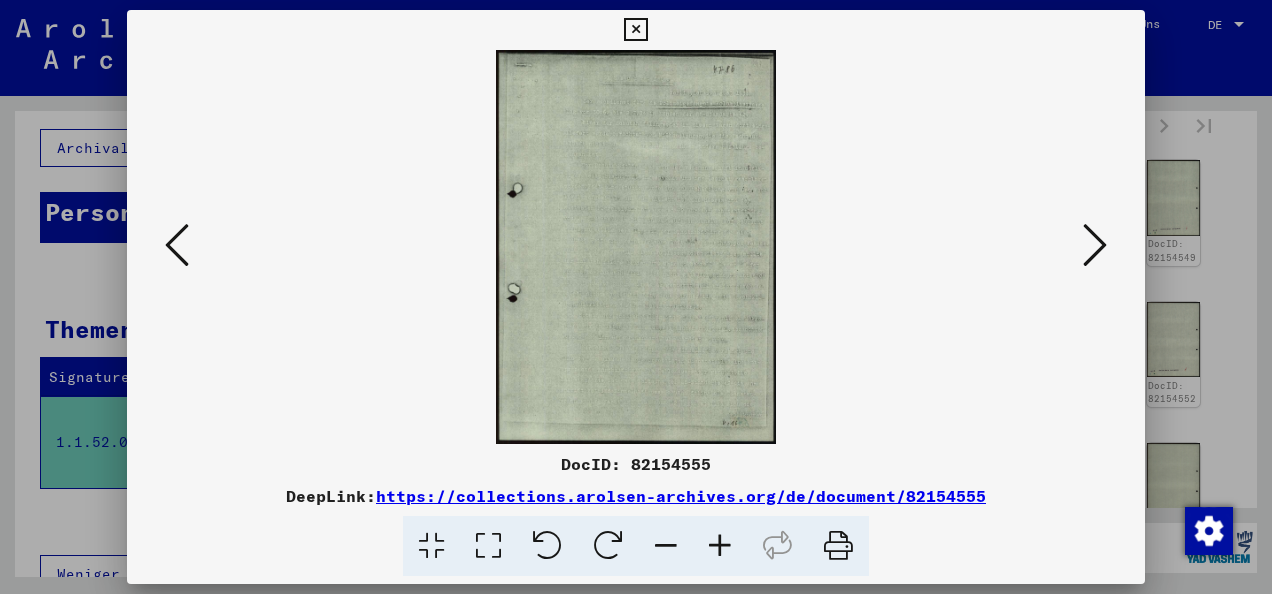 click at bounding box center (177, 246) 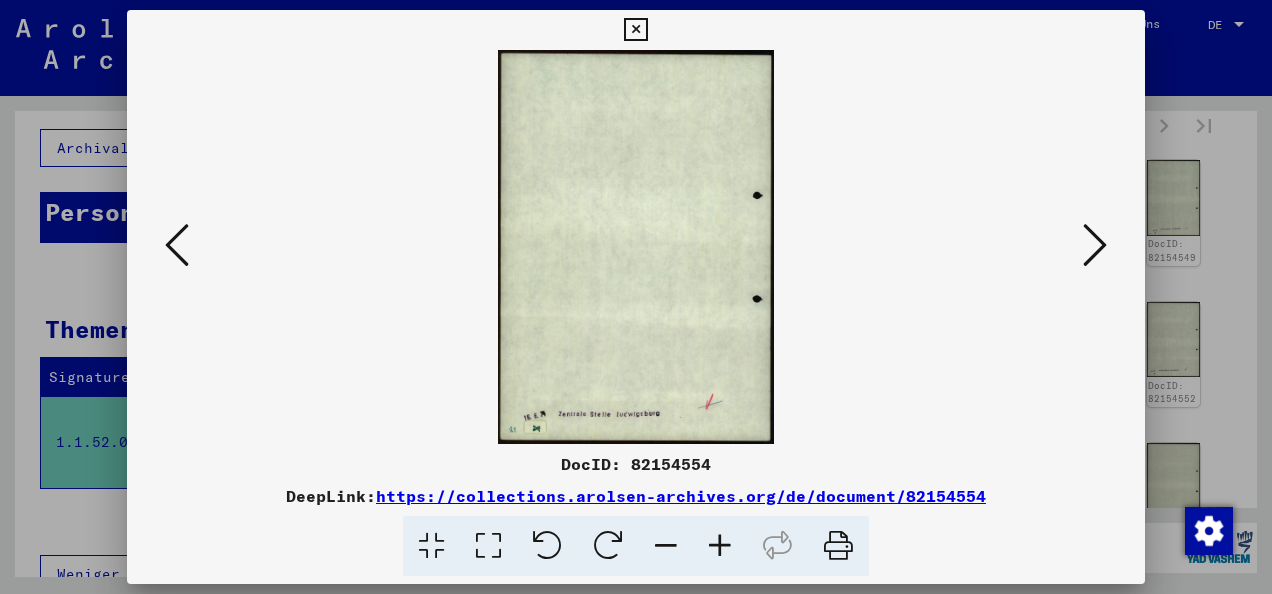 click at bounding box center [177, 245] 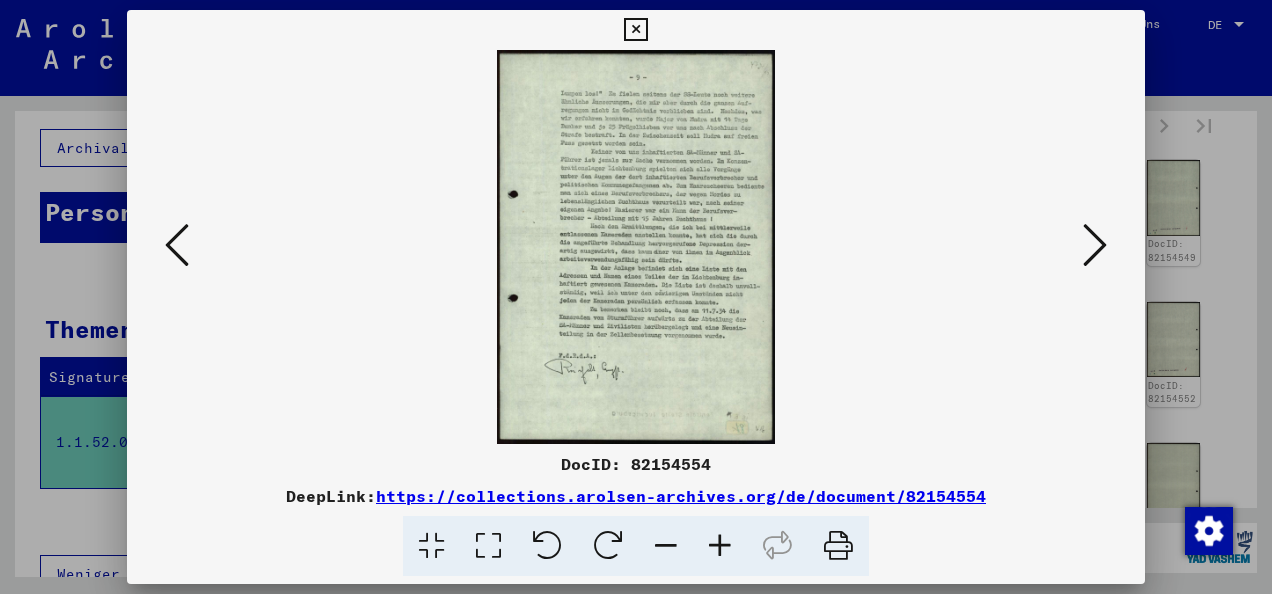 click at bounding box center [636, 247] 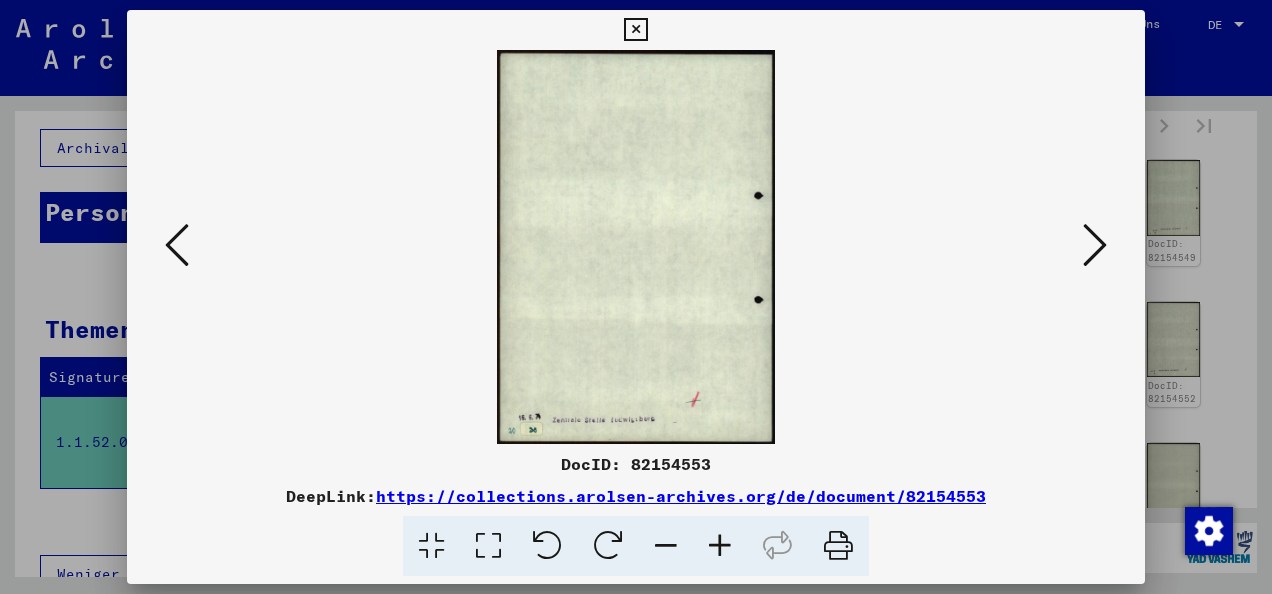 click at bounding box center [177, 245] 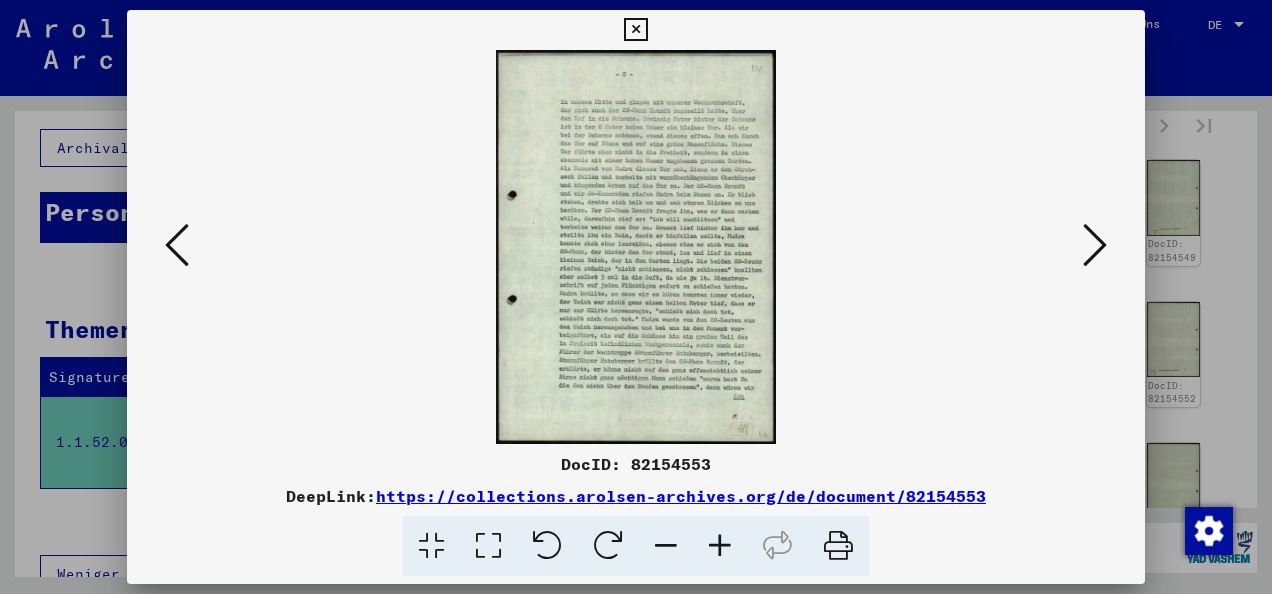 click at bounding box center (177, 245) 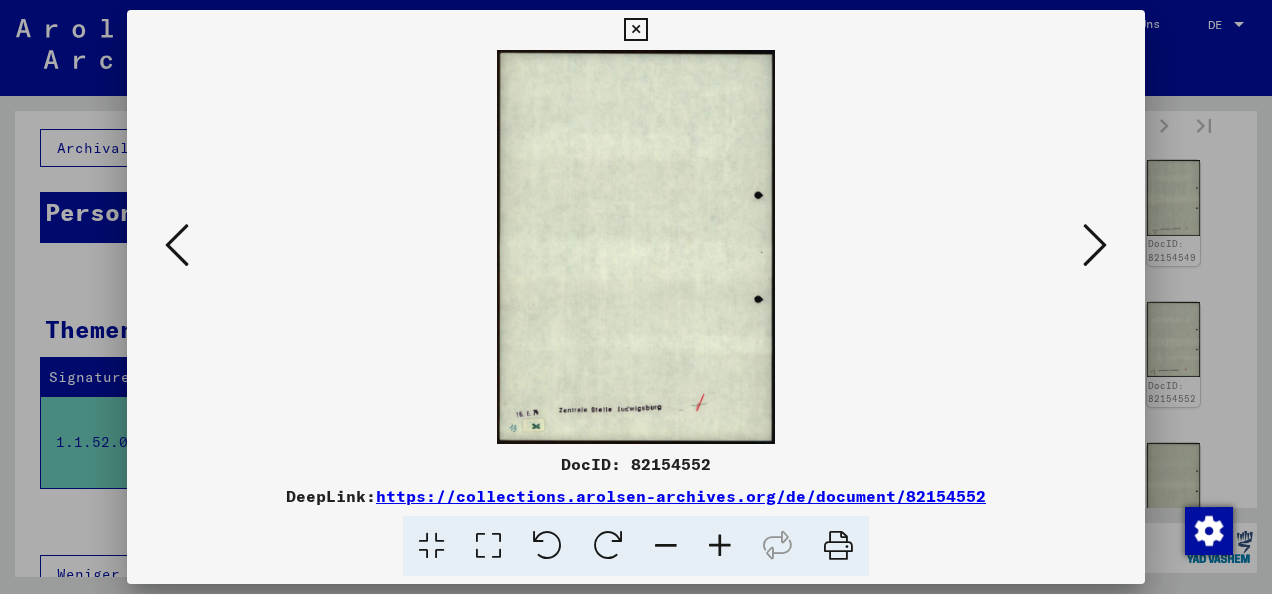 click at bounding box center [1095, 245] 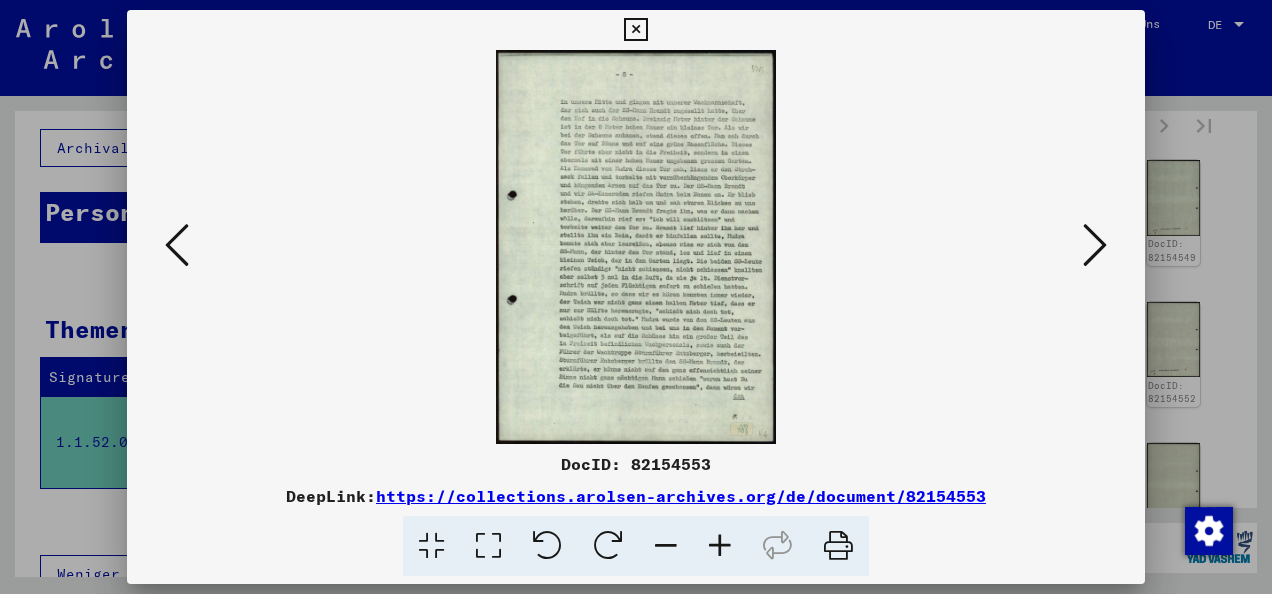 click at bounding box center (1095, 245) 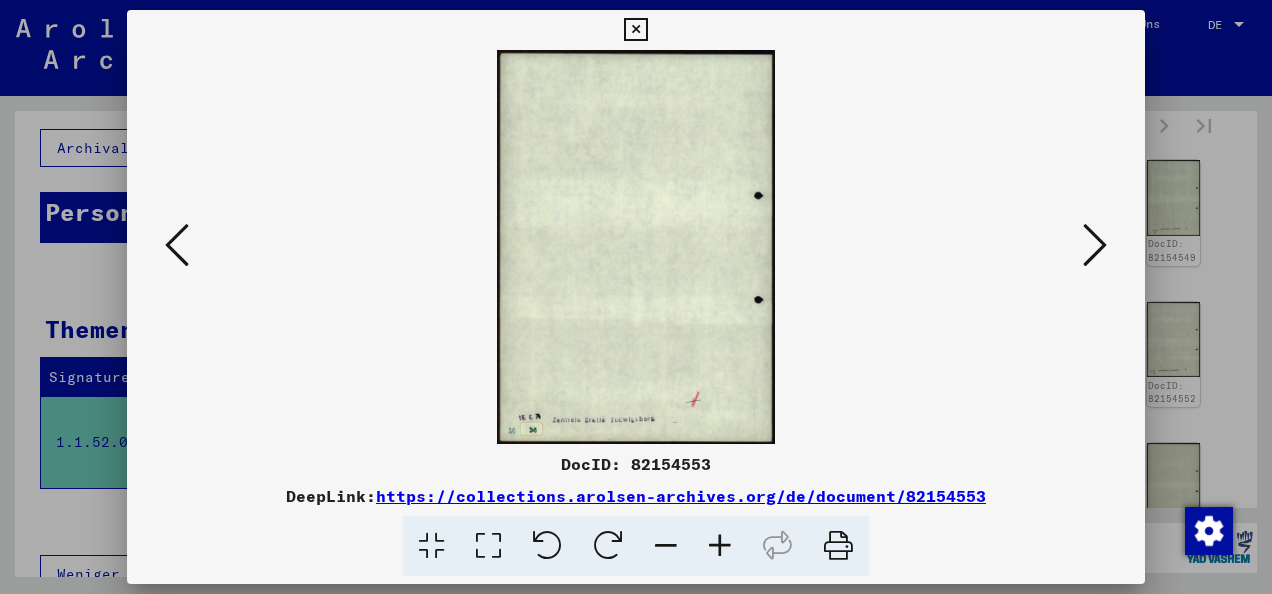 click at bounding box center (1095, 245) 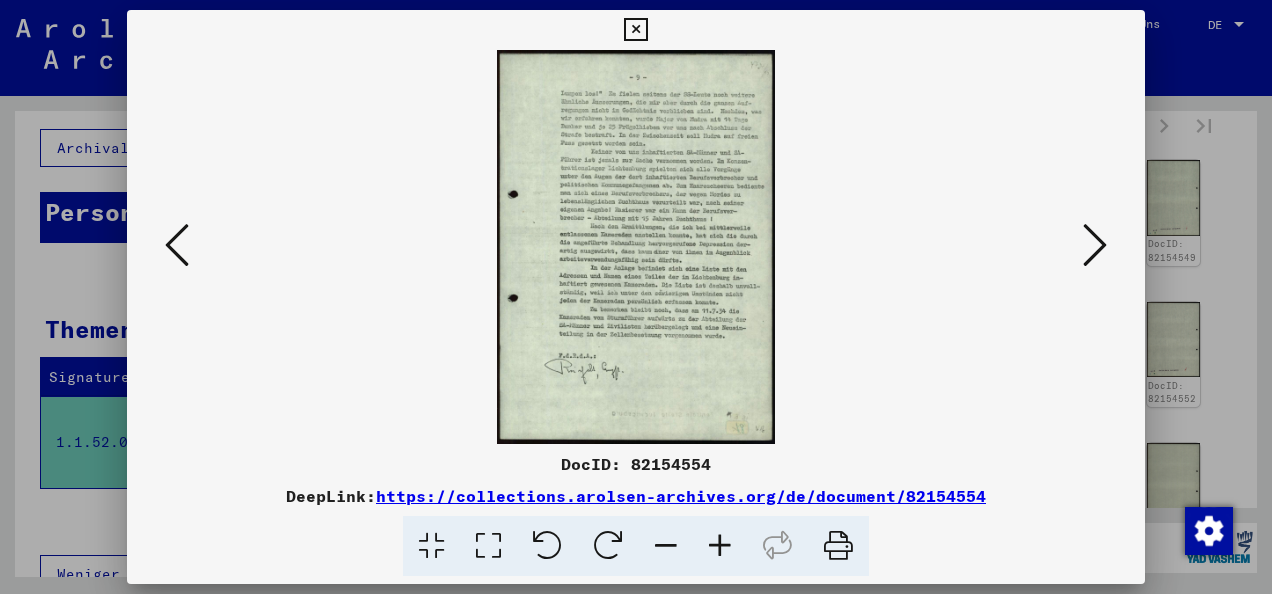 click at bounding box center (488, 546) 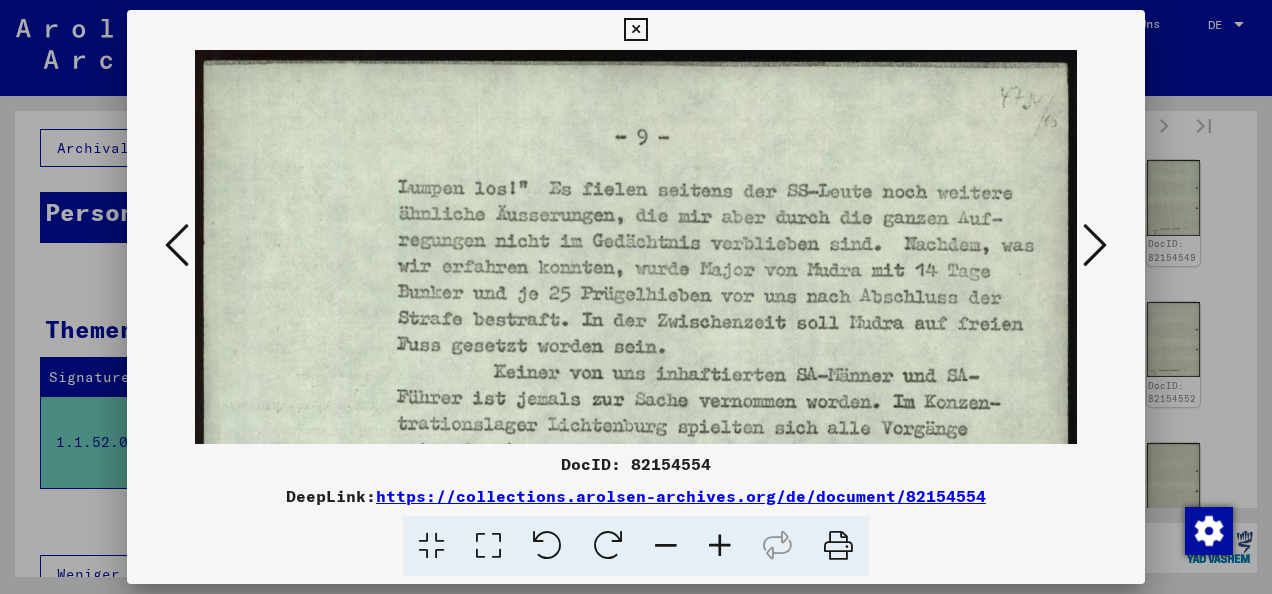 click at bounding box center [636, 675] 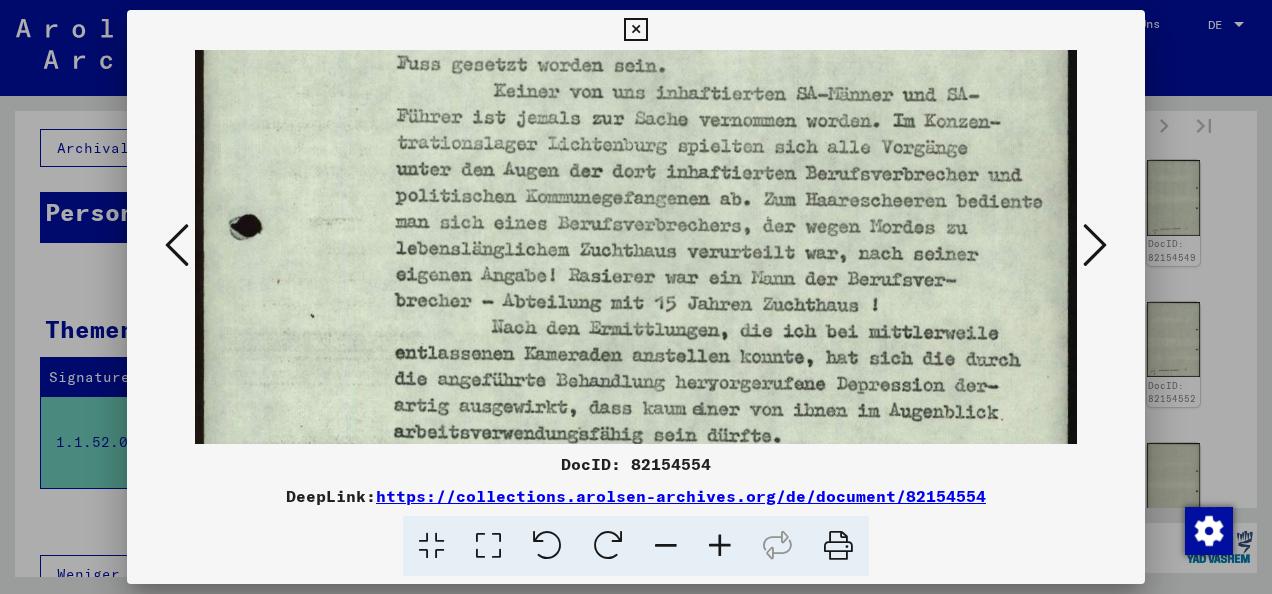 drag, startPoint x: 642, startPoint y: 327, endPoint x: 678, endPoint y: 50, distance: 279.32956 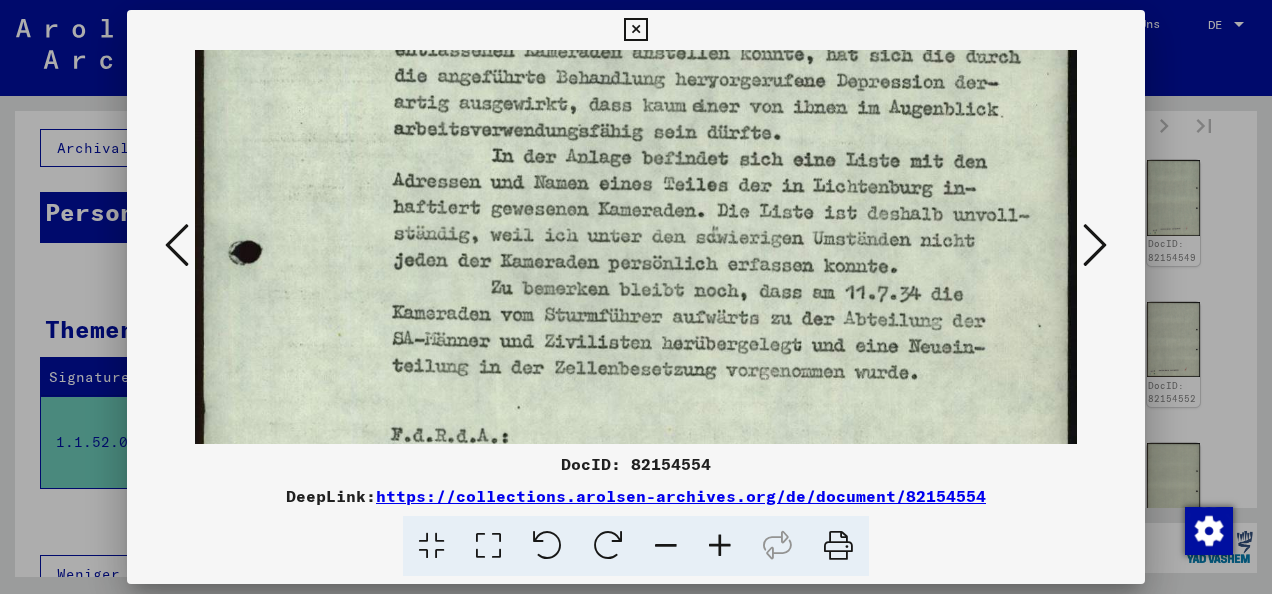 scroll, scrollTop: 602, scrollLeft: 0, axis: vertical 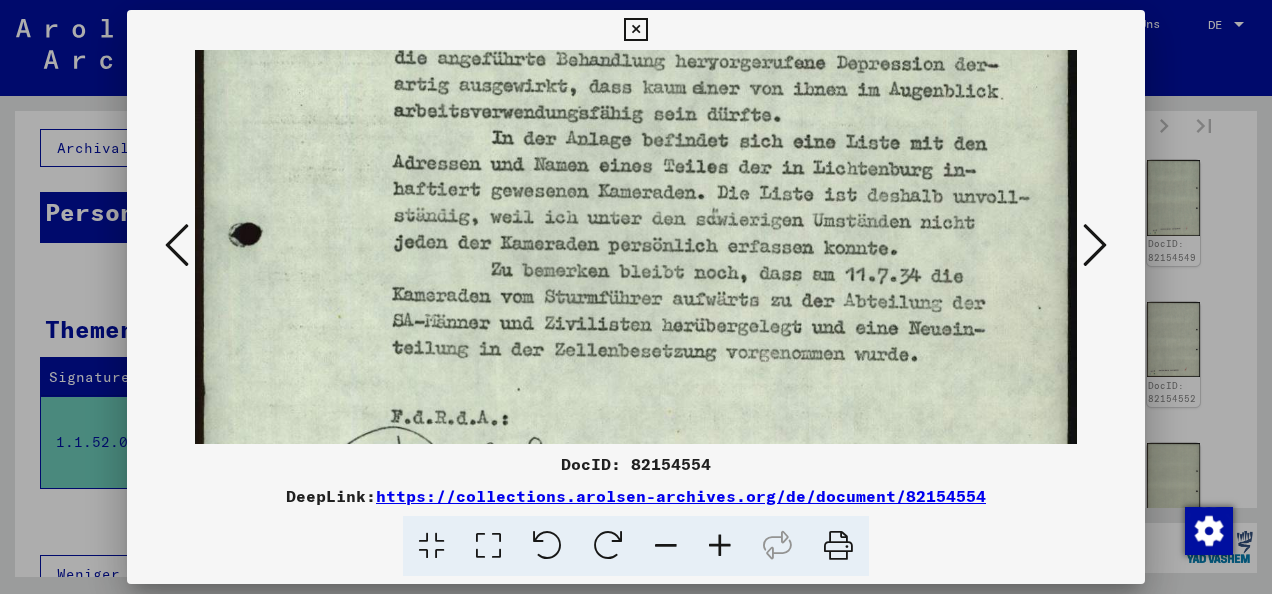 drag, startPoint x: 660, startPoint y: 238, endPoint x: 832, endPoint y: -74, distance: 356.26956 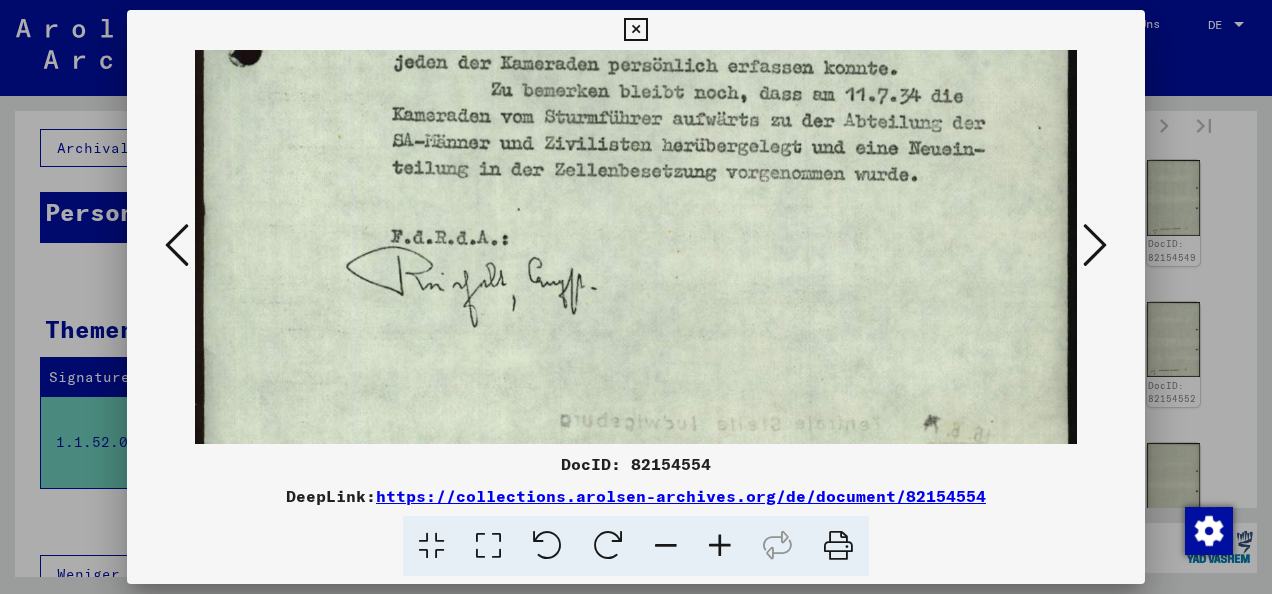 scroll, scrollTop: 784, scrollLeft: 0, axis: vertical 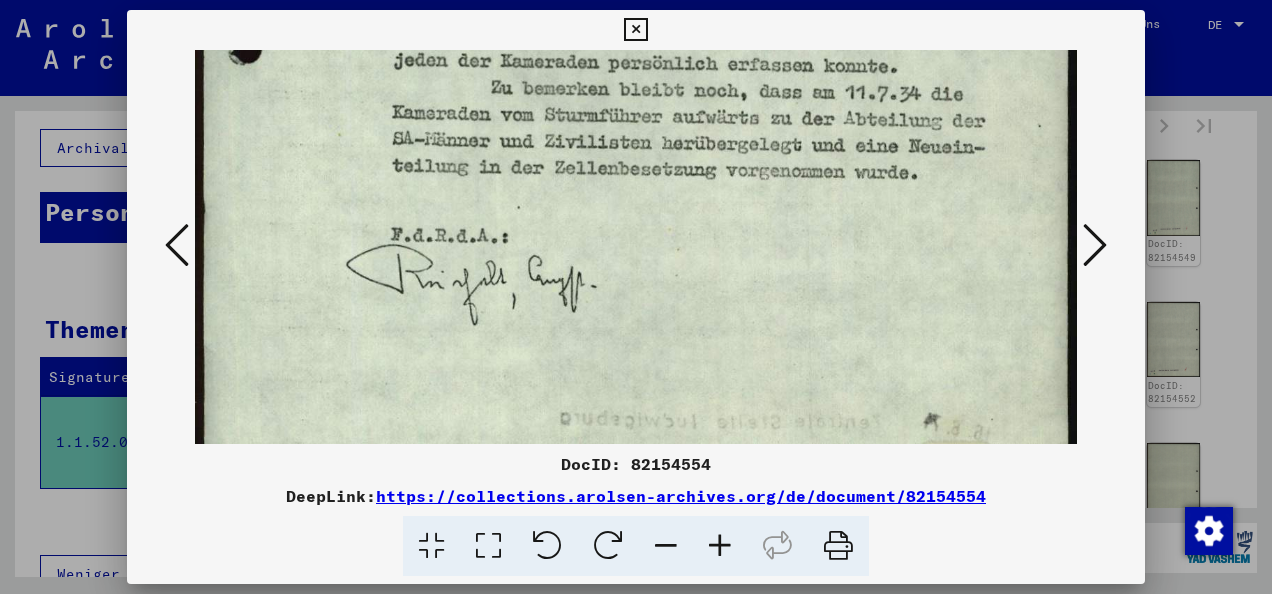 drag, startPoint x: 702, startPoint y: 202, endPoint x: 745, endPoint y: 23, distance: 184.09236 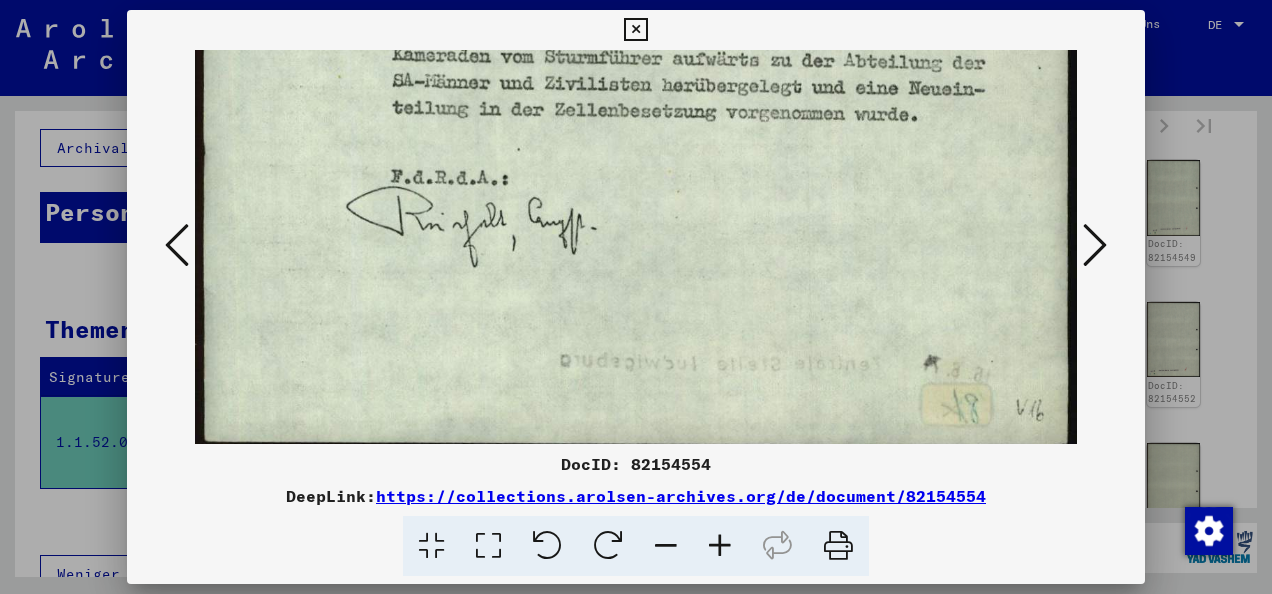 scroll, scrollTop: 844, scrollLeft: 0, axis: vertical 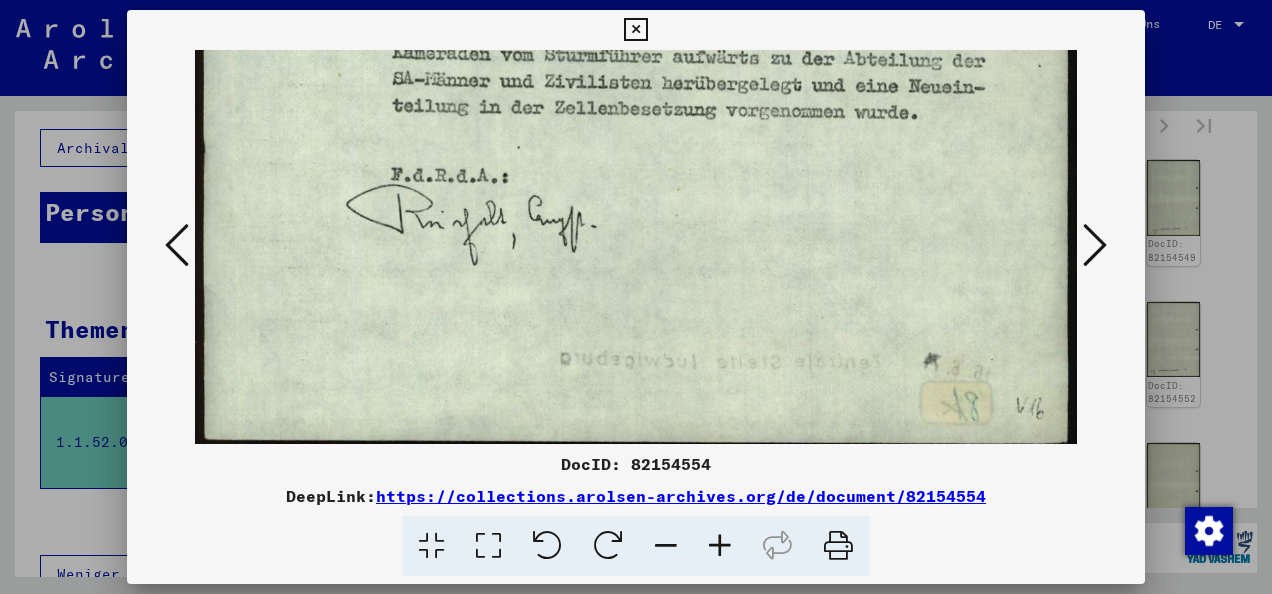 drag, startPoint x: 723, startPoint y: 222, endPoint x: 738, endPoint y: 164, distance: 59.908264 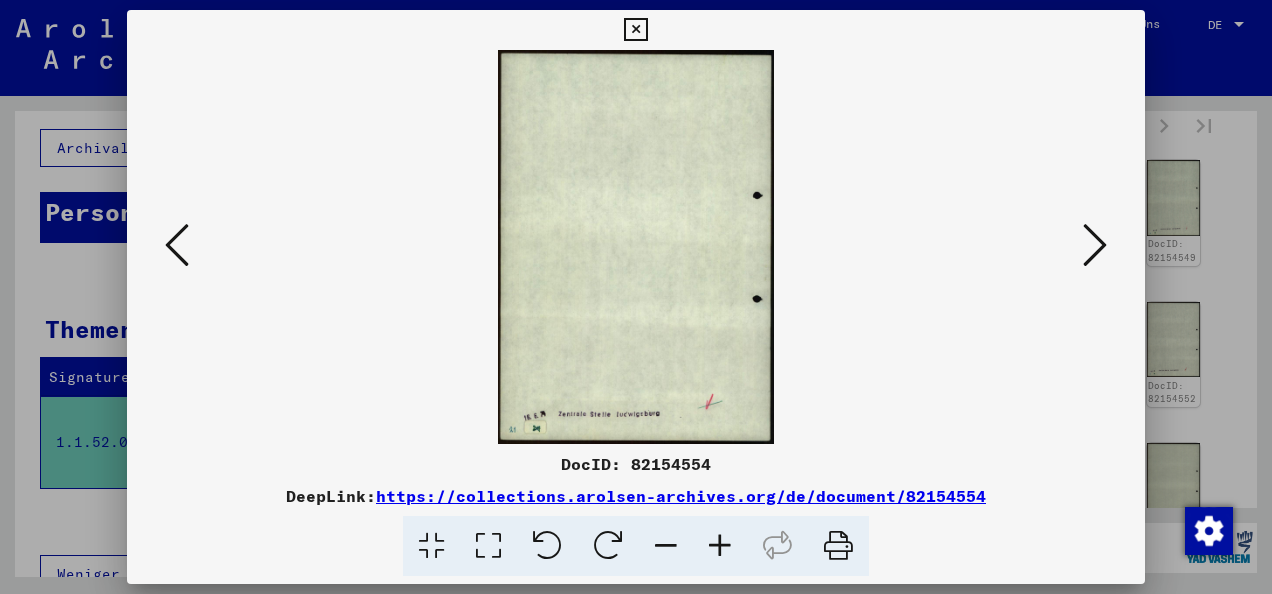 click at bounding box center [1095, 246] 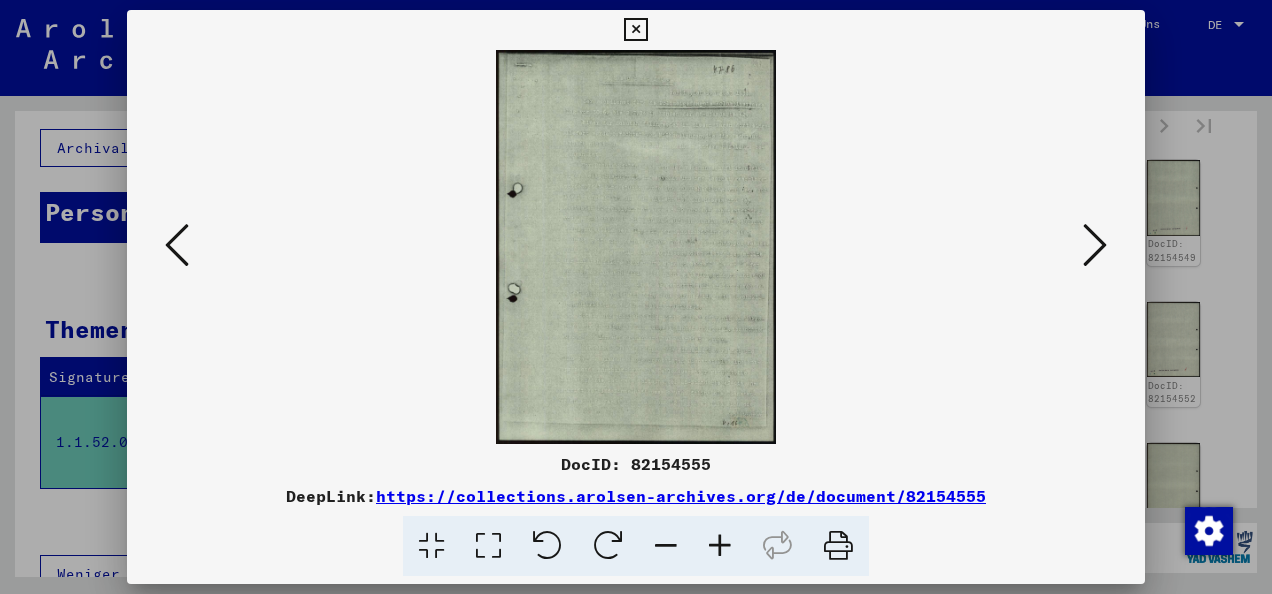 click at bounding box center [1095, 246] 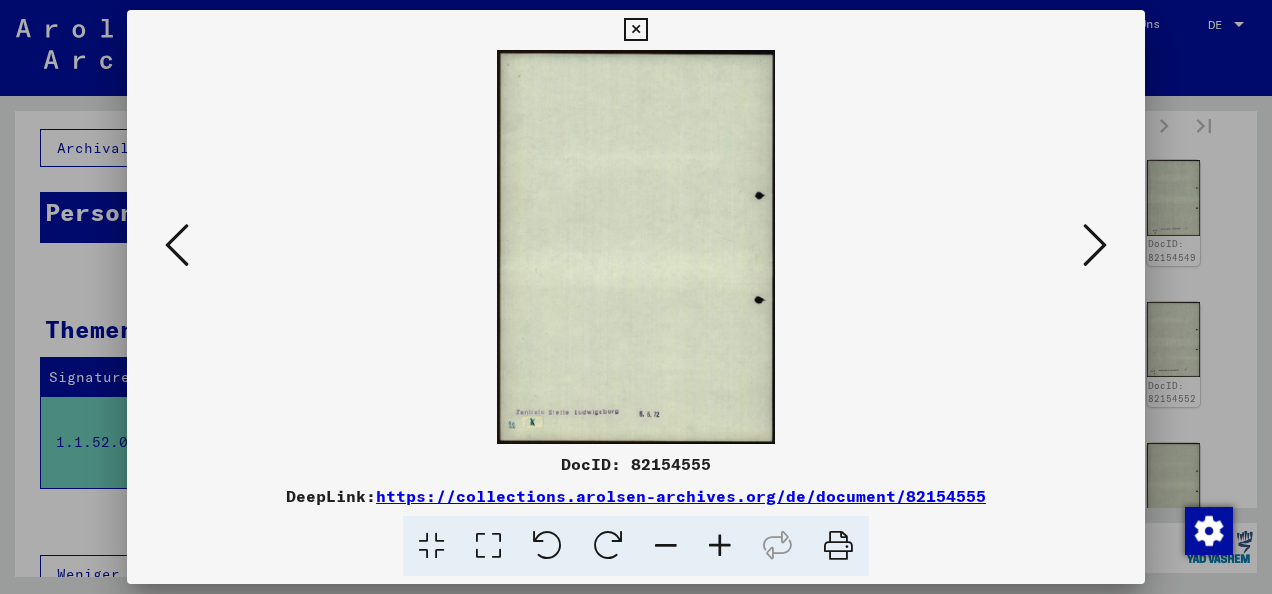click at bounding box center (1095, 246) 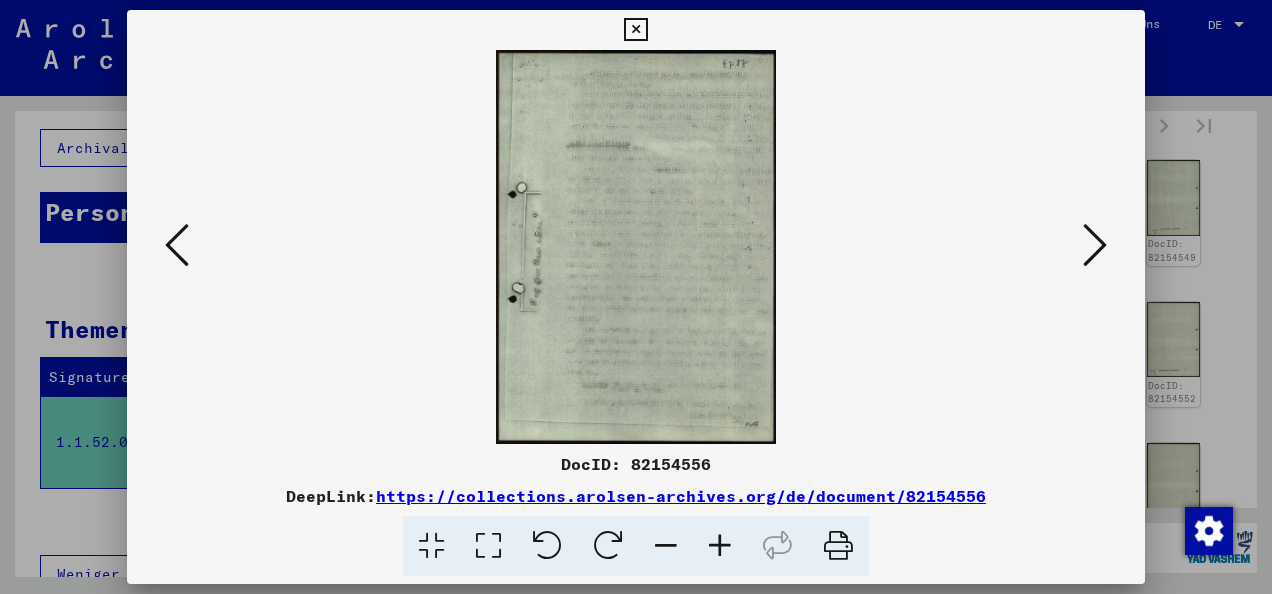 click at bounding box center [1095, 246] 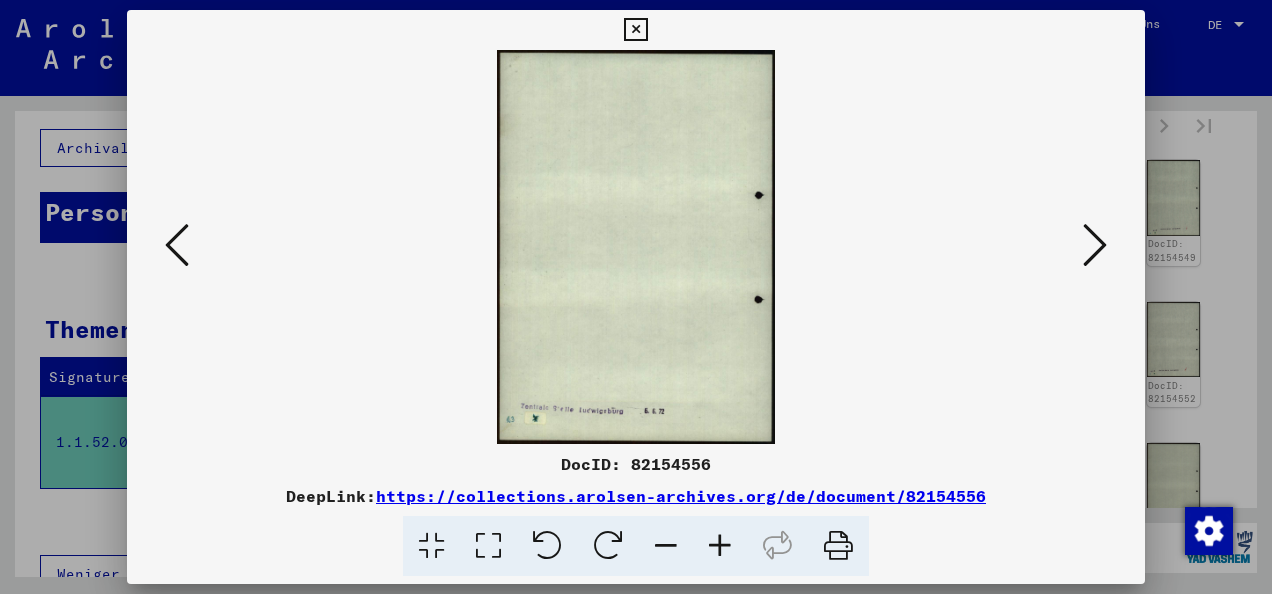 click at bounding box center [1095, 246] 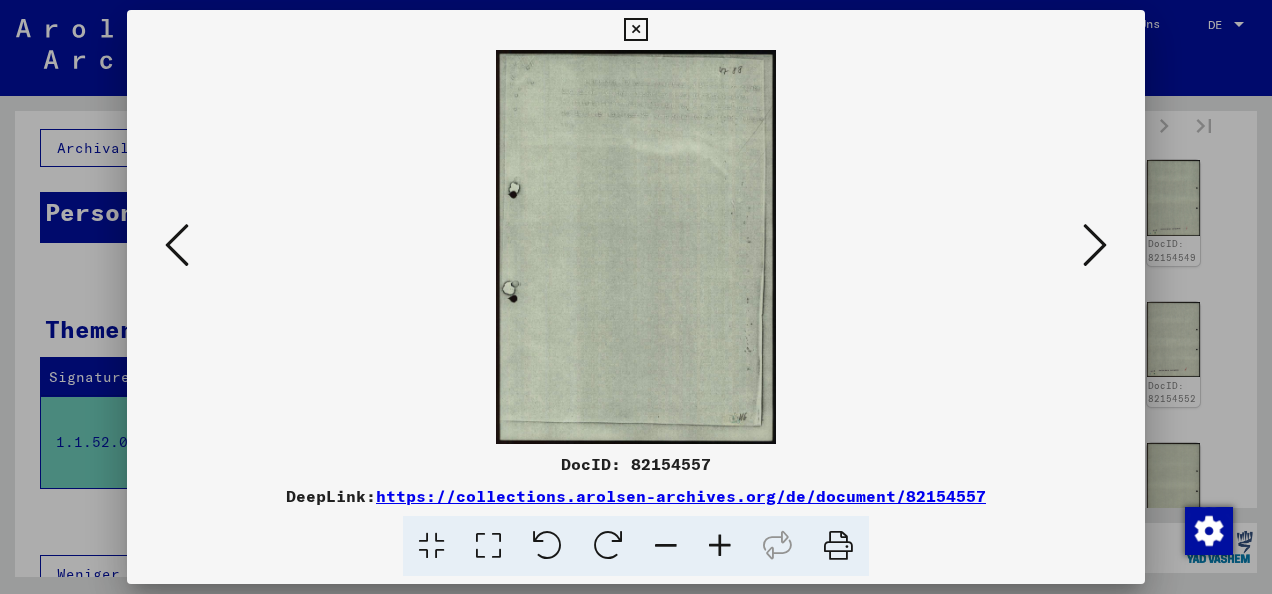 click at bounding box center [1095, 246] 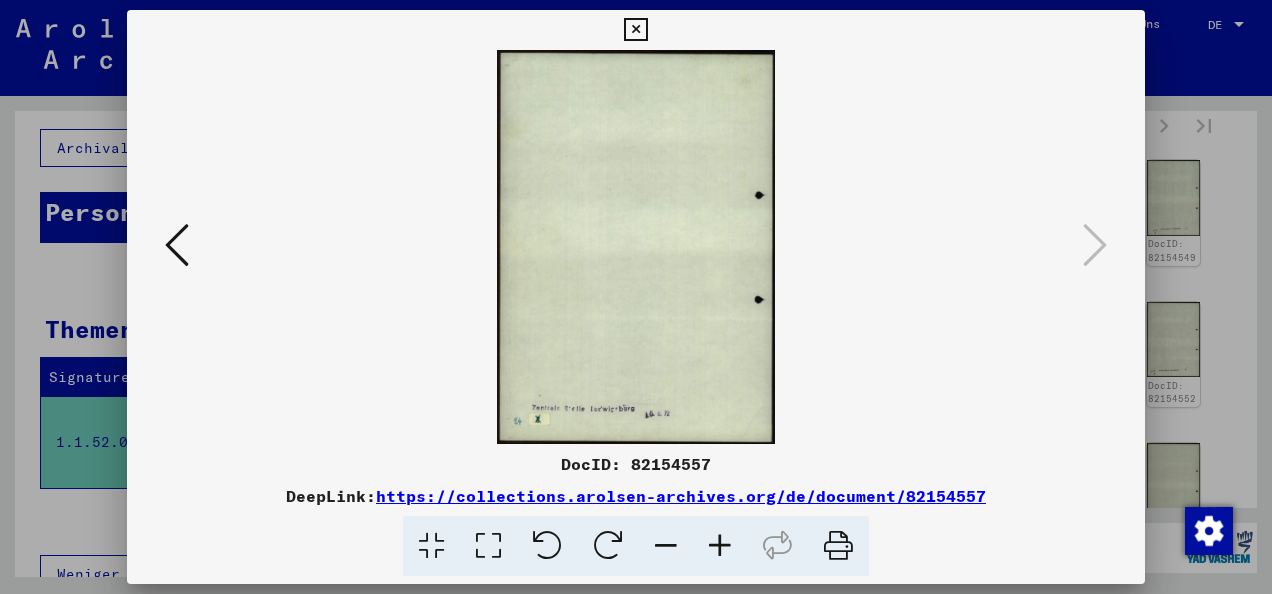 click at bounding box center (636, 297) 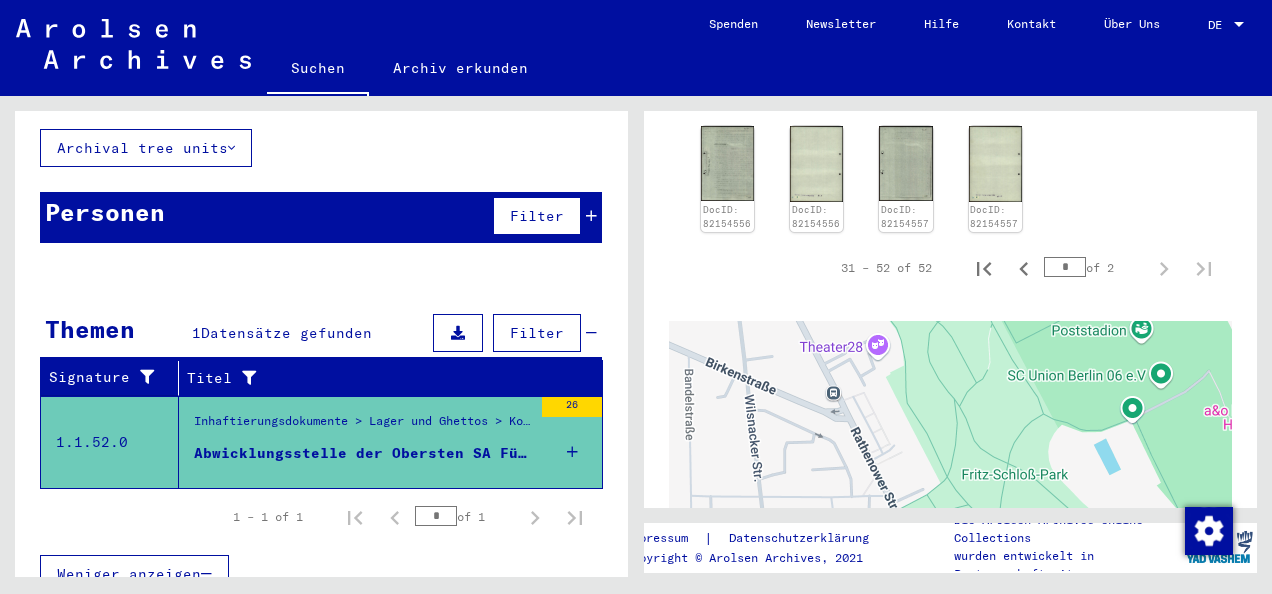 scroll, scrollTop: 1233, scrollLeft: 0, axis: vertical 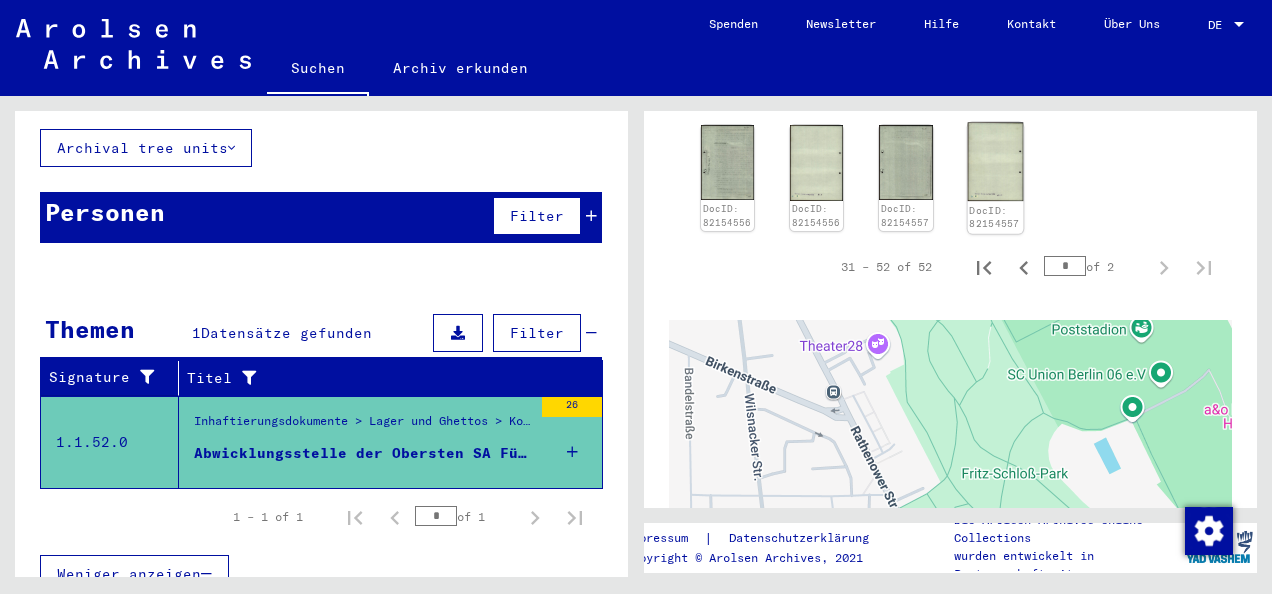 click 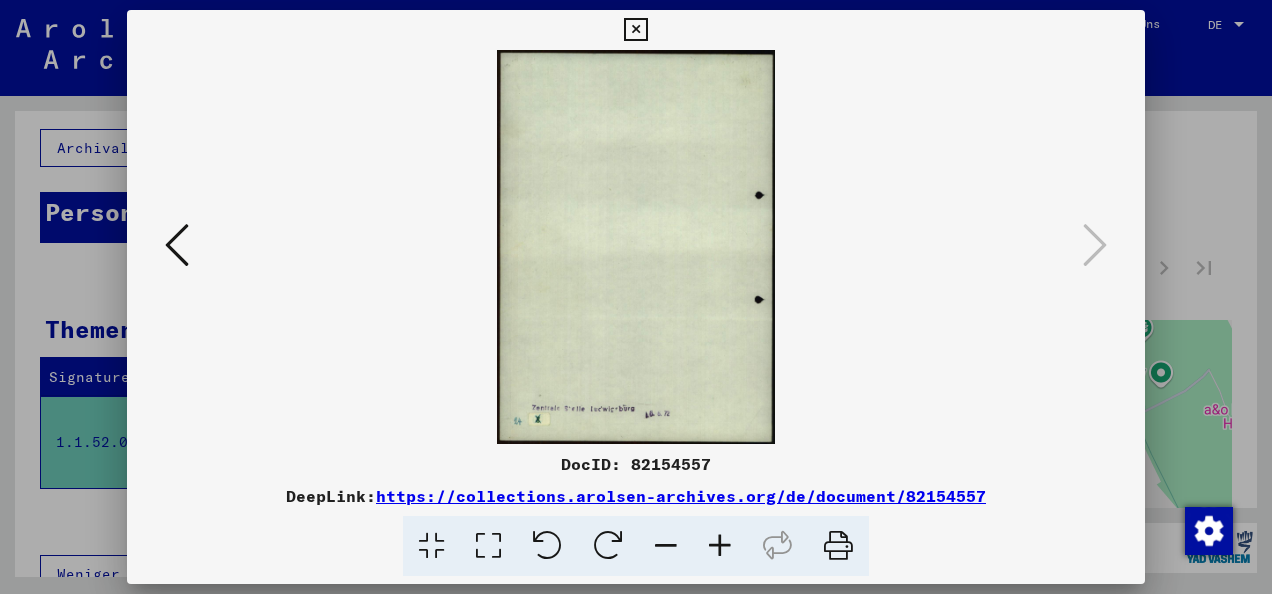 click at bounding box center [177, 246] 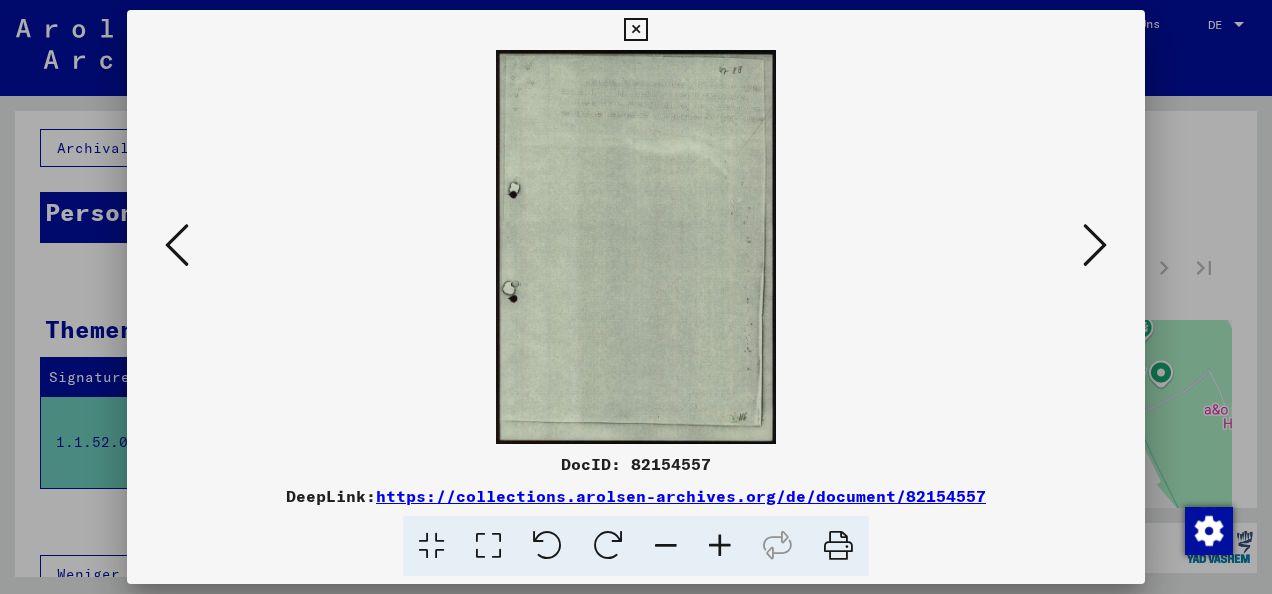 click at bounding box center [636, 247] 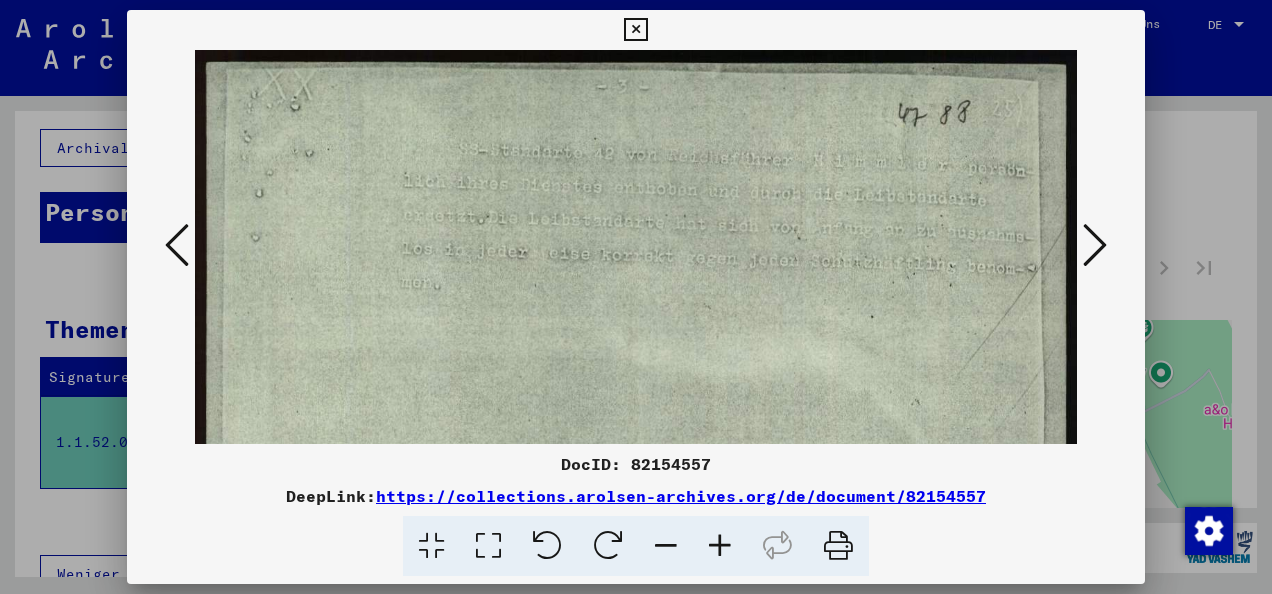 click at bounding box center (177, 245) 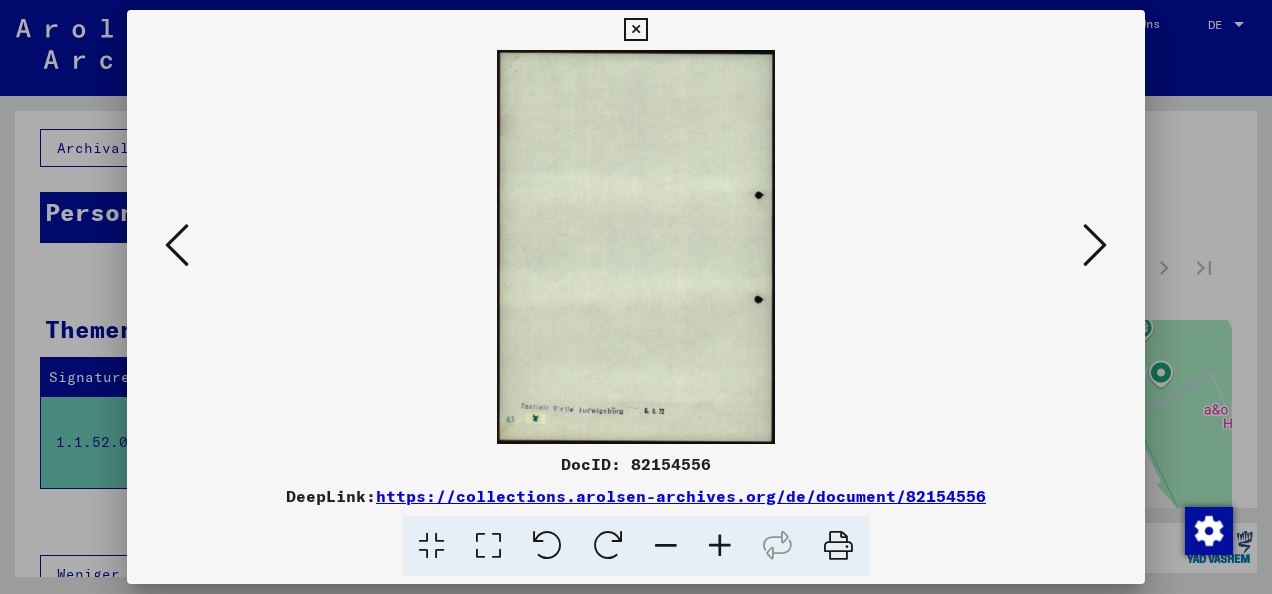 click at bounding box center [177, 245] 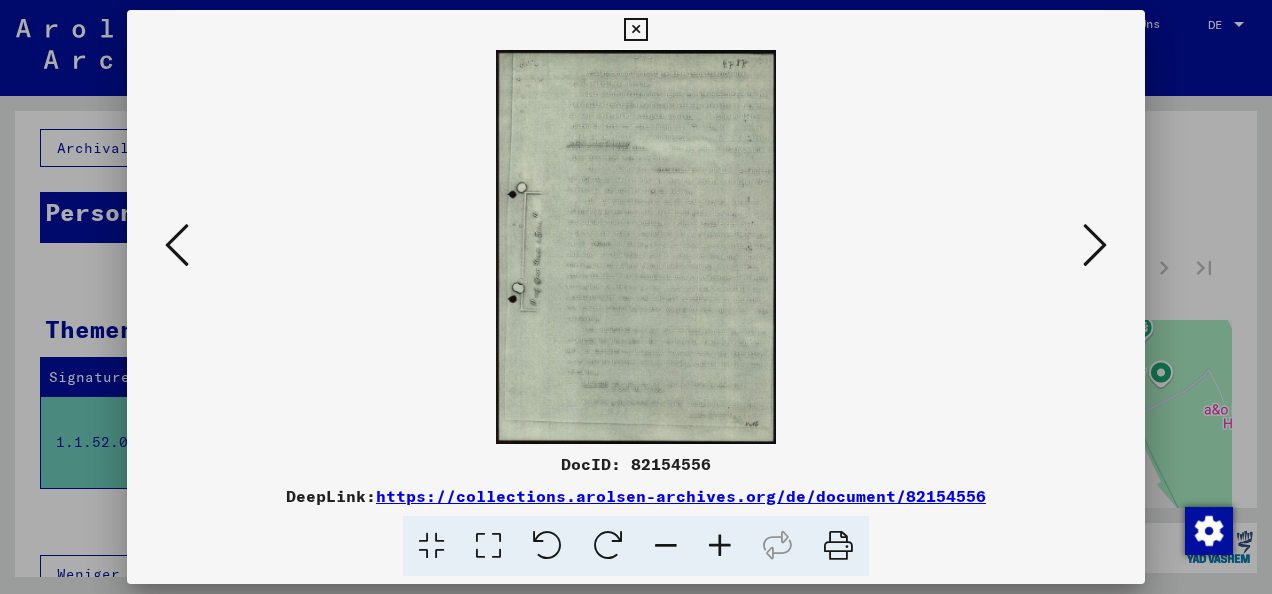 click at bounding box center (636, 247) 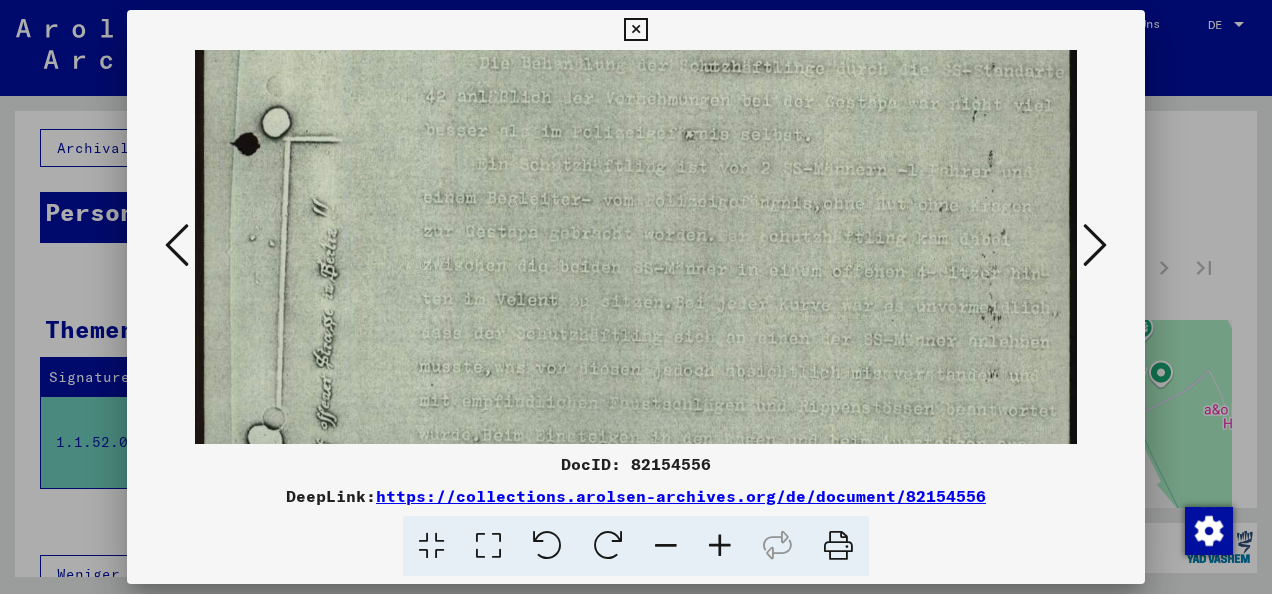 scroll, scrollTop: 367, scrollLeft: 0, axis: vertical 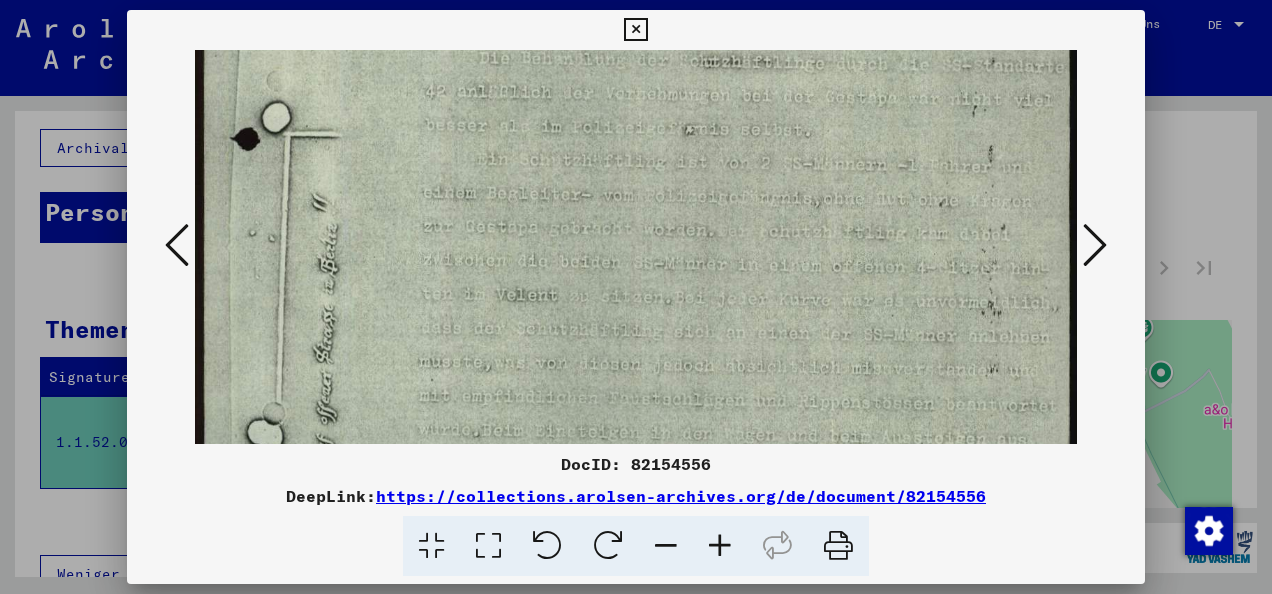 drag, startPoint x: 603, startPoint y: 368, endPoint x: 688, endPoint y: 6, distance: 371.8454 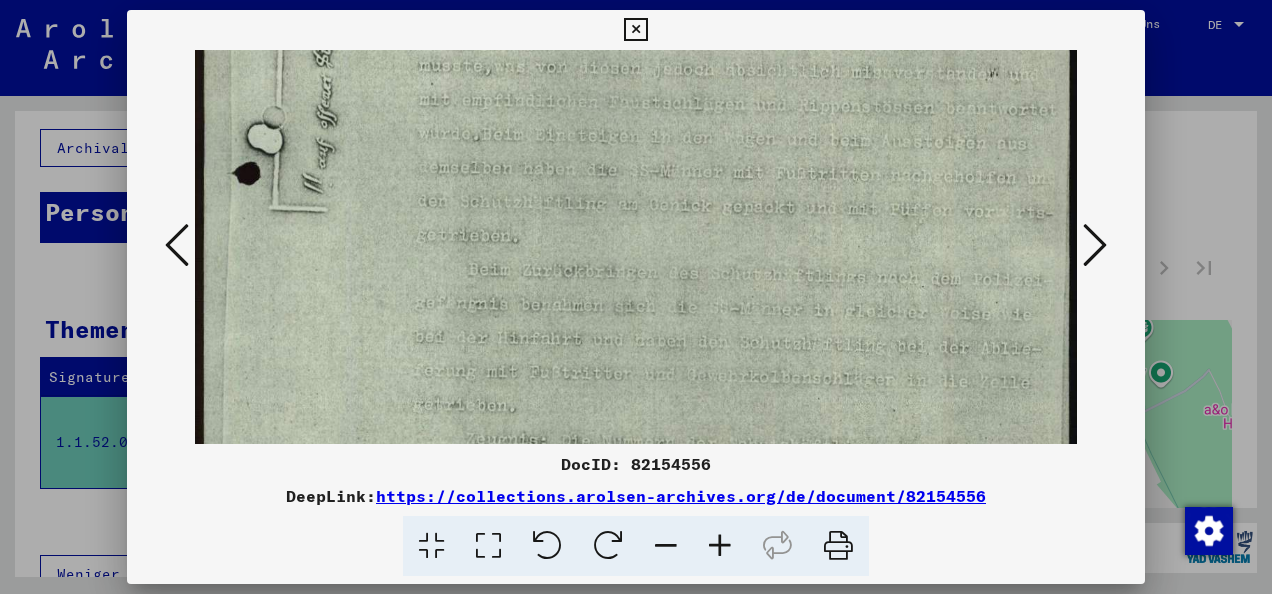 scroll, scrollTop: 695, scrollLeft: 0, axis: vertical 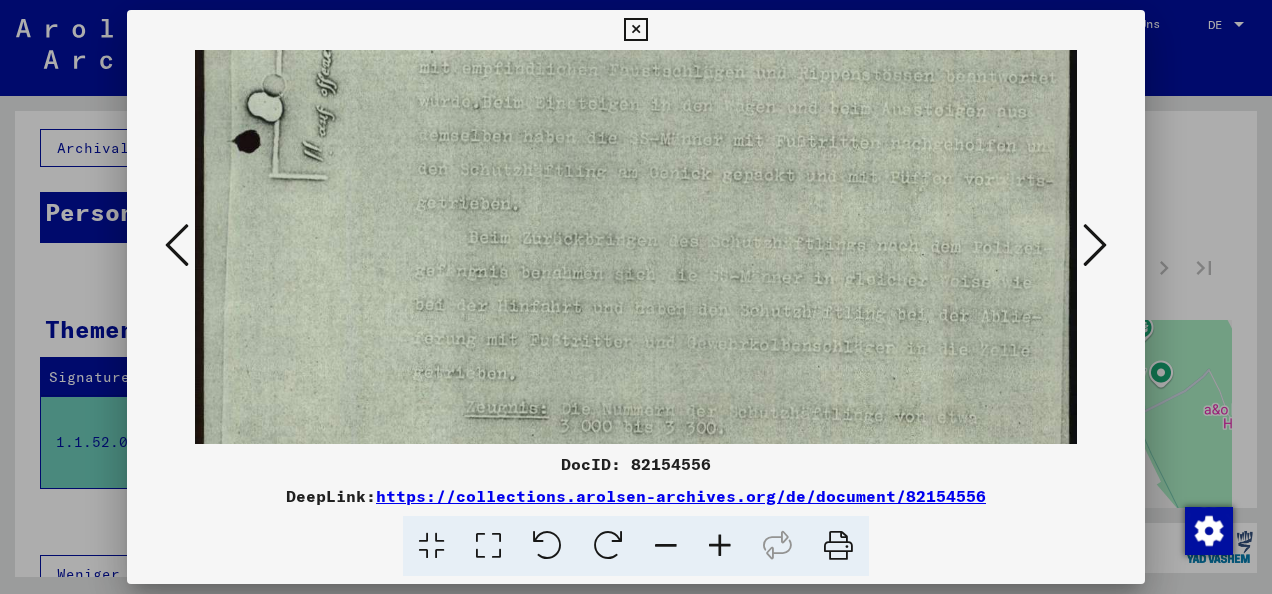 drag, startPoint x: 640, startPoint y: 250, endPoint x: 843, endPoint y: -74, distance: 382.34146 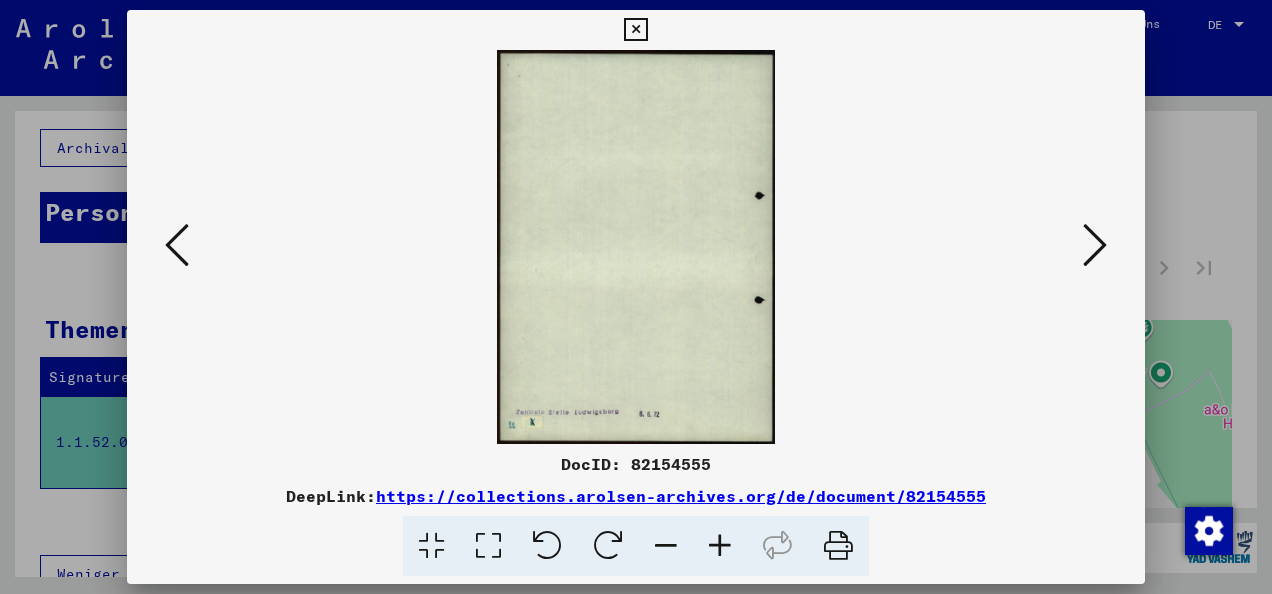 scroll, scrollTop: 0, scrollLeft: 0, axis: both 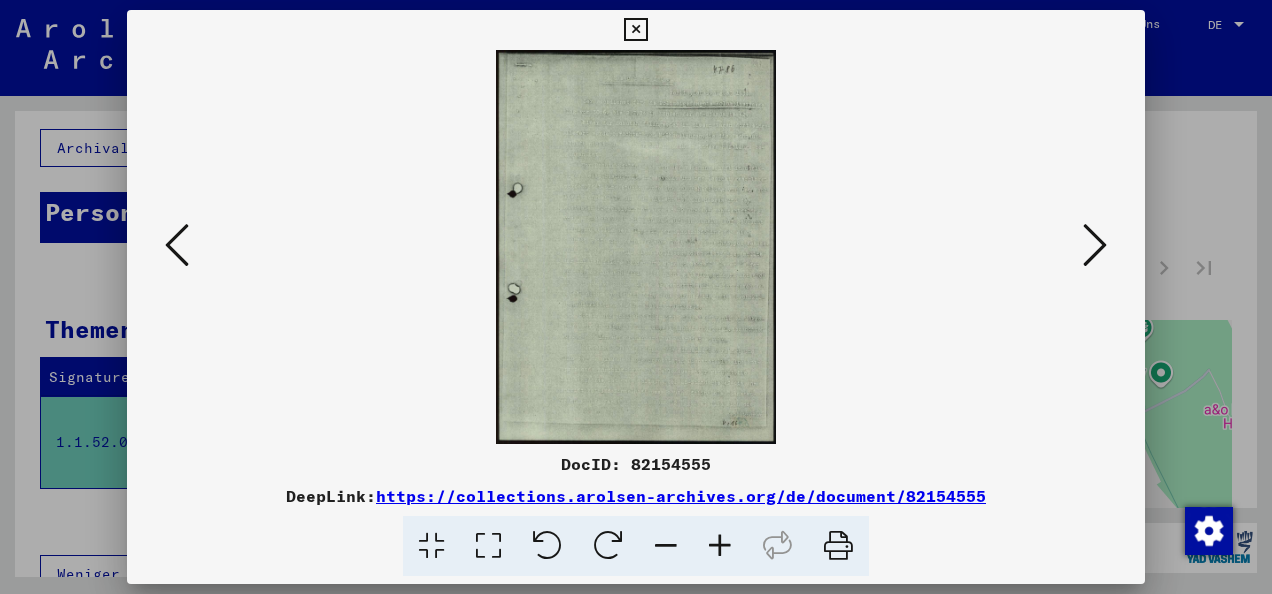 click at bounding box center (177, 245) 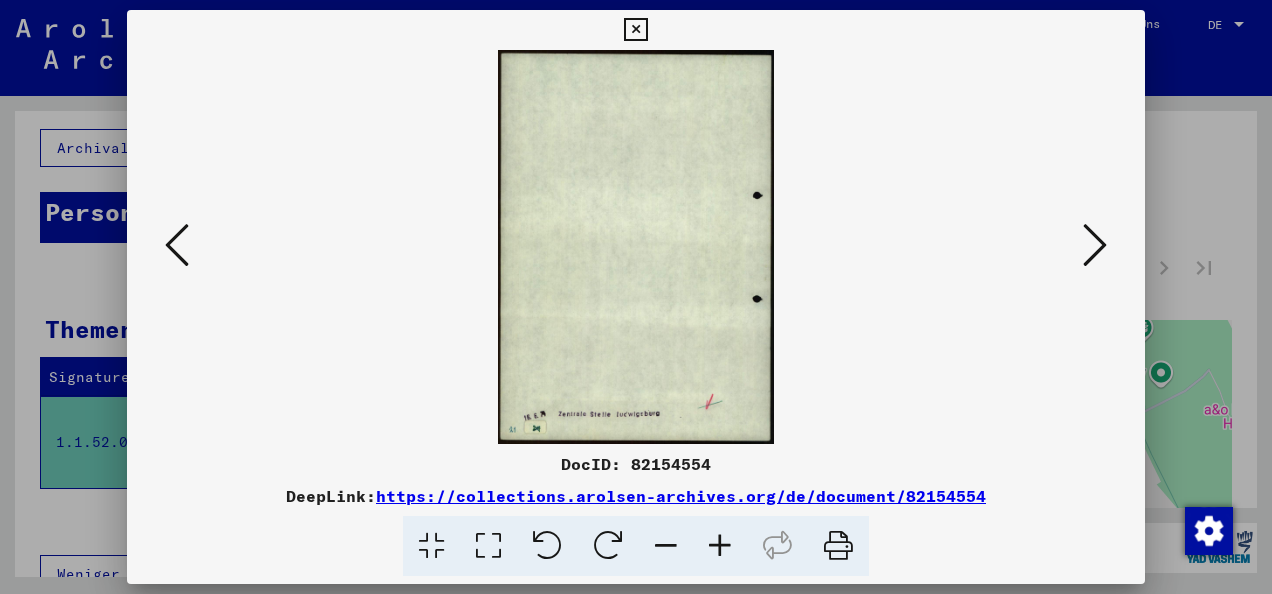click at bounding box center [177, 245] 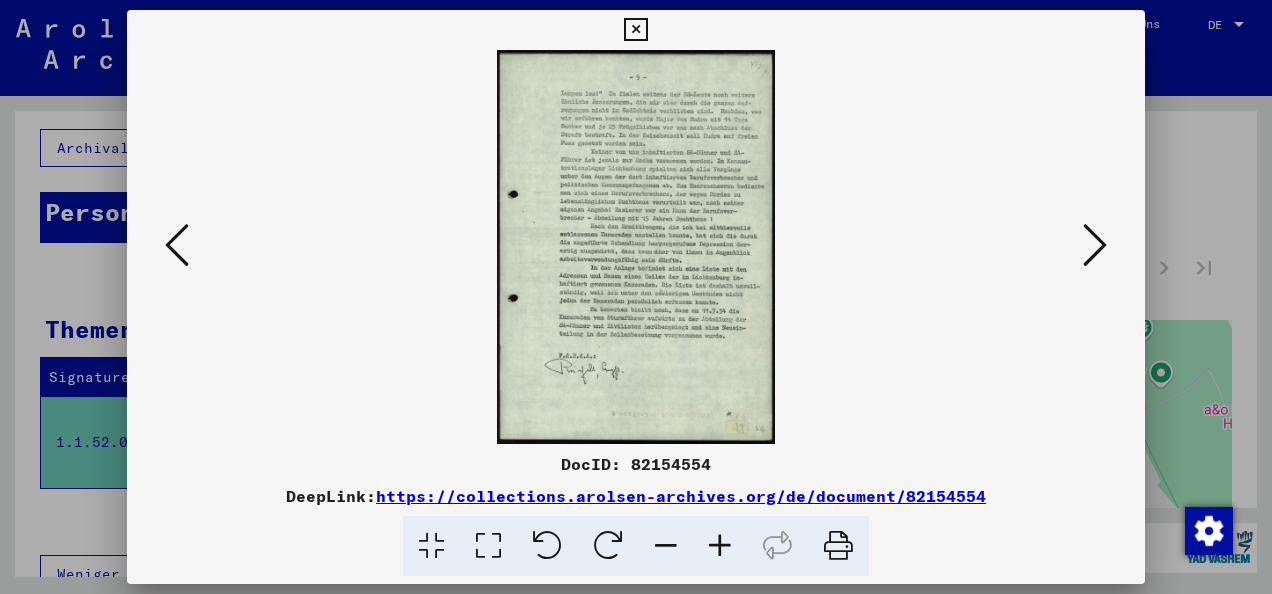 click at bounding box center (177, 245) 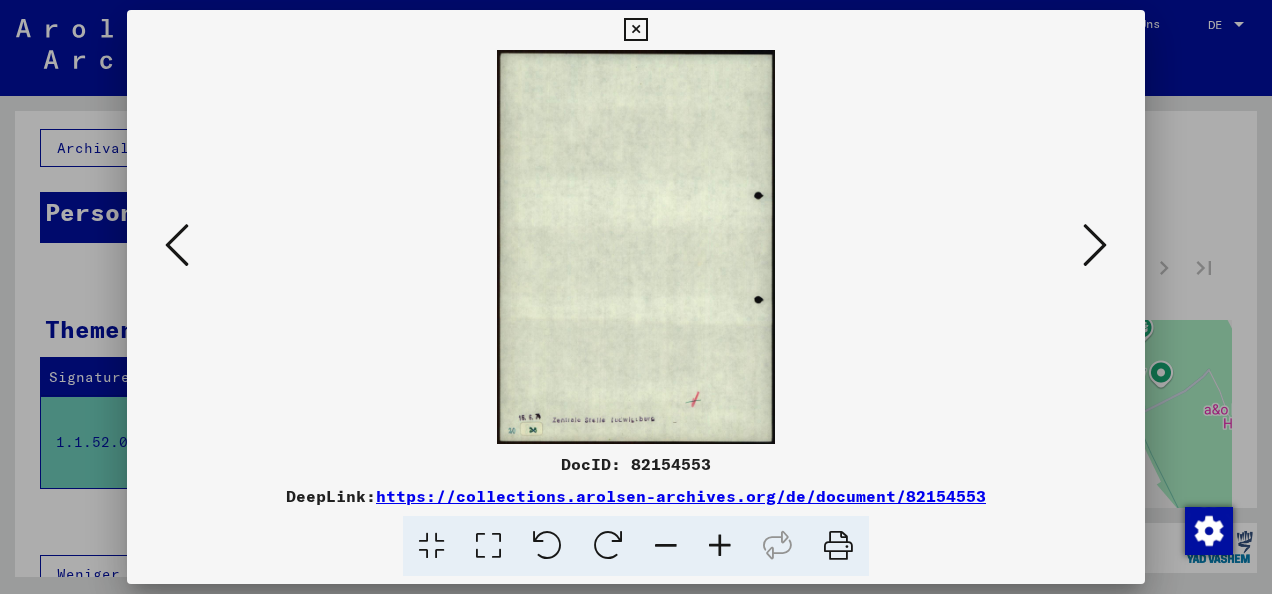 click at bounding box center (1095, 245) 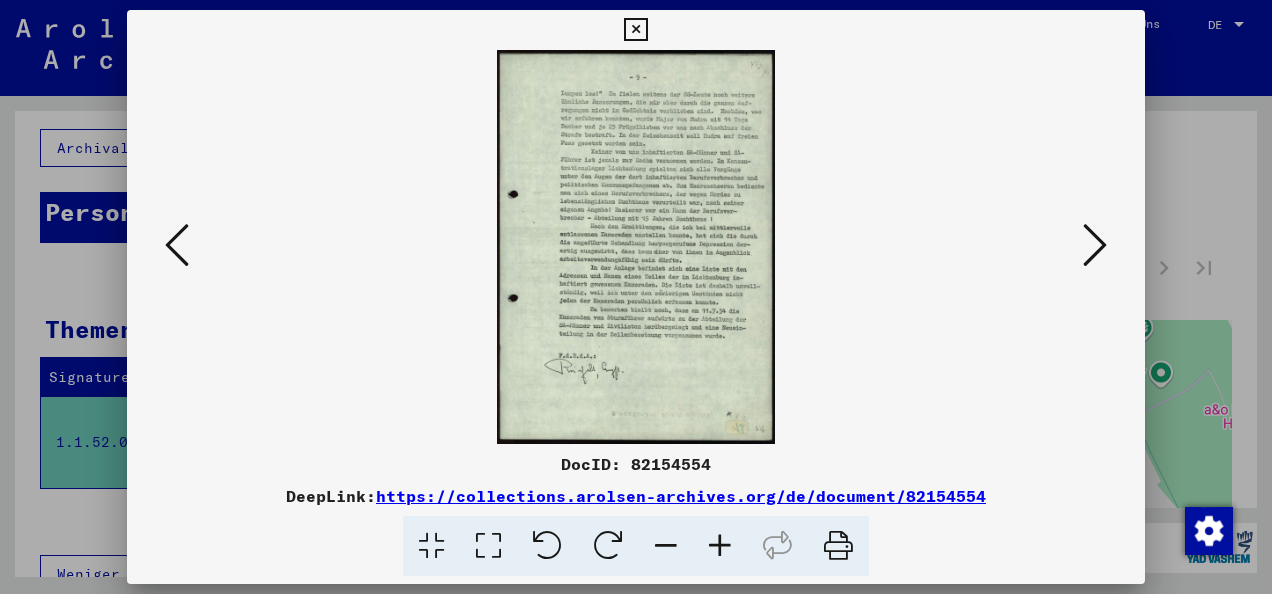 click at bounding box center [1095, 245] 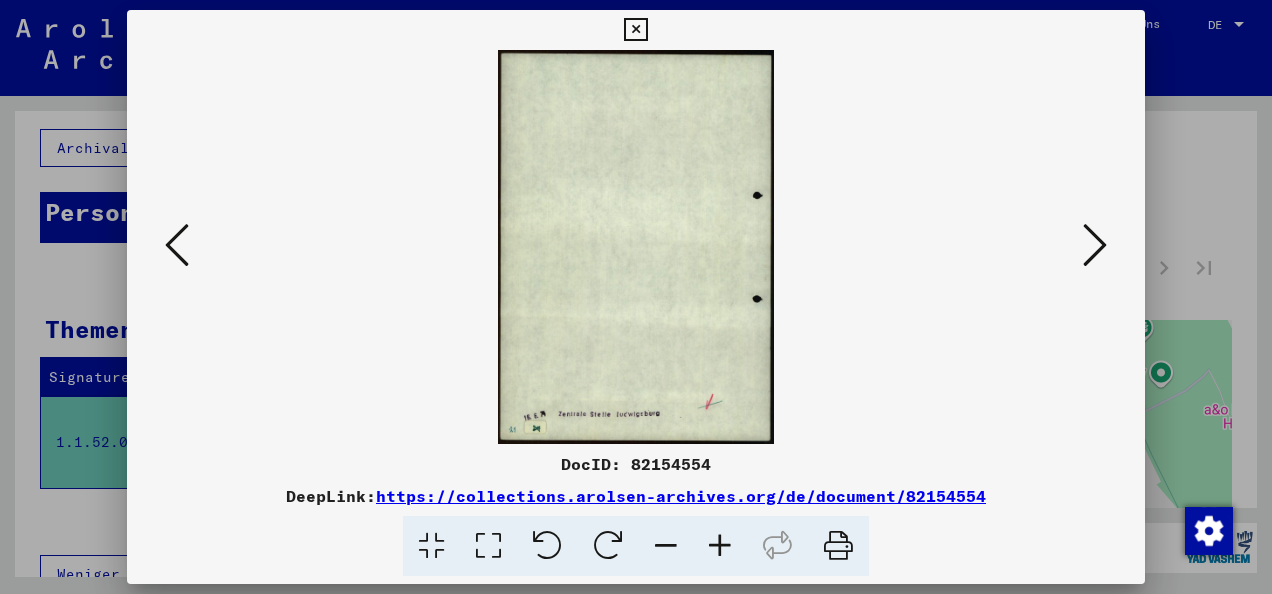 click at bounding box center [1095, 245] 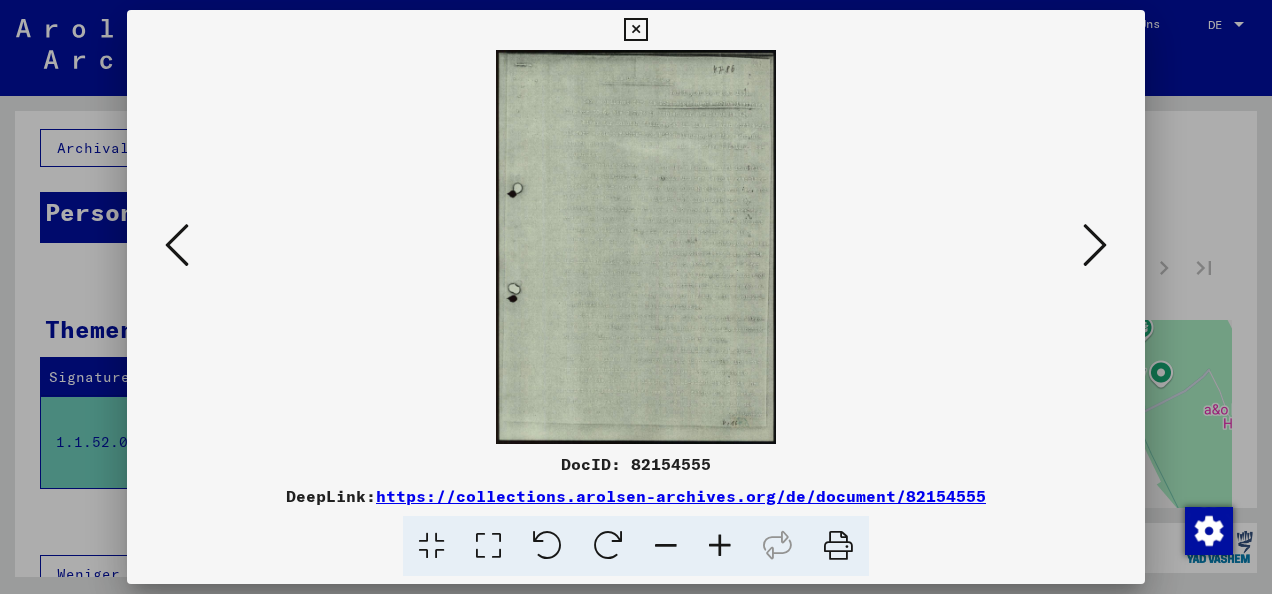 click at bounding box center (636, 247) 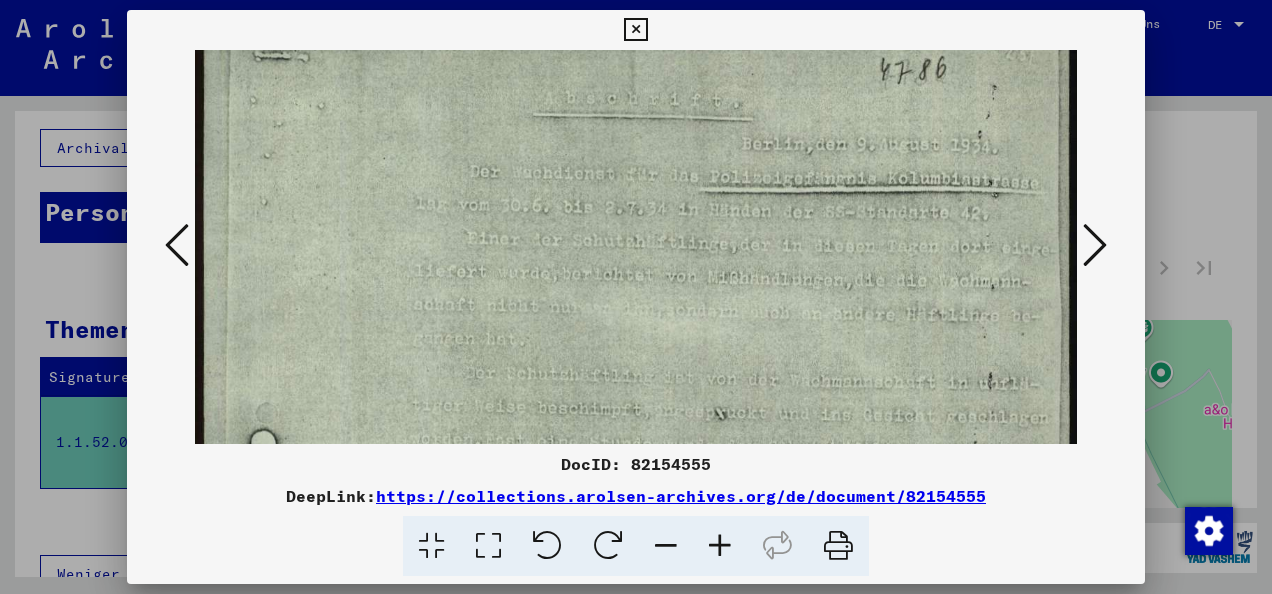 scroll, scrollTop: 43, scrollLeft: 0, axis: vertical 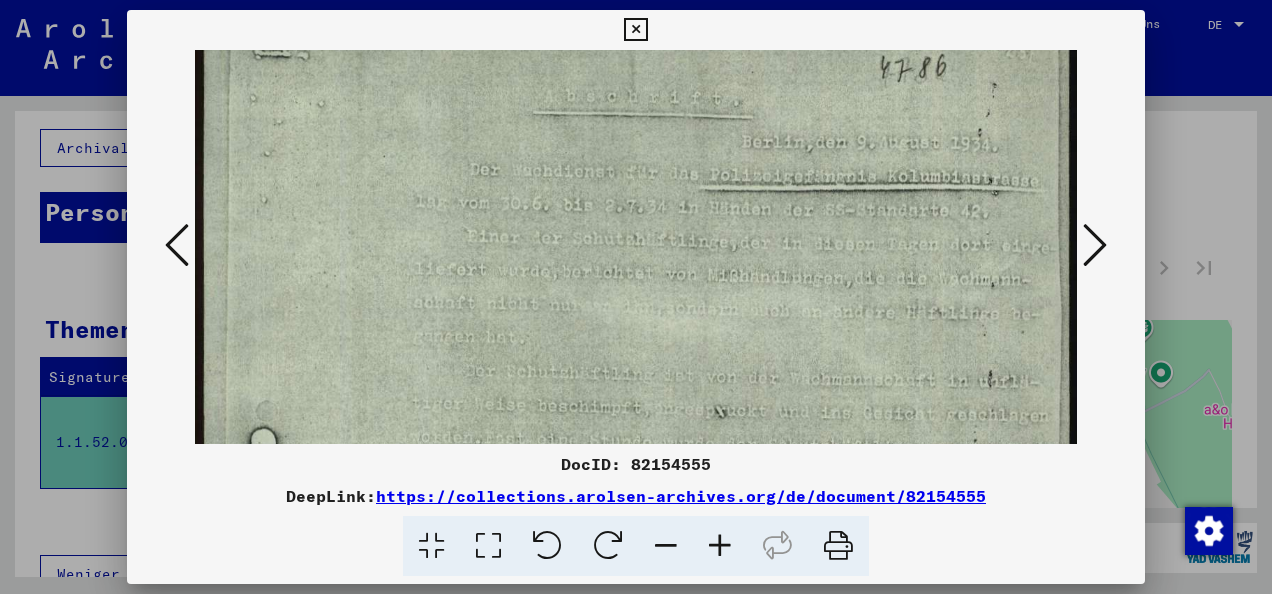 drag, startPoint x: 673, startPoint y: 342, endPoint x: 676, endPoint y: 300, distance: 42.107006 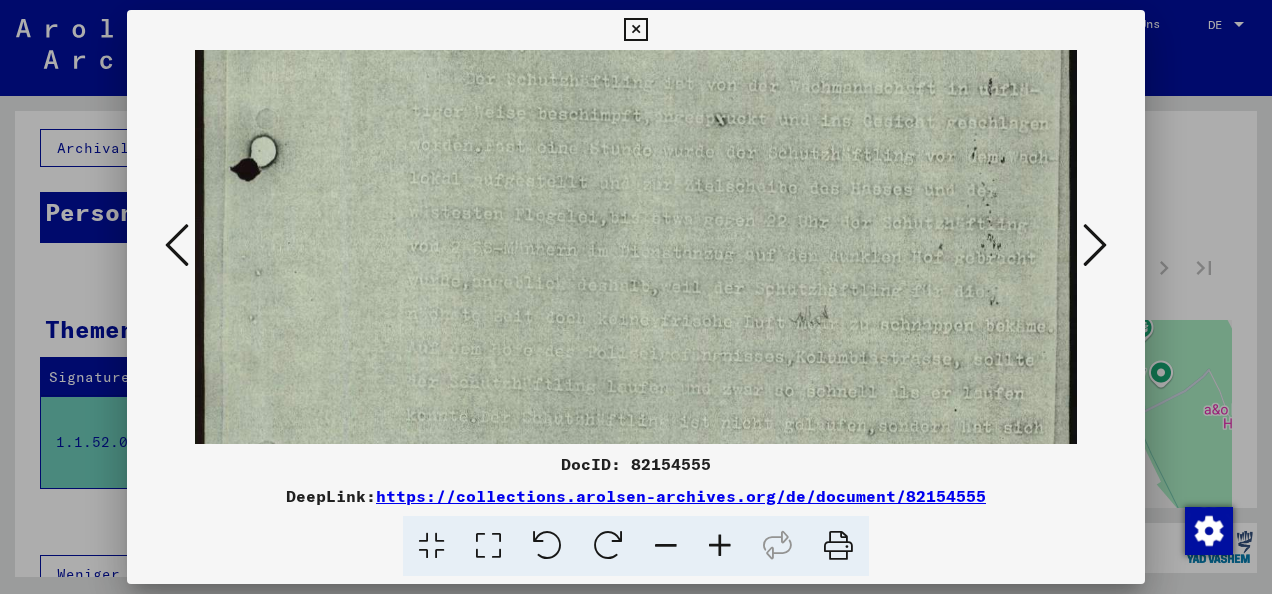 scroll, scrollTop: 376, scrollLeft: 0, axis: vertical 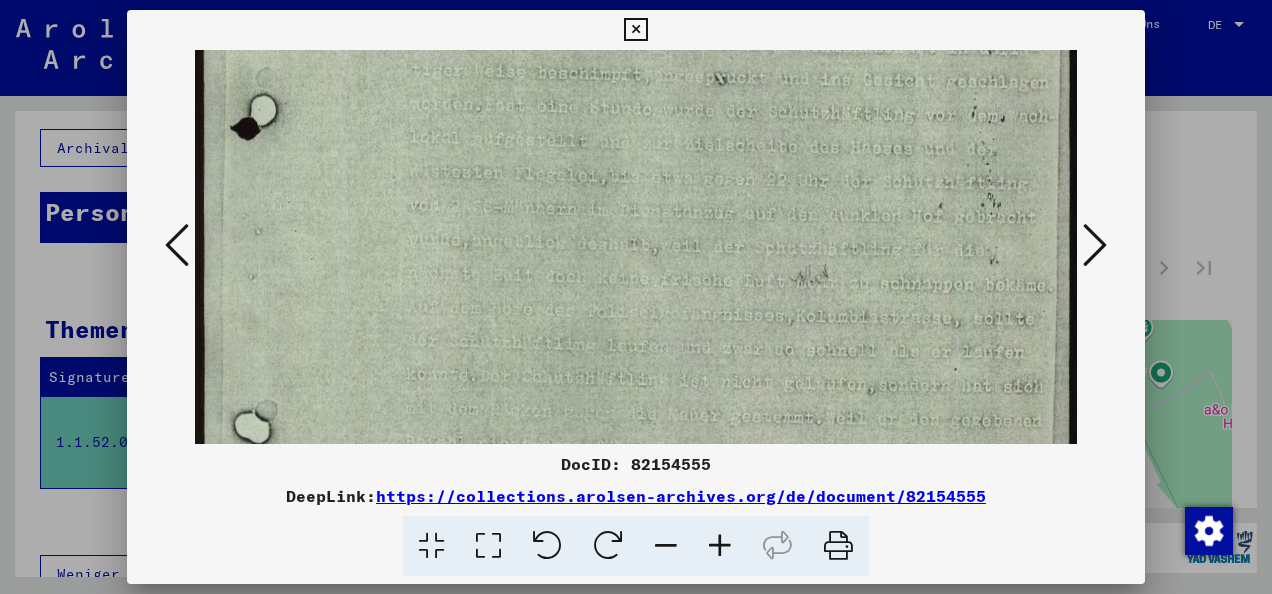 drag, startPoint x: 694, startPoint y: 367, endPoint x: 780, endPoint y: 37, distance: 341.022 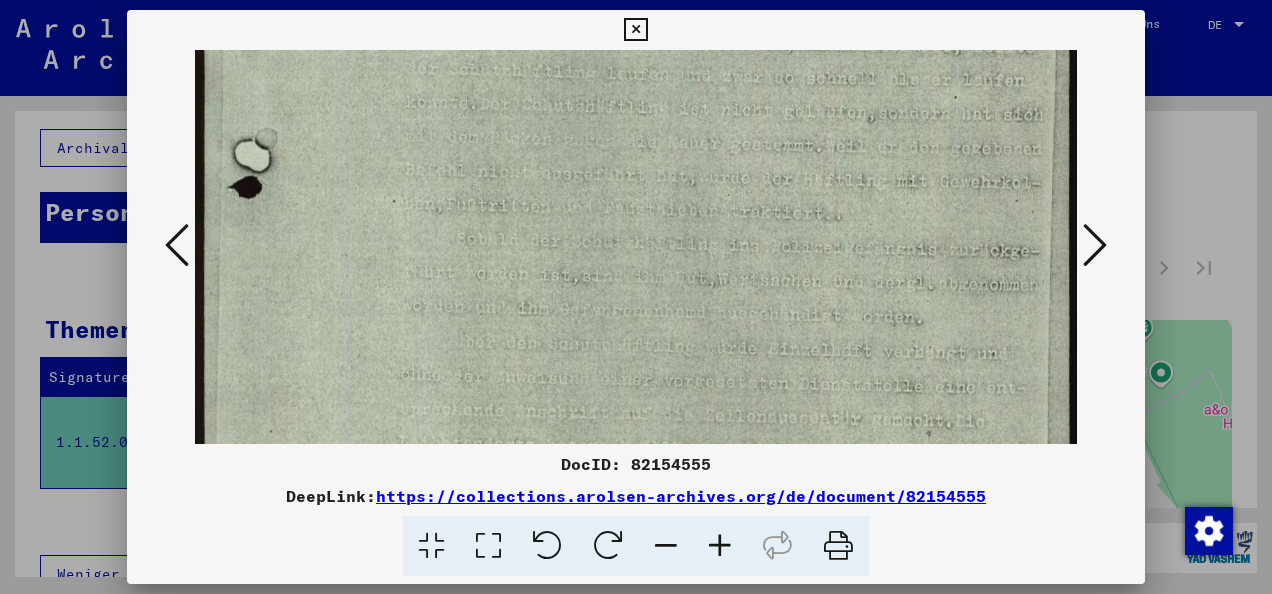 drag, startPoint x: 722, startPoint y: 334, endPoint x: 1128, endPoint y: 79, distance: 479.4382 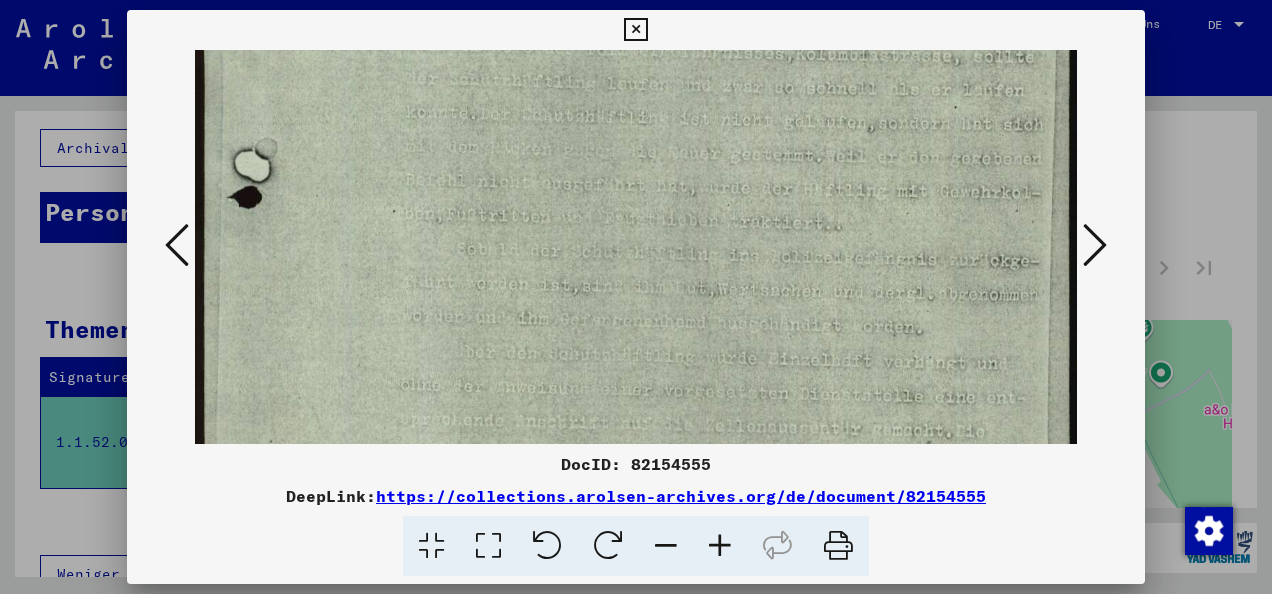 click at bounding box center [636, 297] 